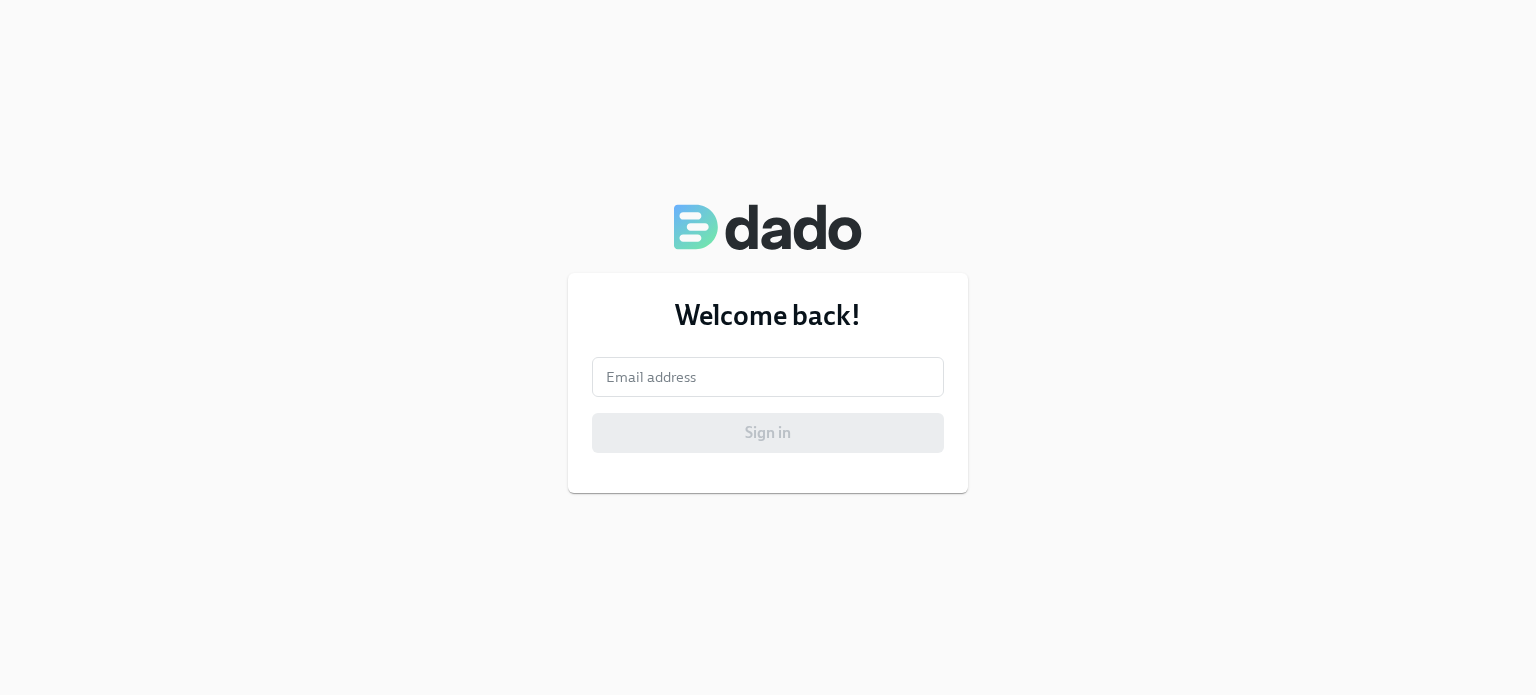 scroll, scrollTop: 0, scrollLeft: 0, axis: both 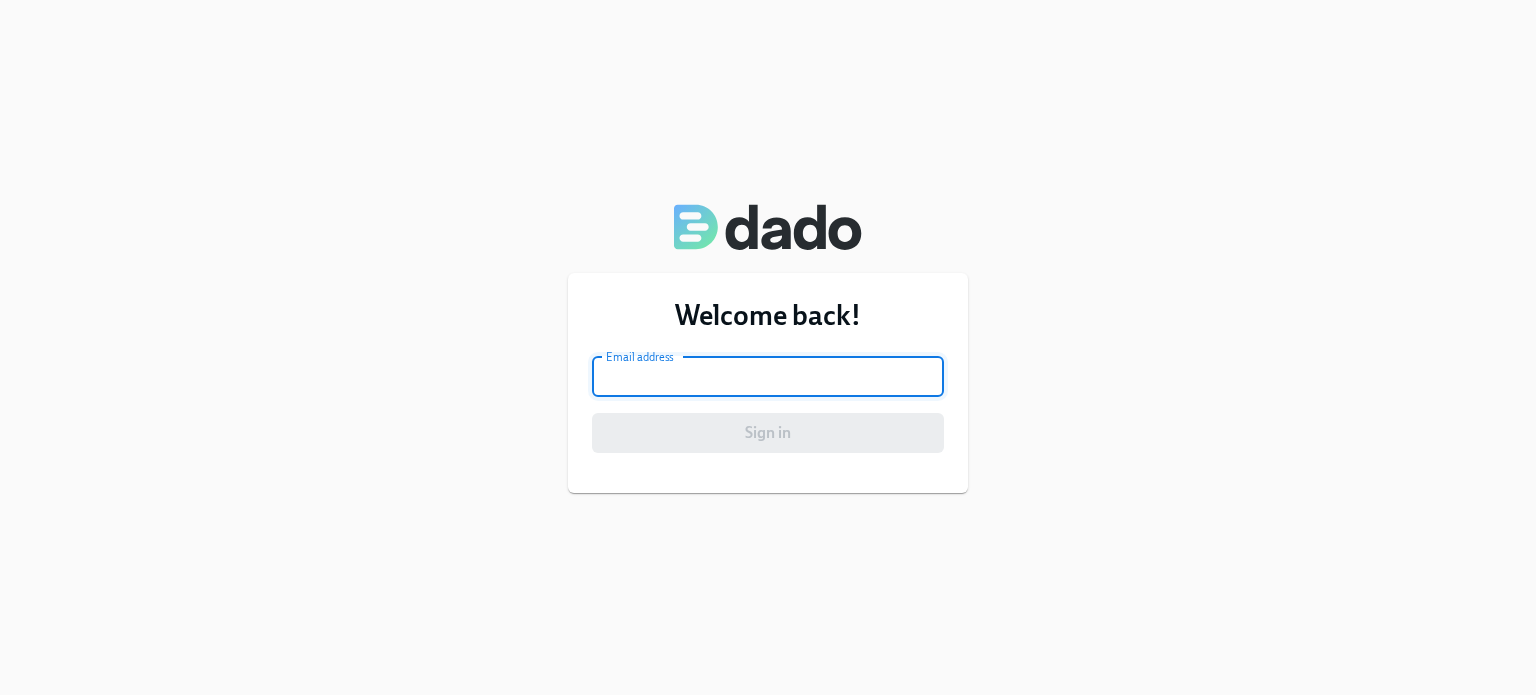 click at bounding box center (768, 377) 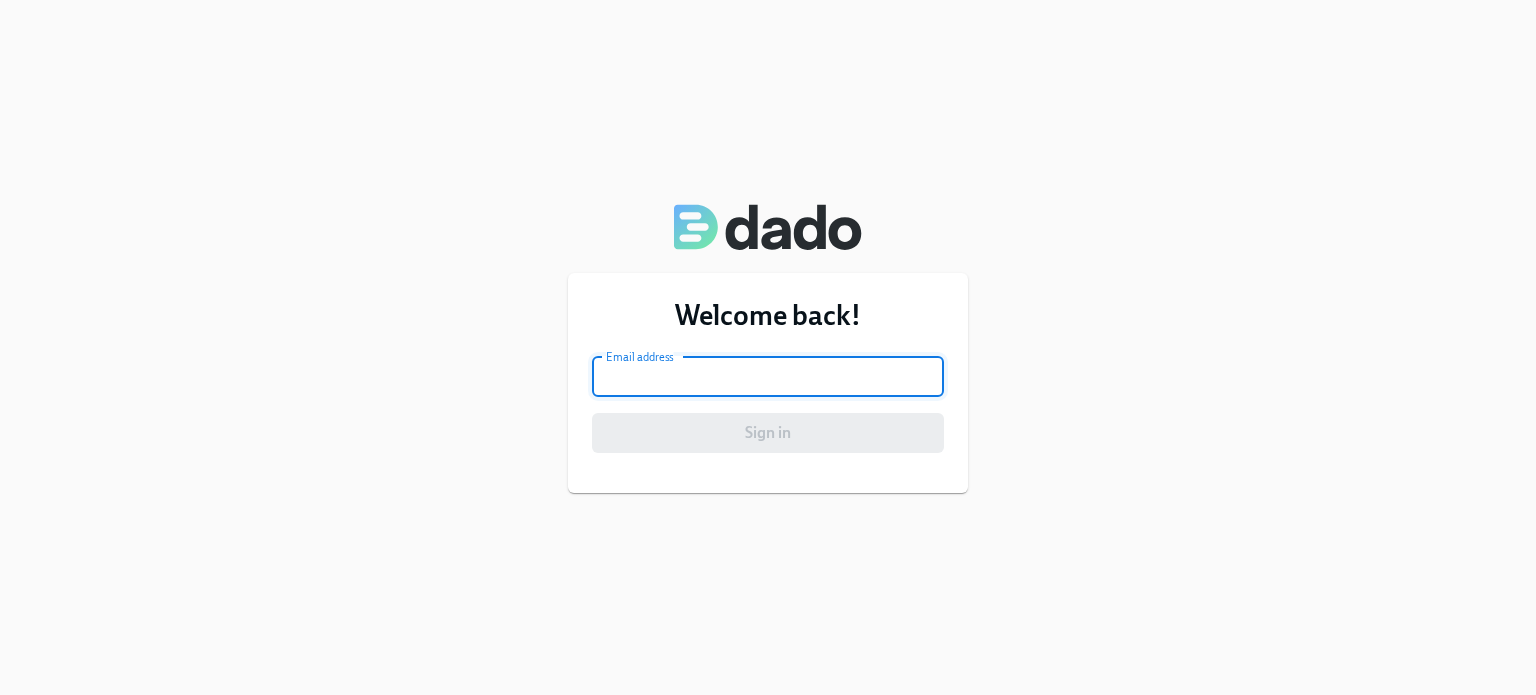 type on "[EMAIL_ADDRESS][DOMAIN_NAME]" 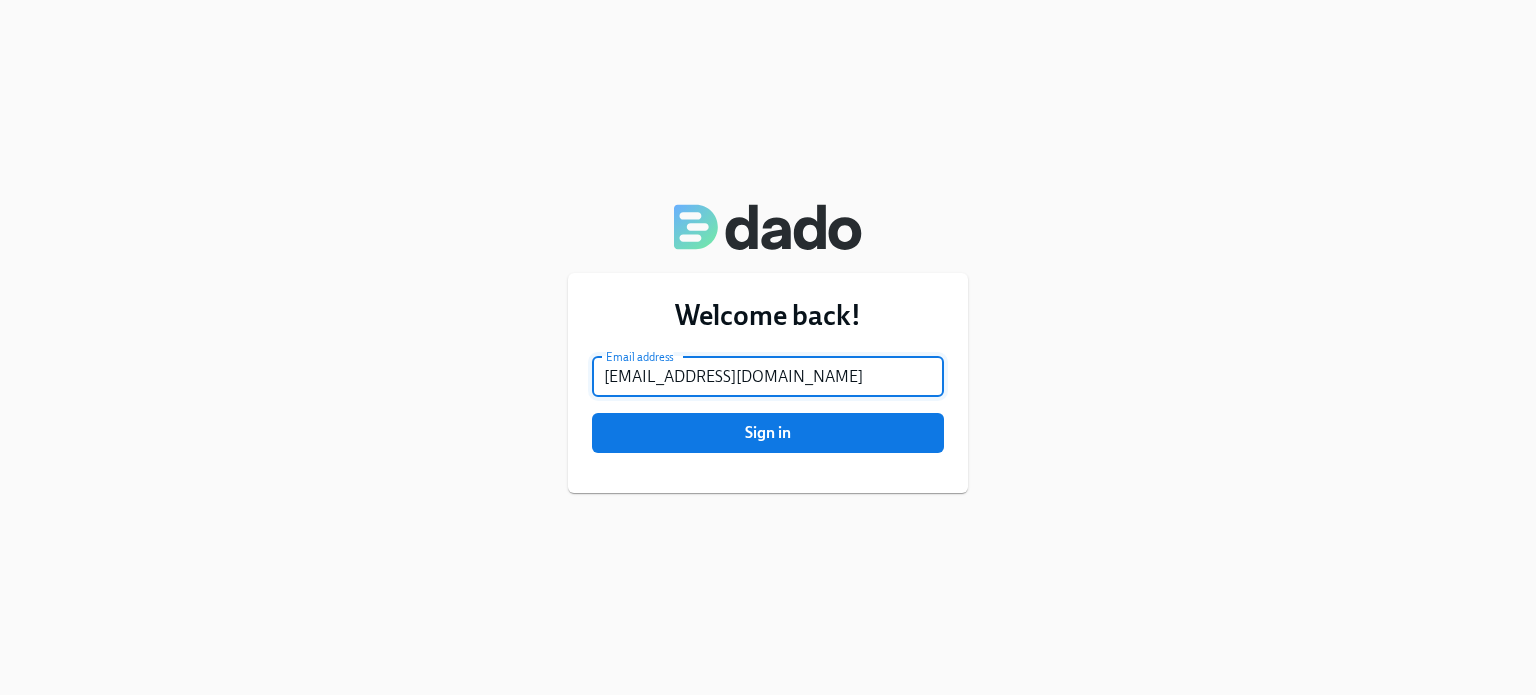 click on "Sign in" at bounding box center (768, 433) 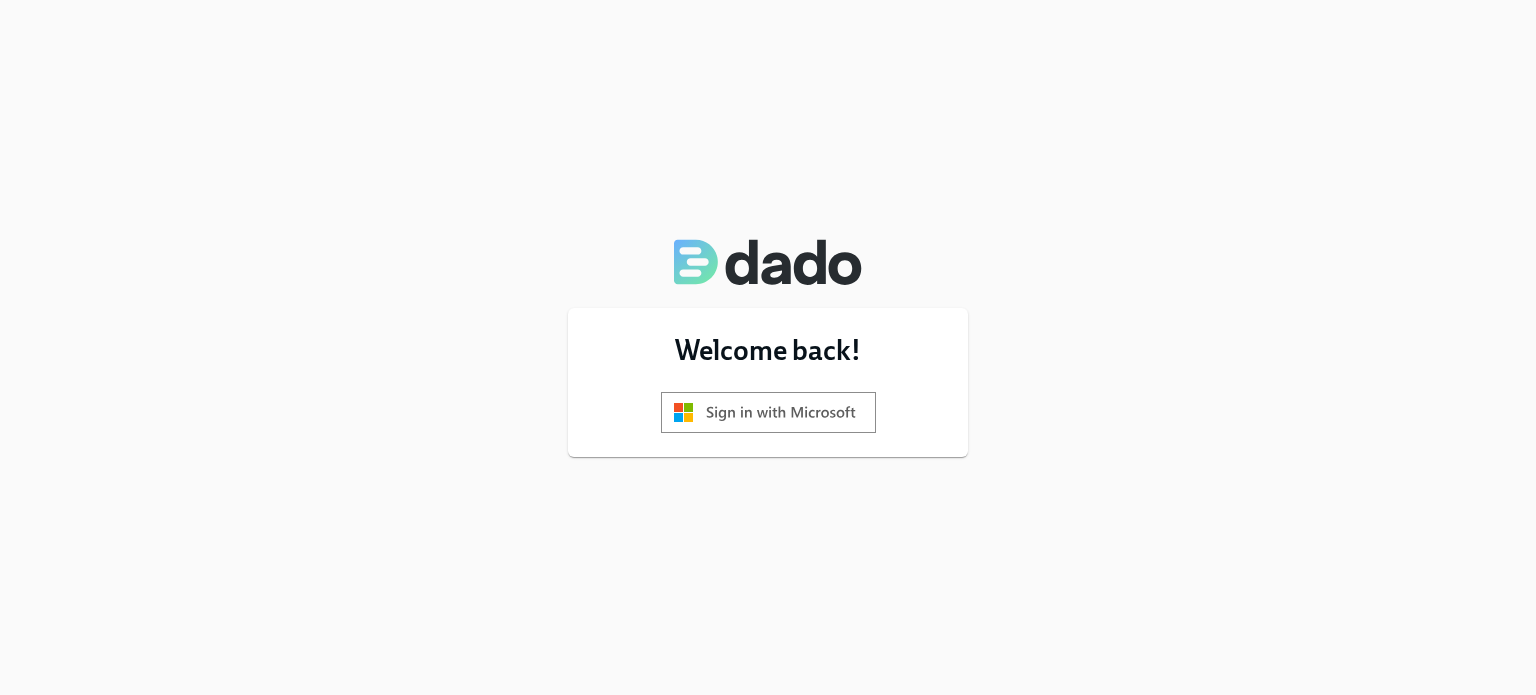 click at bounding box center (768, 412) 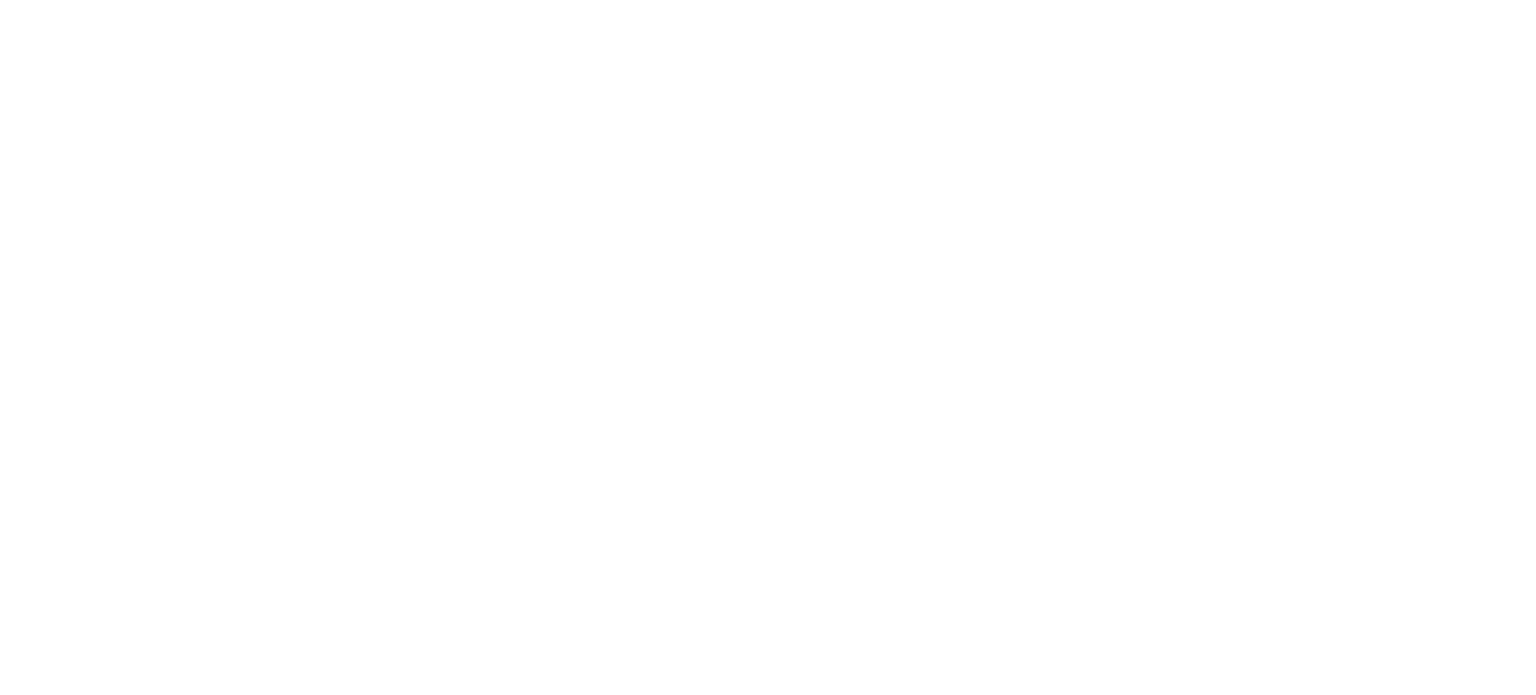 scroll, scrollTop: 0, scrollLeft: 0, axis: both 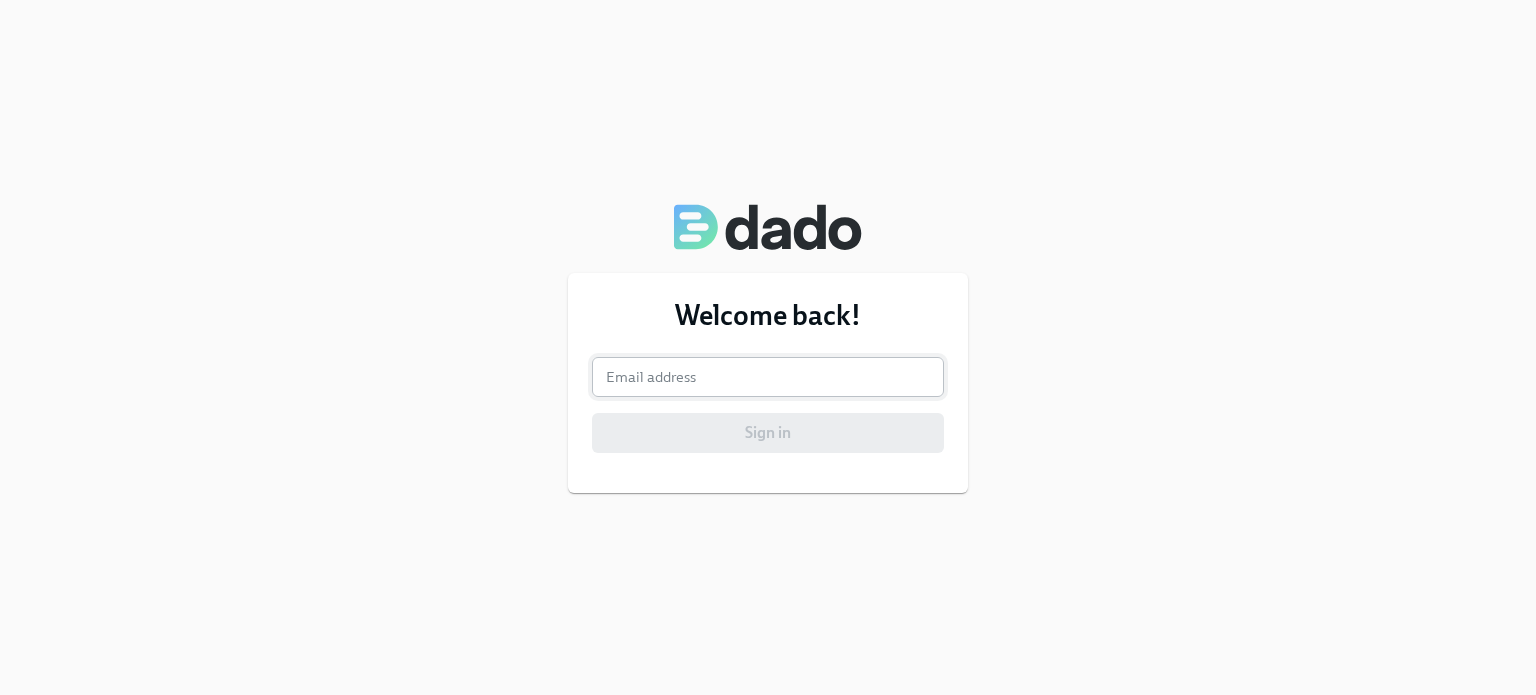 click at bounding box center [768, 377] 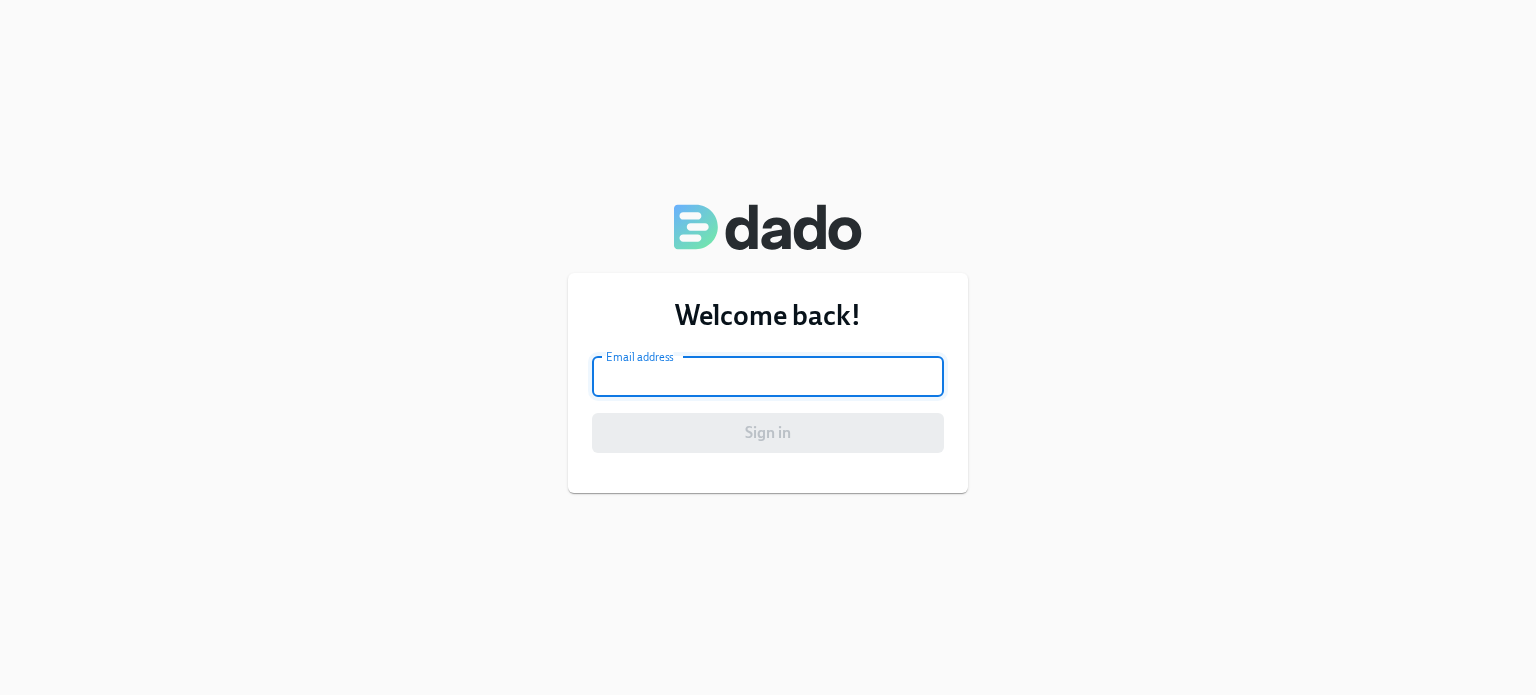 type on "[EMAIL_ADDRESS][DOMAIN_NAME]" 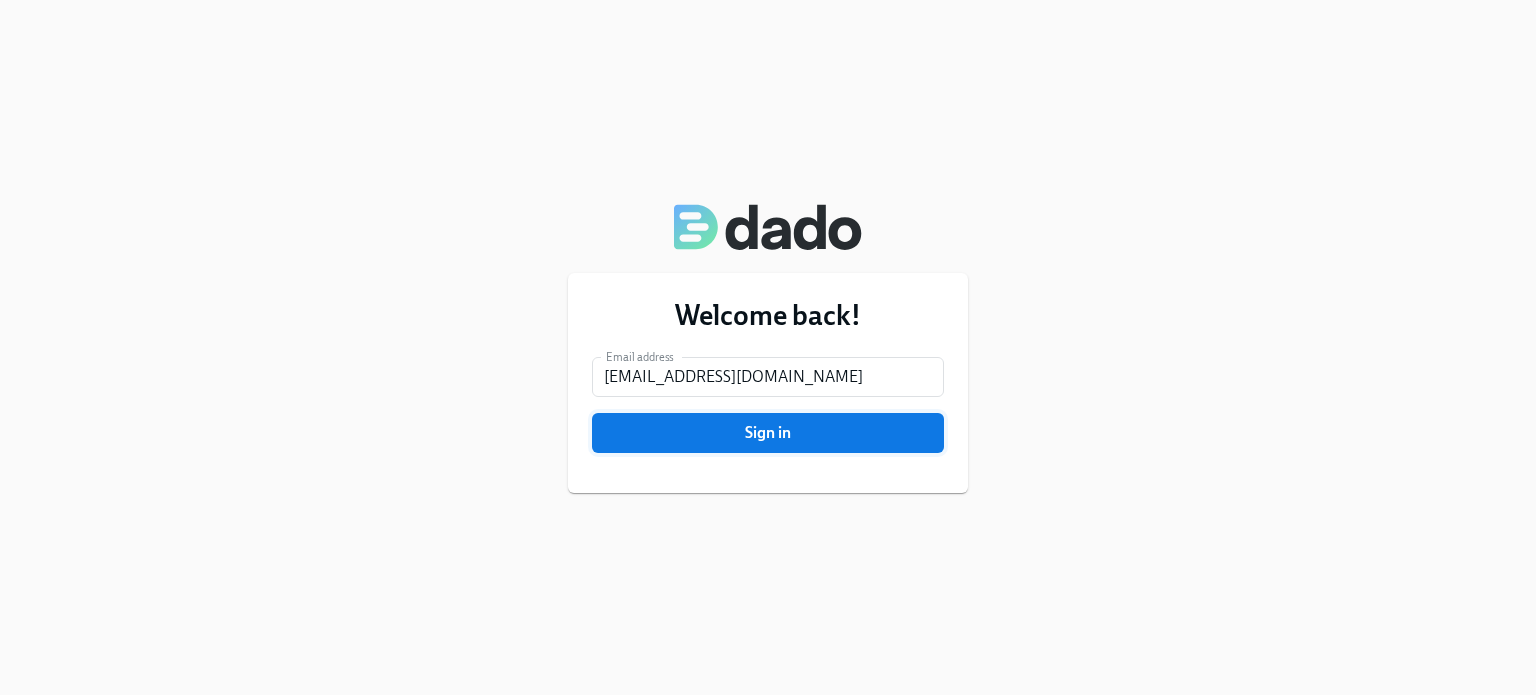 click on "Sign in" at bounding box center (768, 433) 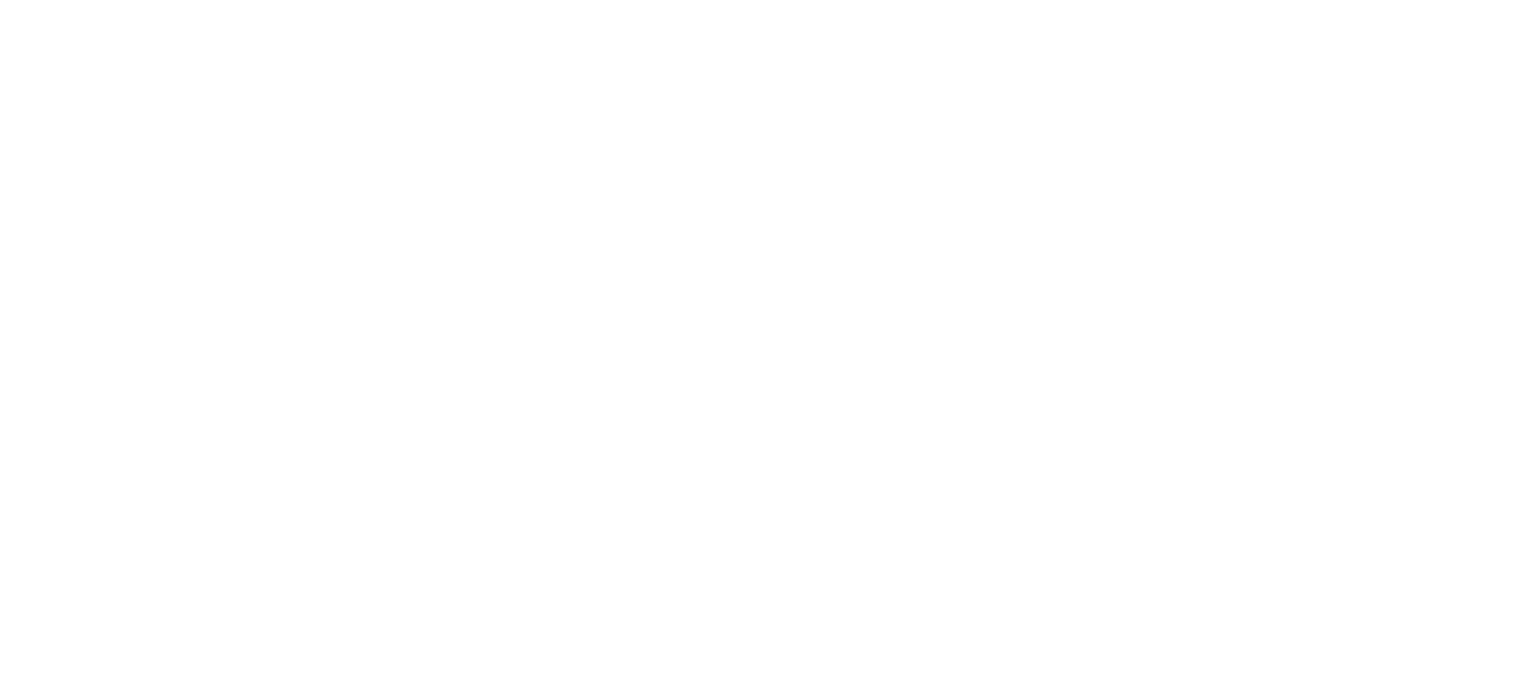 scroll, scrollTop: 0, scrollLeft: 0, axis: both 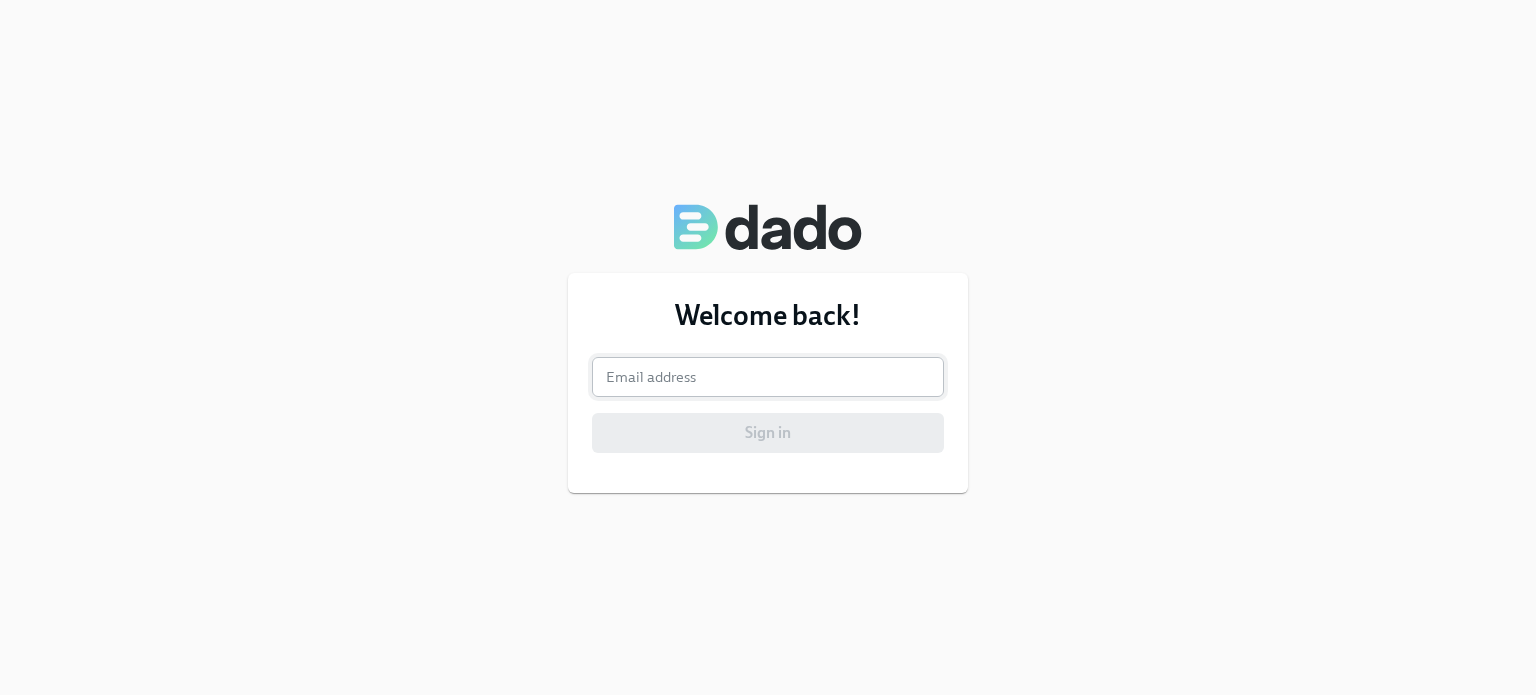 click at bounding box center (768, 377) 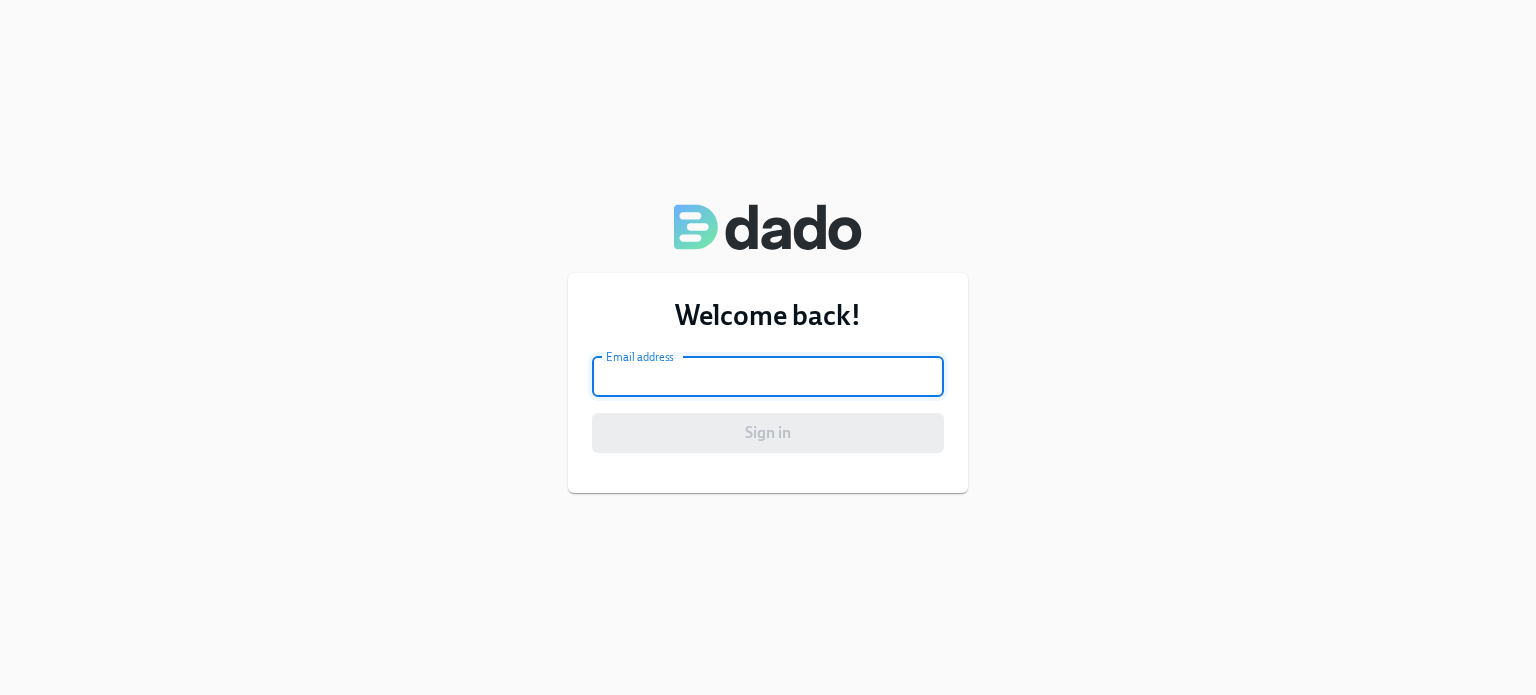 type on "[EMAIL_ADDRESS][DOMAIN_NAME]" 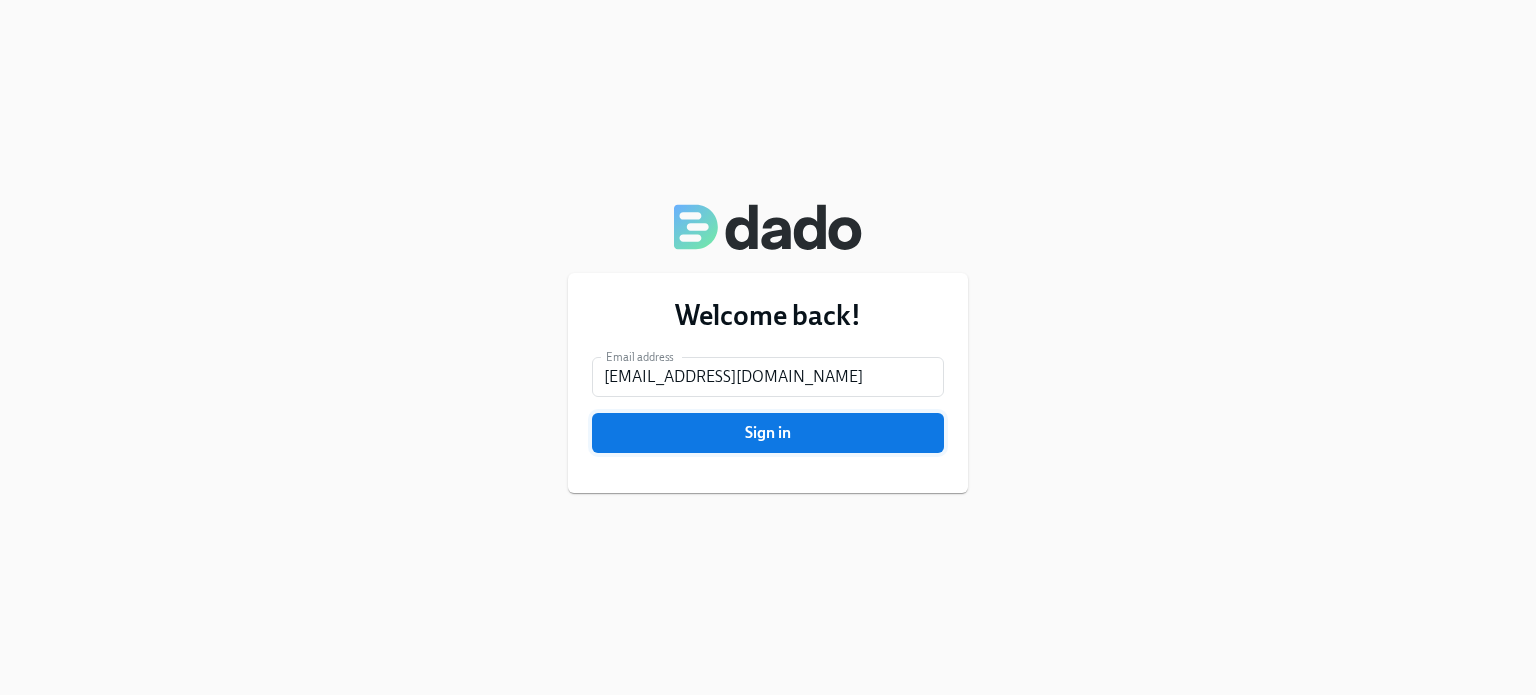 click on "Sign in" at bounding box center (768, 433) 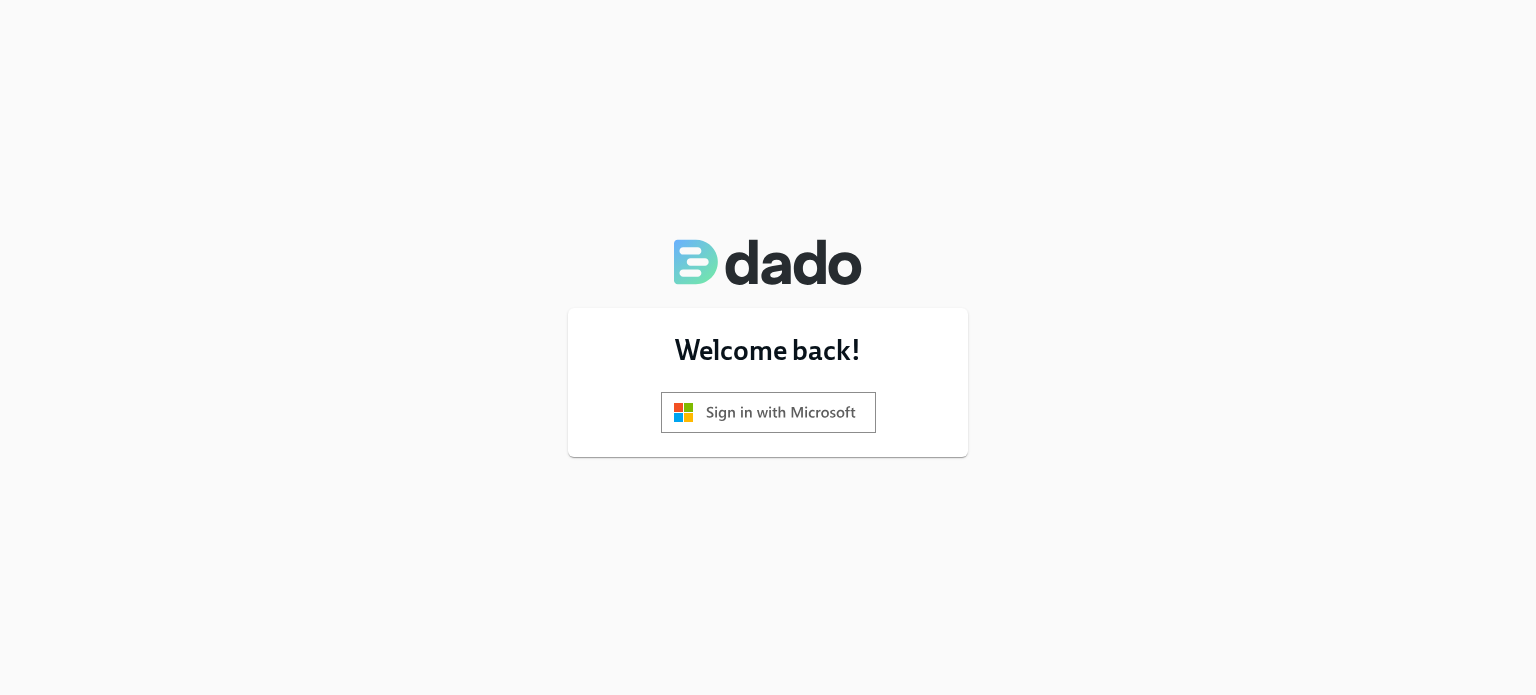 click at bounding box center (768, 412) 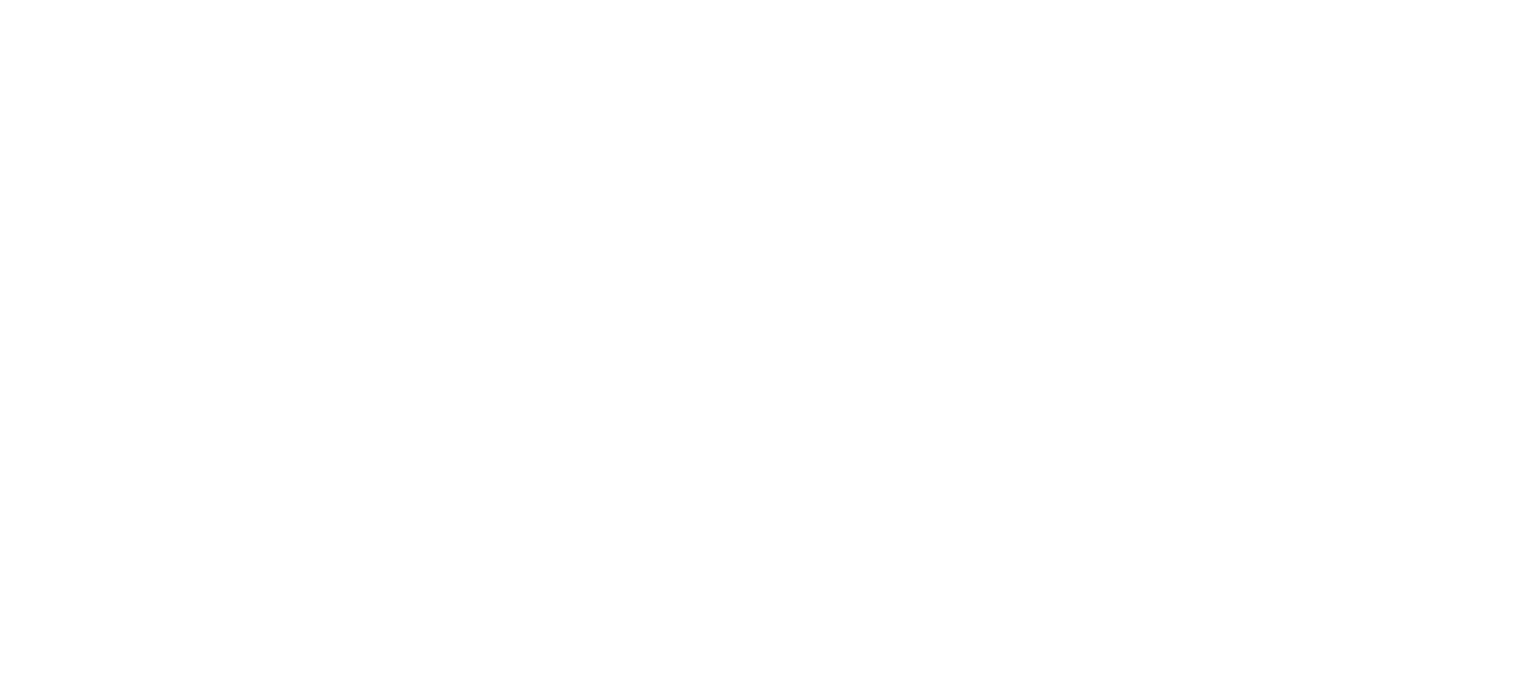 scroll, scrollTop: 0, scrollLeft: 0, axis: both 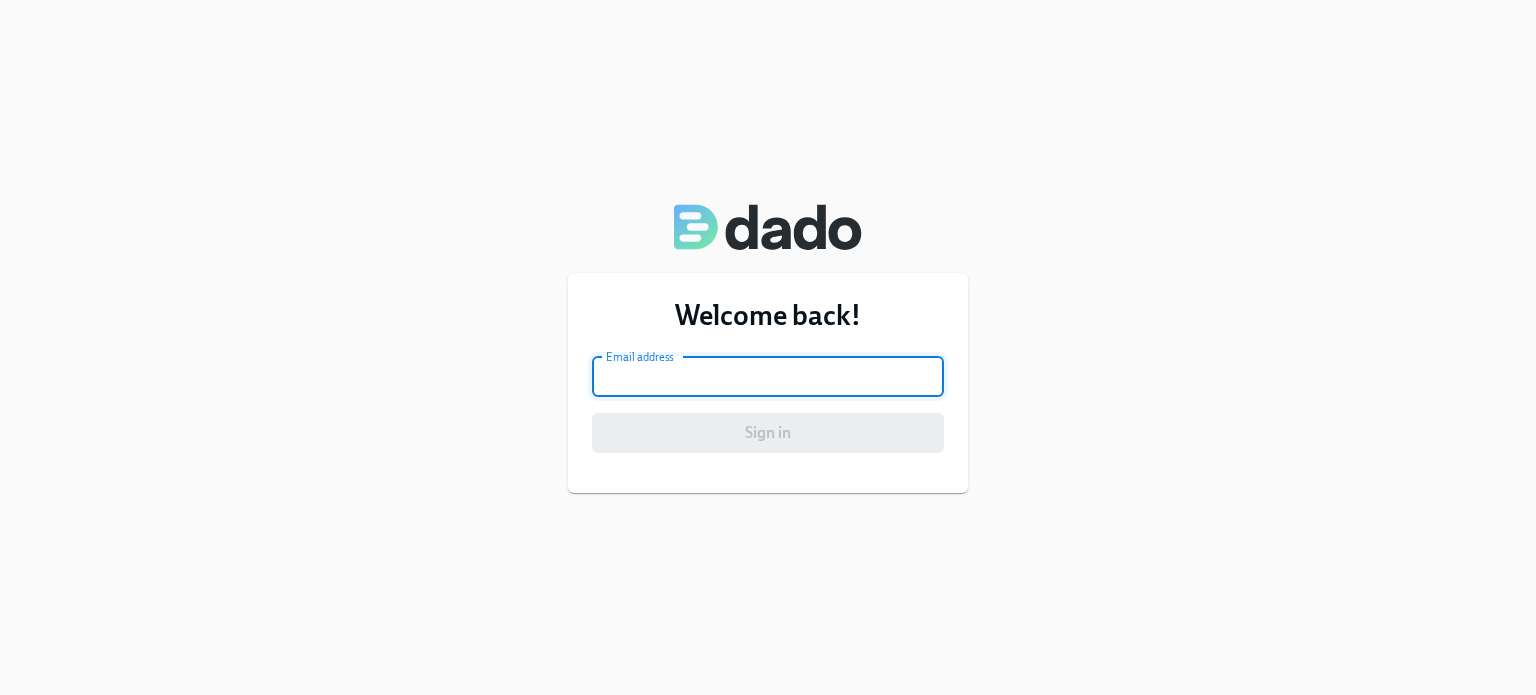 click at bounding box center (768, 377) 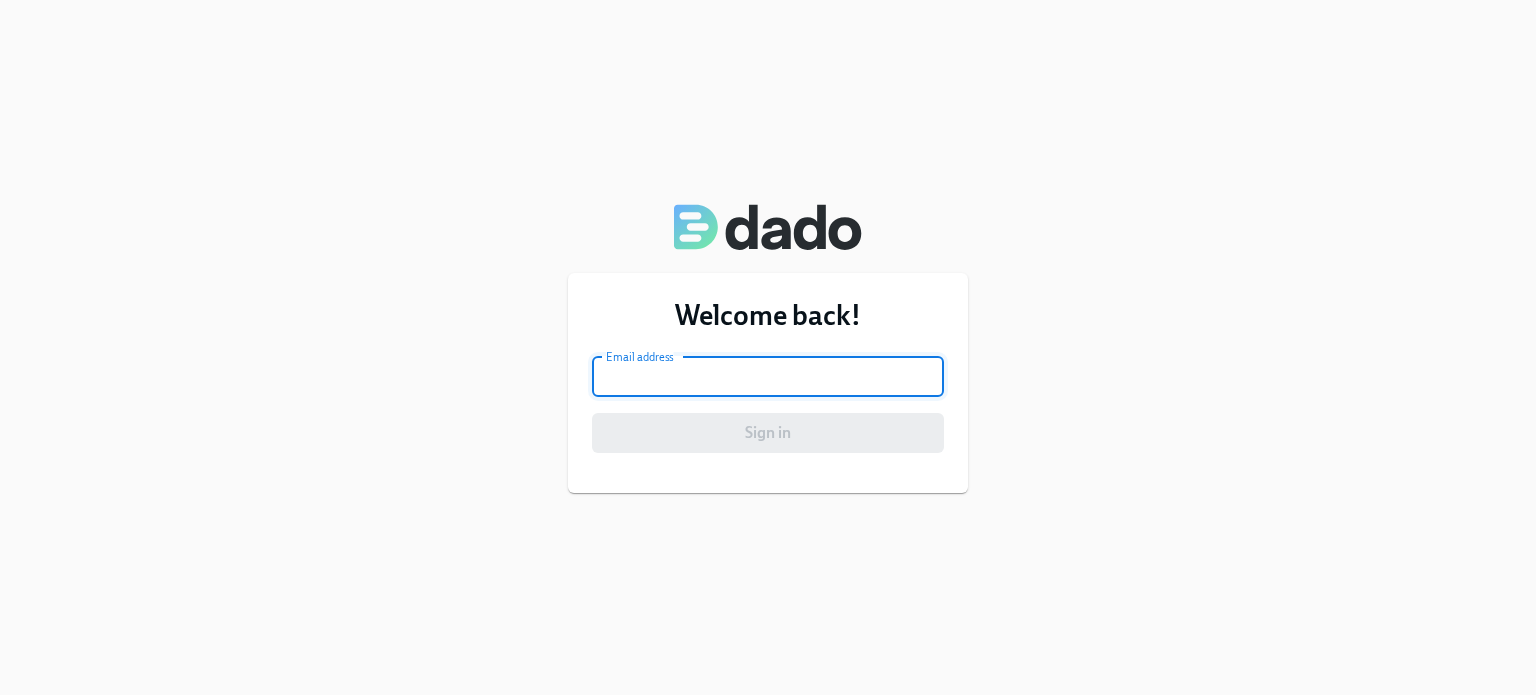 type on "[EMAIL_ADDRESS][DOMAIN_NAME]" 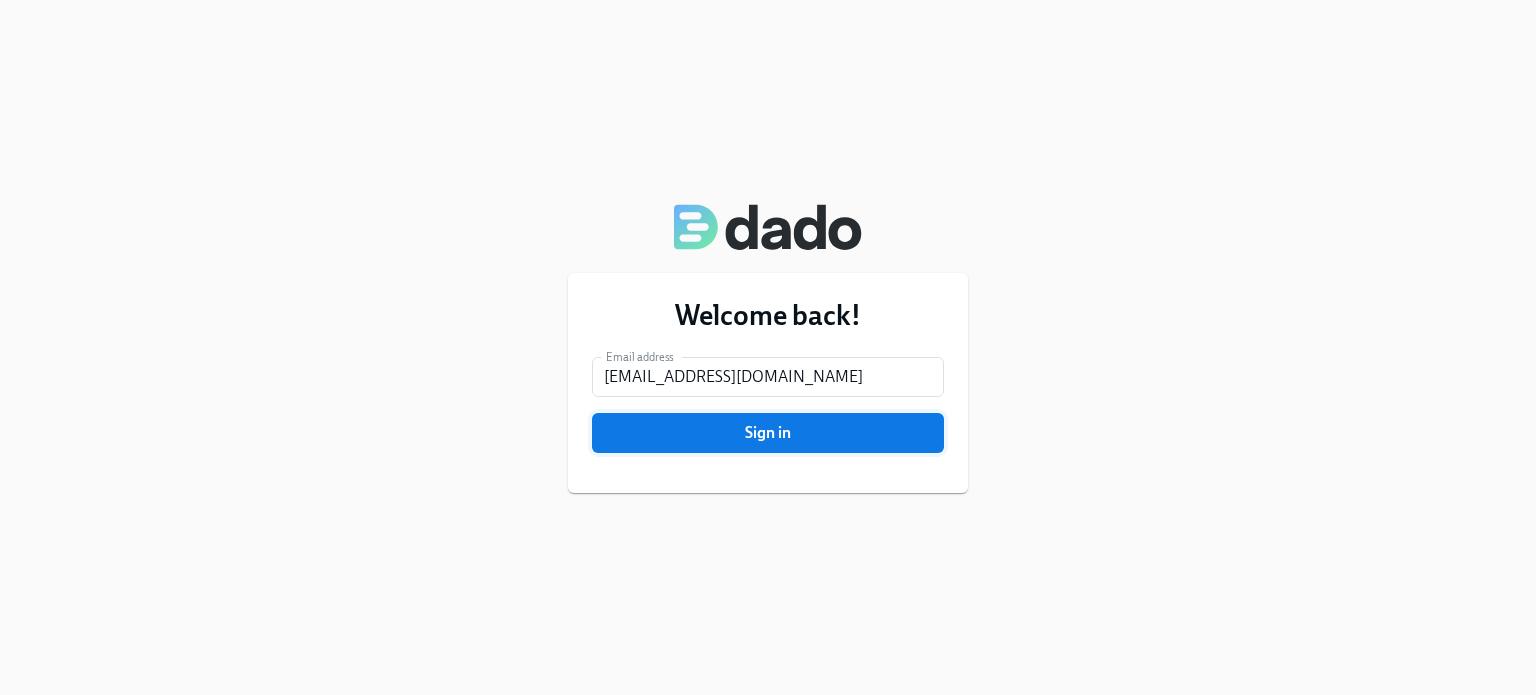click on "Sign in" at bounding box center [768, 433] 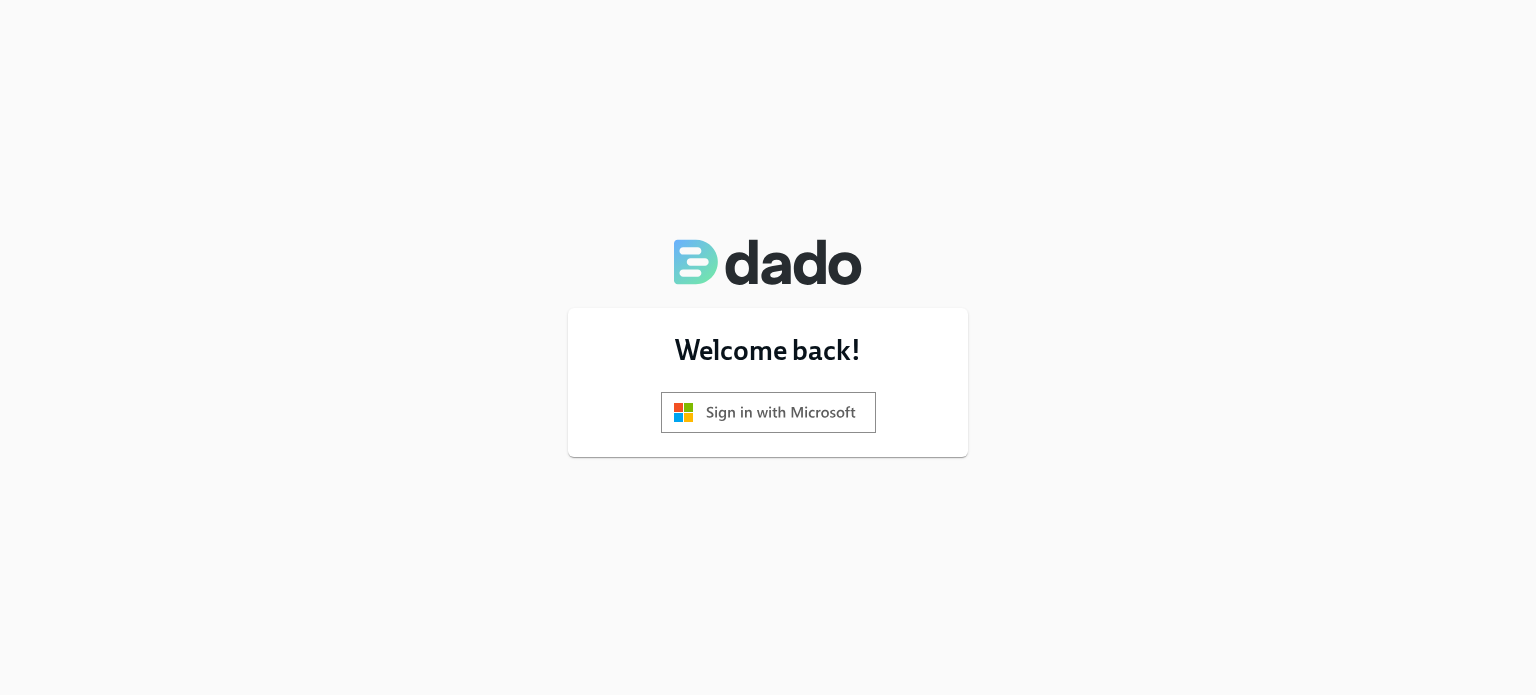 click at bounding box center [768, 412] 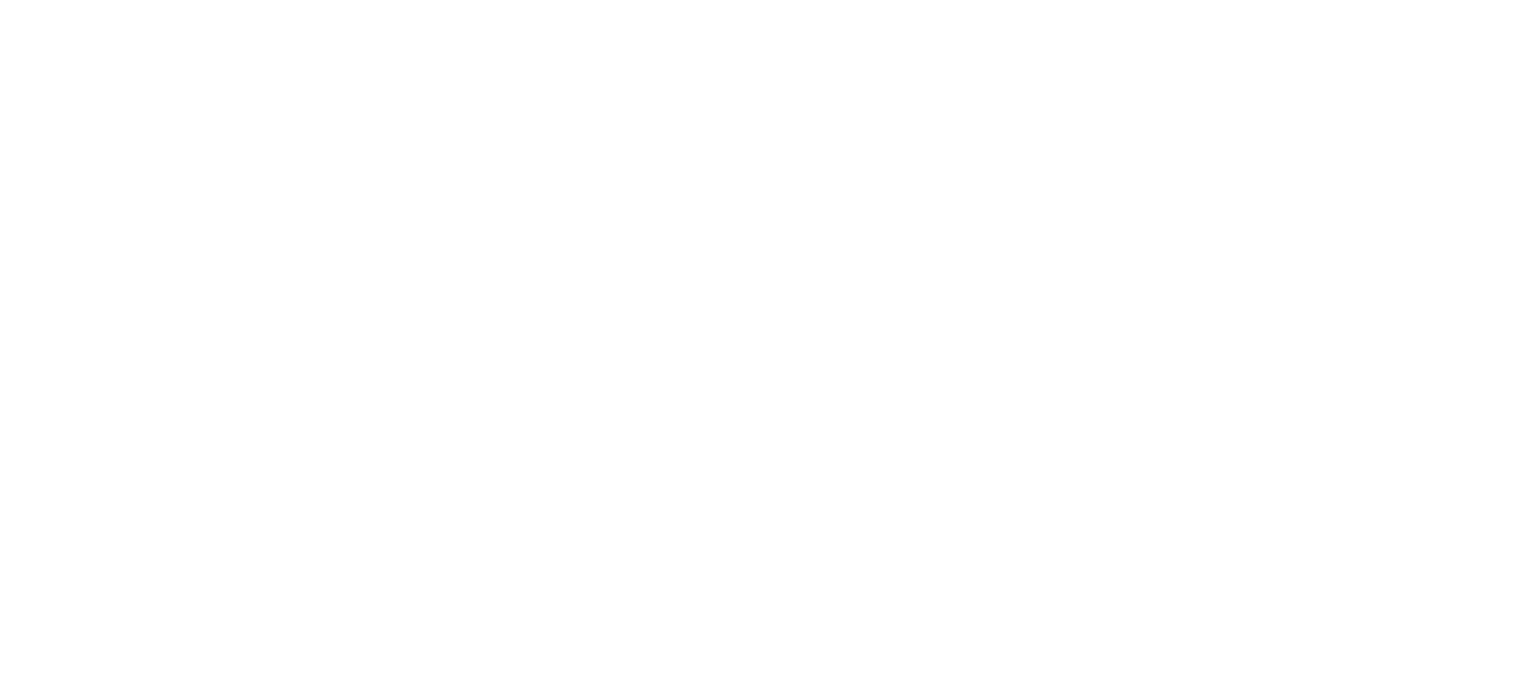 scroll, scrollTop: 0, scrollLeft: 0, axis: both 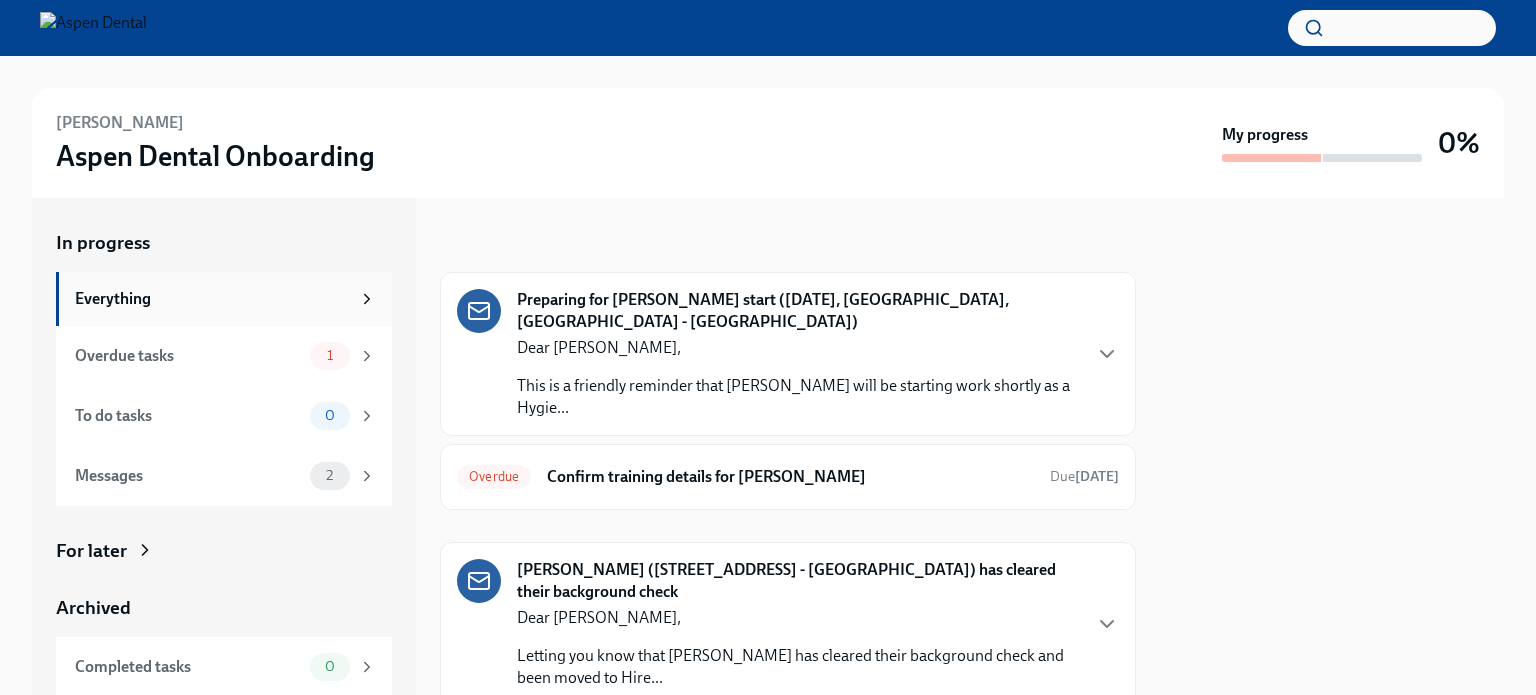 click on "Everything" at bounding box center [212, 299] 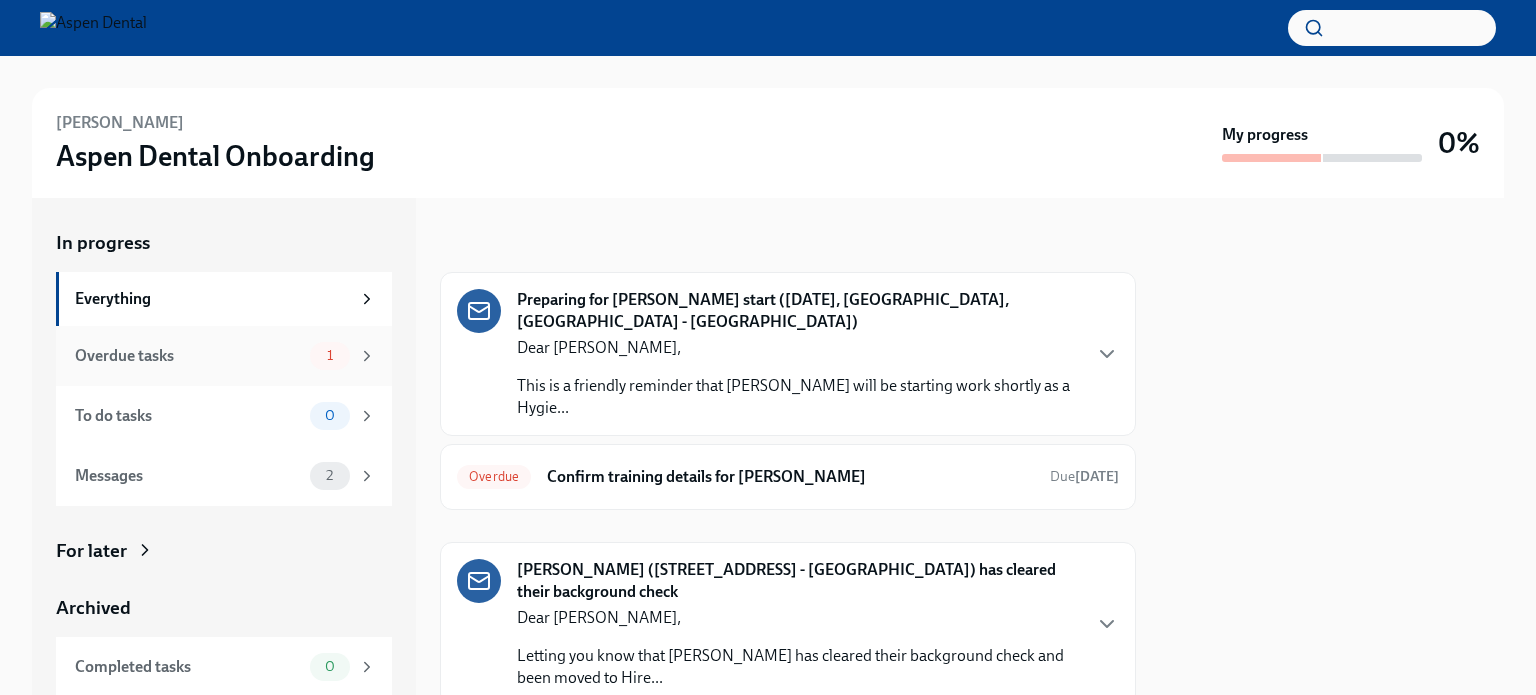 click on "Overdue tasks" at bounding box center [188, 356] 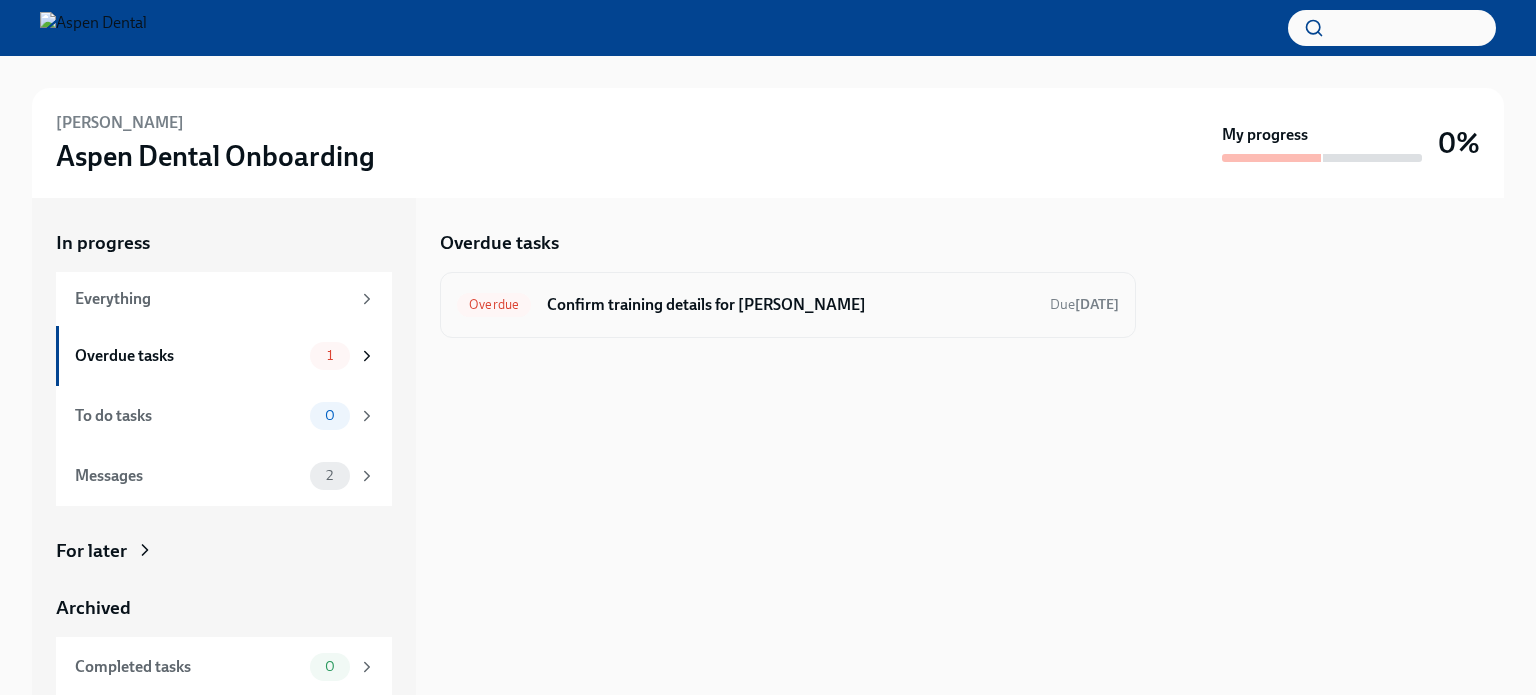 click on "Confirm training details for Katlin Munson" at bounding box center [790, 305] 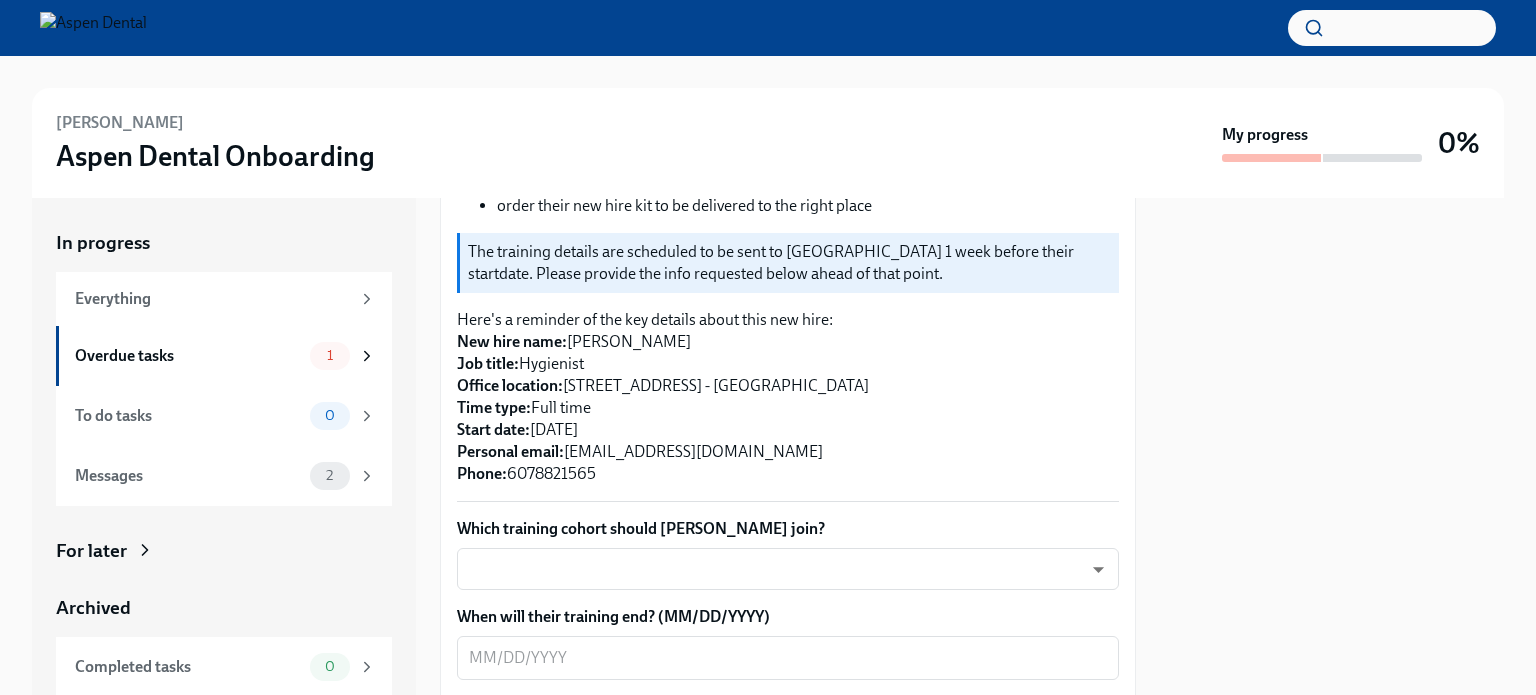 scroll, scrollTop: 500, scrollLeft: 0, axis: vertical 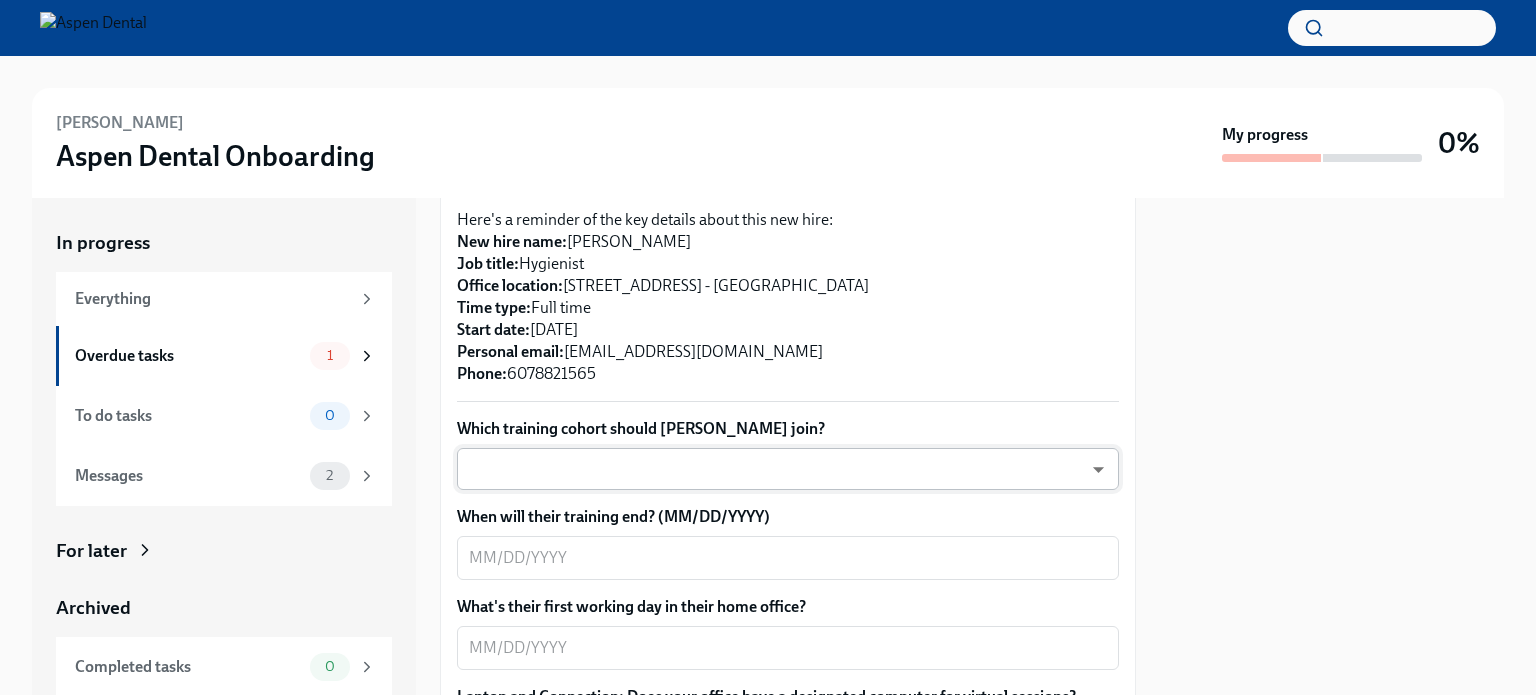 click on "Katlin Munson Aspen Dental Onboarding My progress 0% In progress Everything Overdue tasks 1 To do tasks 0 Messages 2 For later Archived Completed tasks 0 Messages 0 Confirm training details for Katlin Munson Overdue Due  5 days ago Preparing for Katlin Munson's start (07/14/2025, 2300 Cortland, NY - Aspen) Dear Devan,
This is a friendly reminder that Katlin Munson will be starting work shortly as a Hygie... Please provide a few extra details so we can
register Katlin for their virtual onboarding
tailor the info Dado sends to them about their training
order their new hire kit to be delivered to the right place
The training details are scheduled to be sent to Katlin 1 week before their startdate. Please provide the info requested below ahead of that point. Here's a reminder of the key details about this new hire:
New hire name:  Katlin Munson
Job title:  Hygienist
Office location:  2300 Cortland, NY - Aspen
Time type:  Full time
Start date:  07/14/2025
Personal email:
​ x" at bounding box center (768, 347) 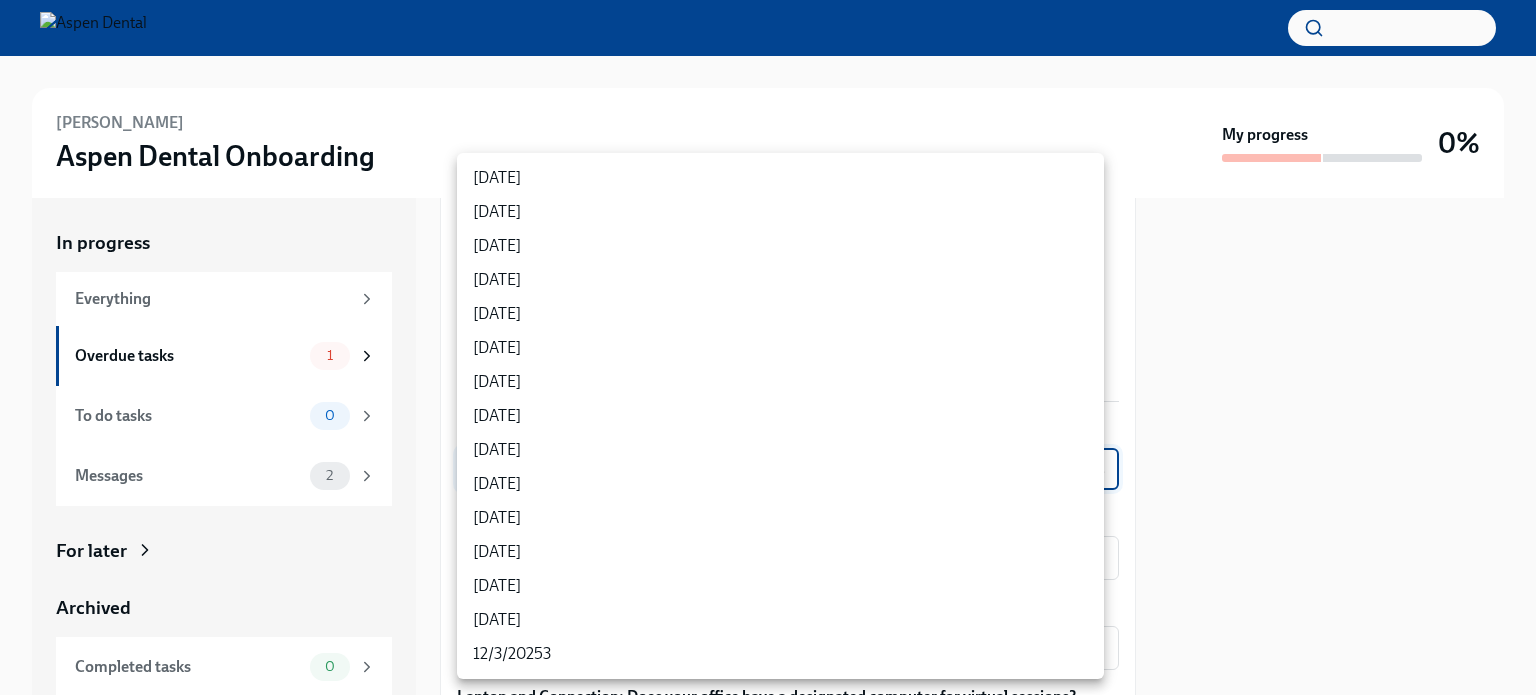 click on "7/23/2025" at bounding box center [780, 382] 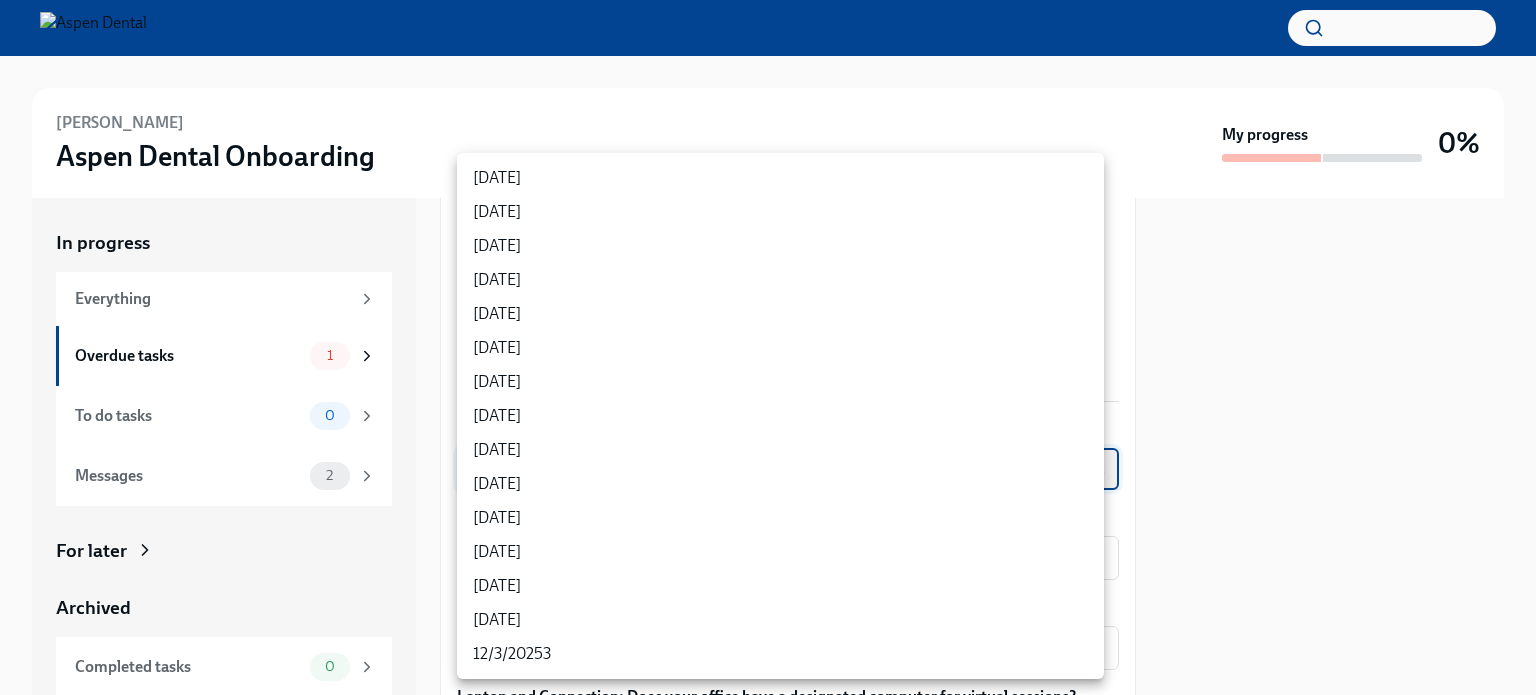 type on "2nnjn7y1B" 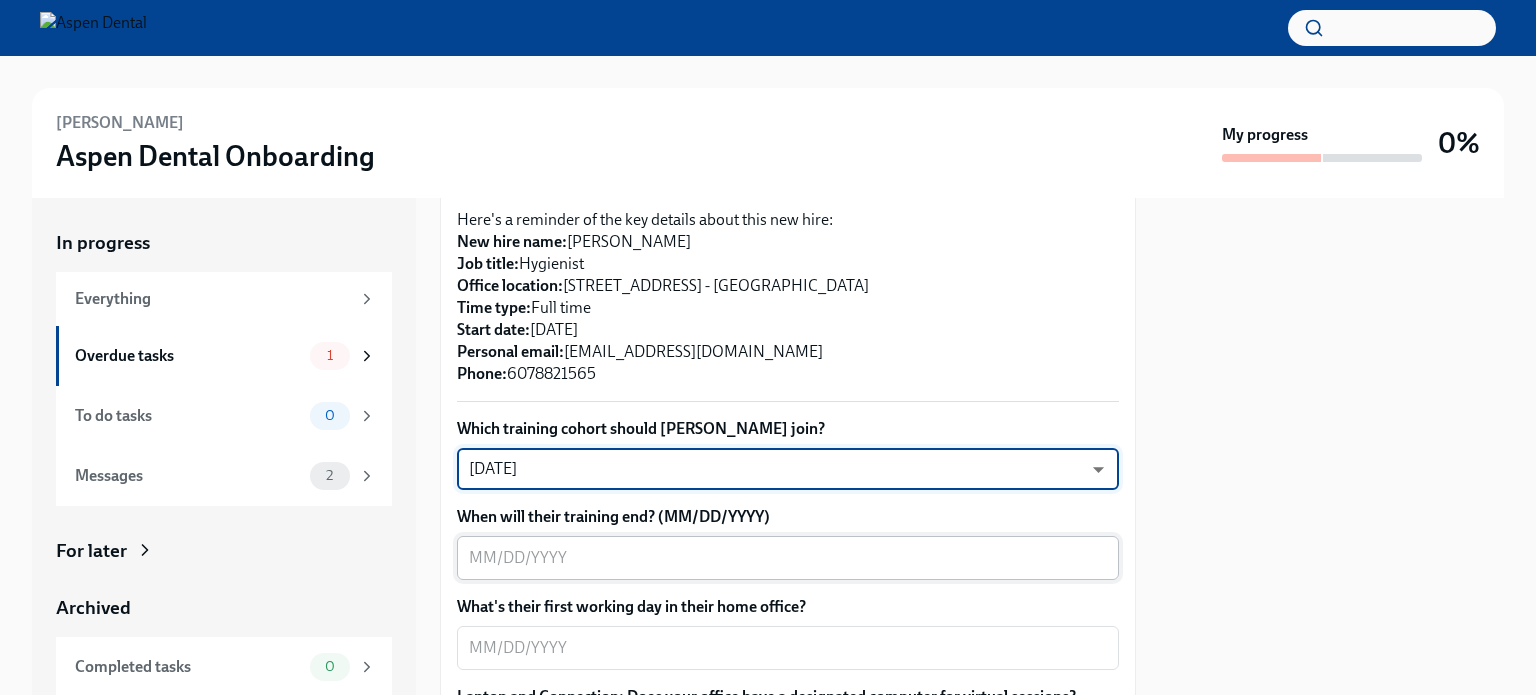 click on "When will their training end? (MM/DD/YYYY)" at bounding box center (788, 558) 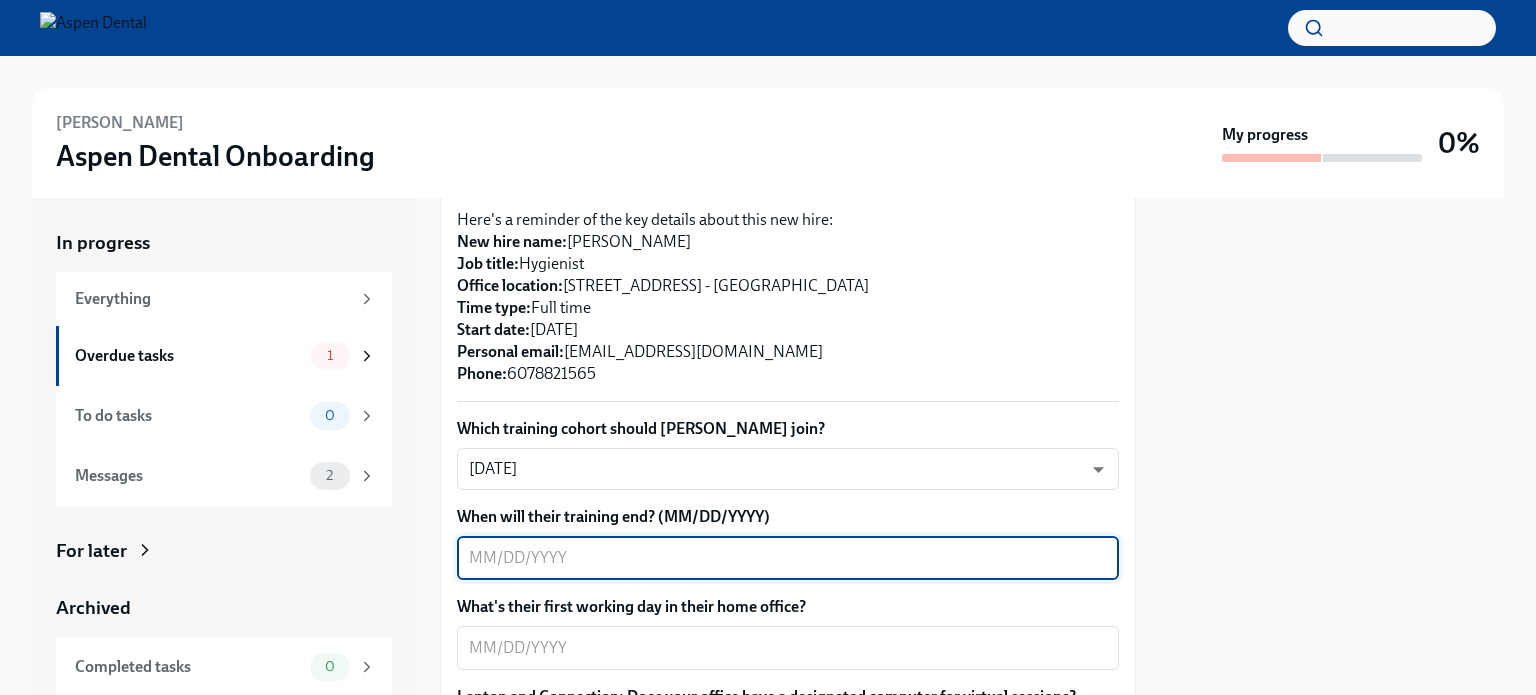 click on "x ​" at bounding box center [788, 558] 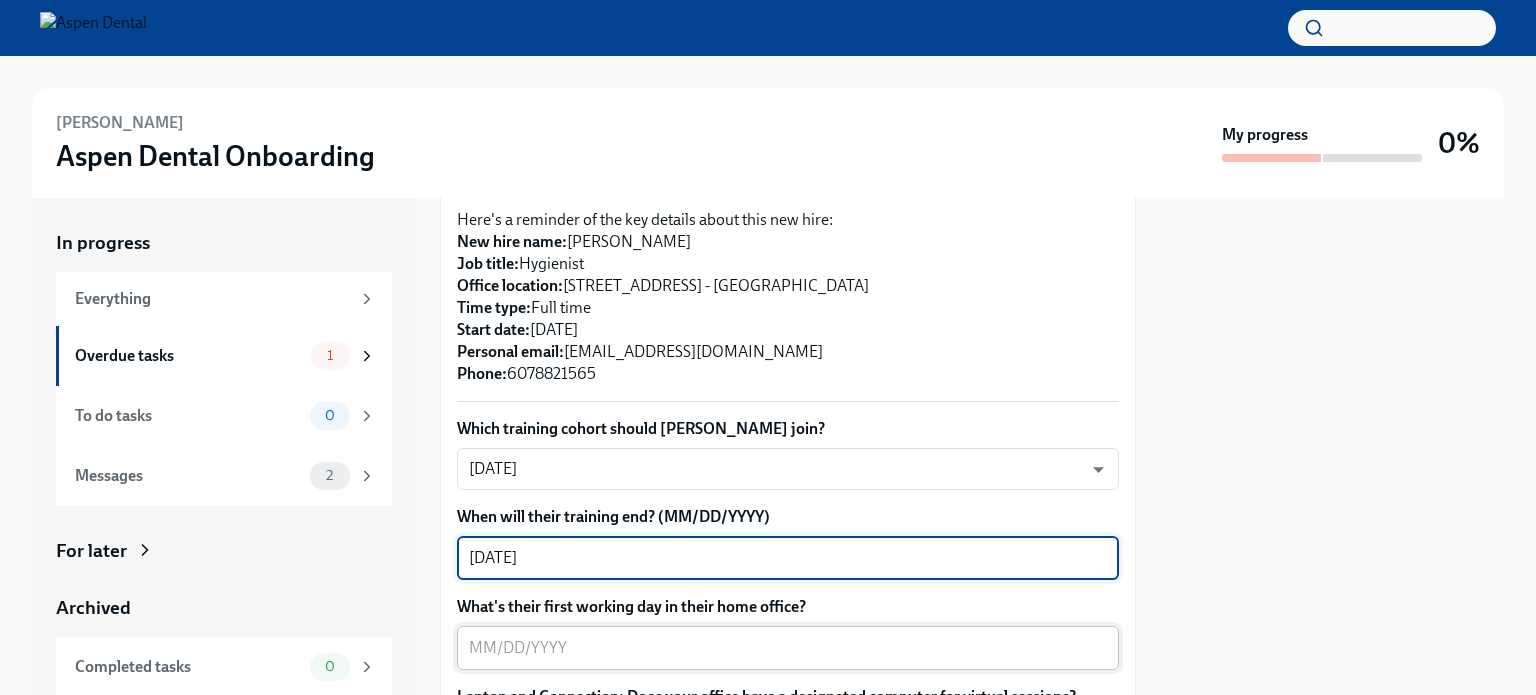 type on "08/01/2025" 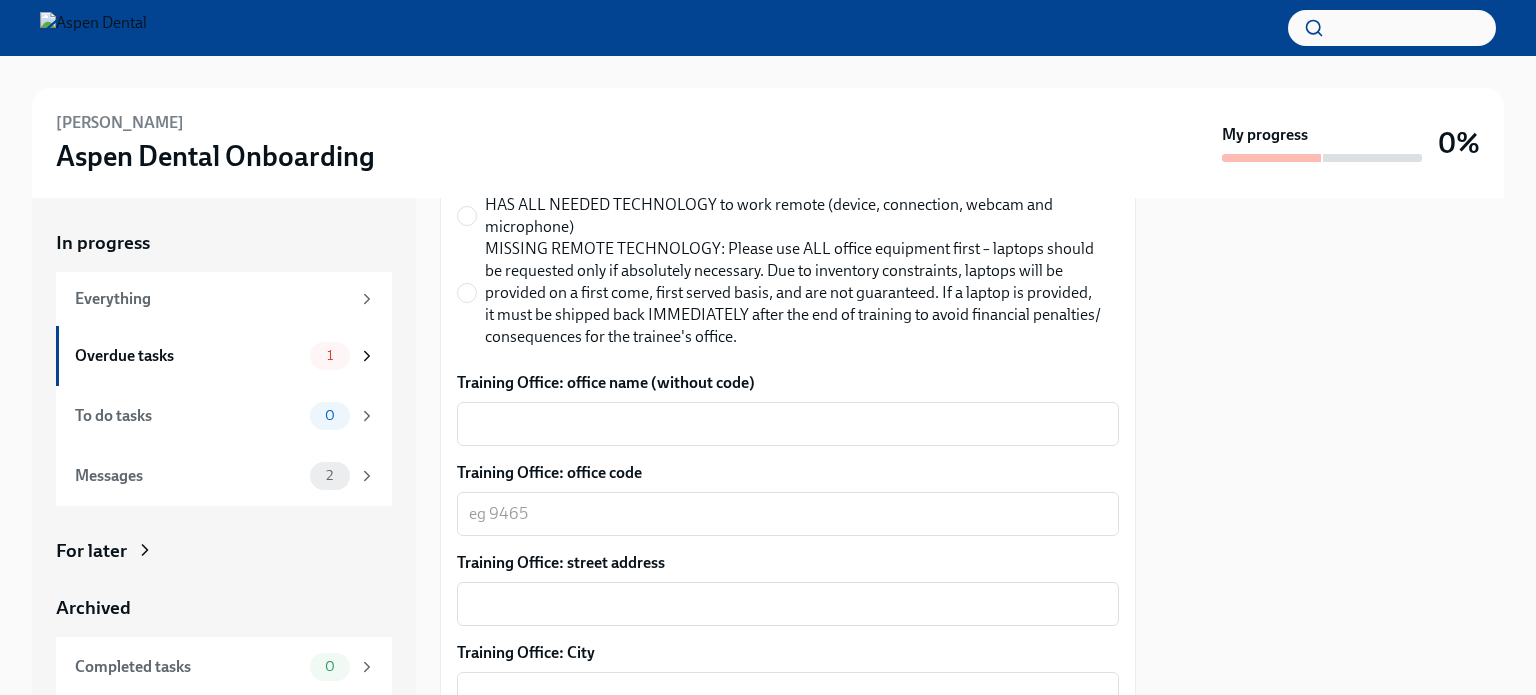 scroll, scrollTop: 900, scrollLeft: 0, axis: vertical 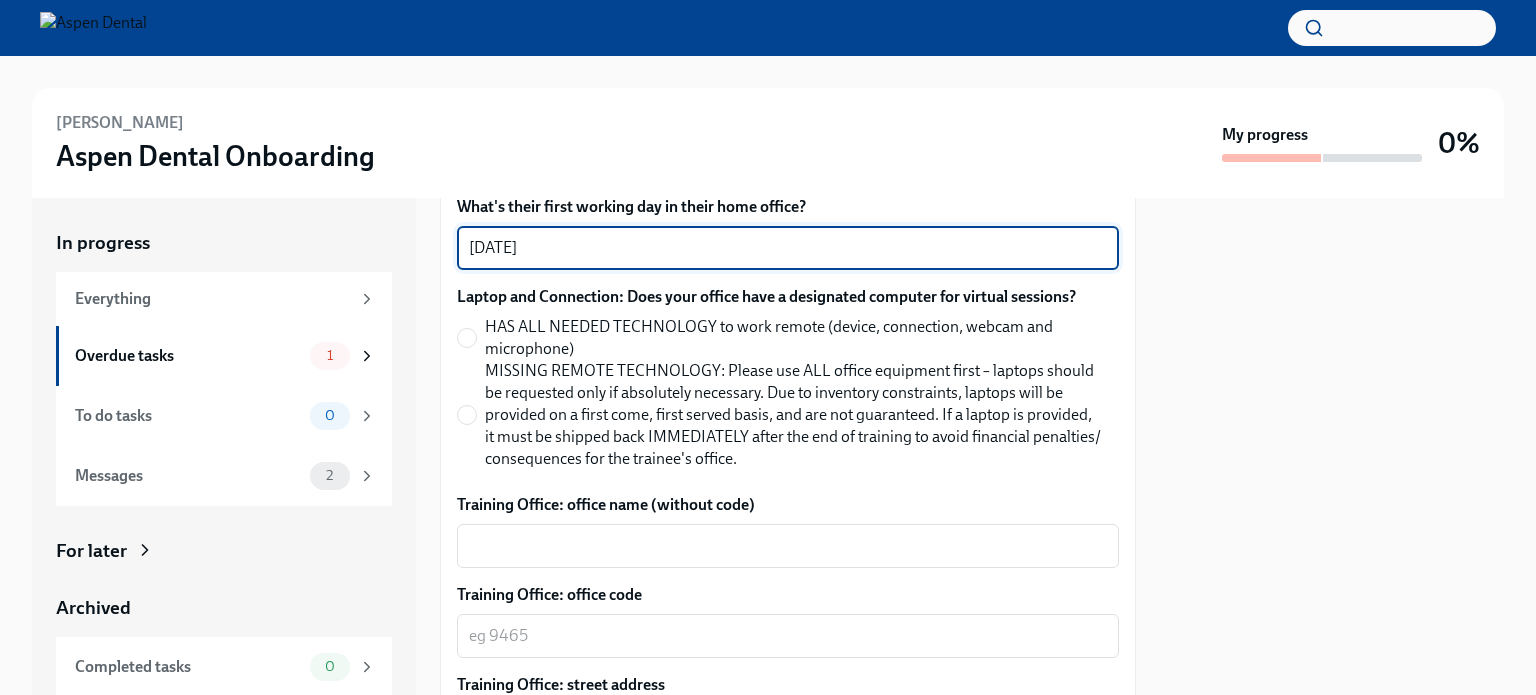 type on "8/18/2025" 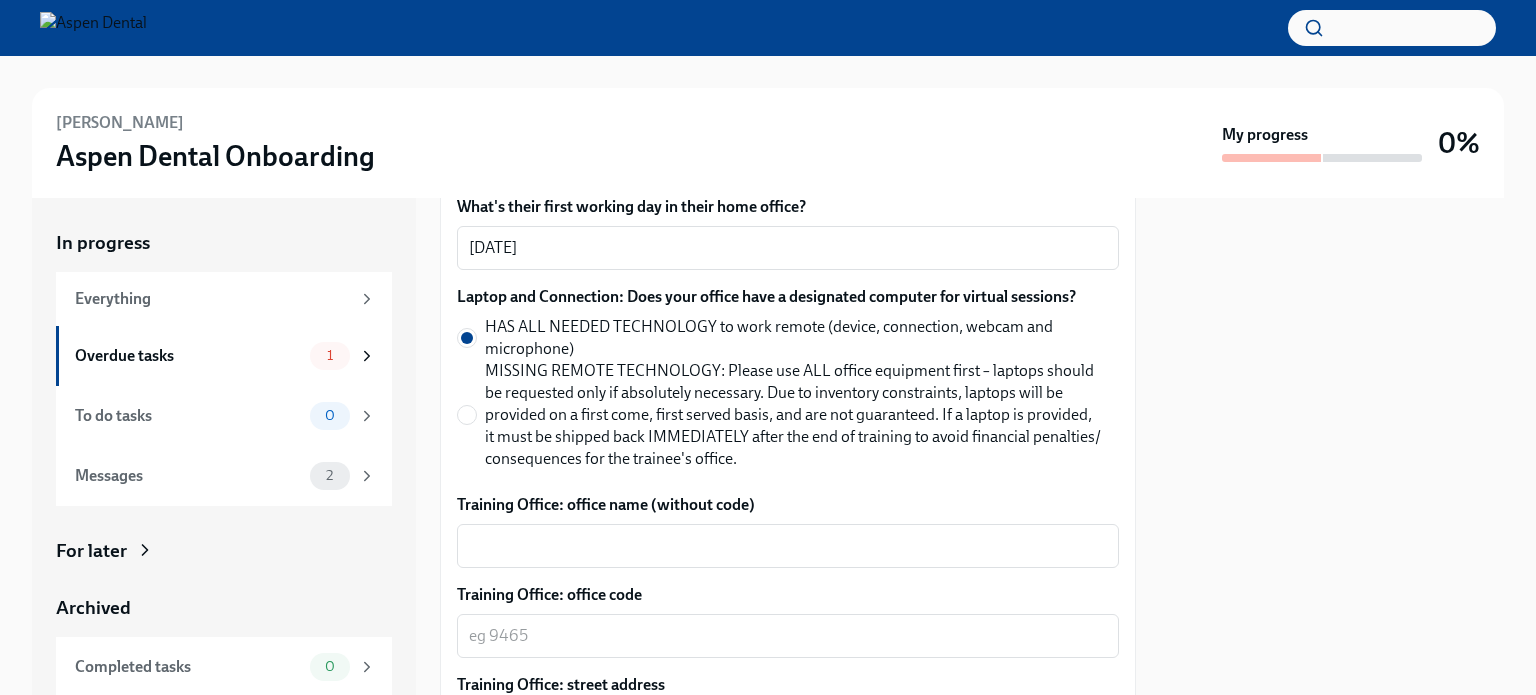 scroll, scrollTop: 1000, scrollLeft: 0, axis: vertical 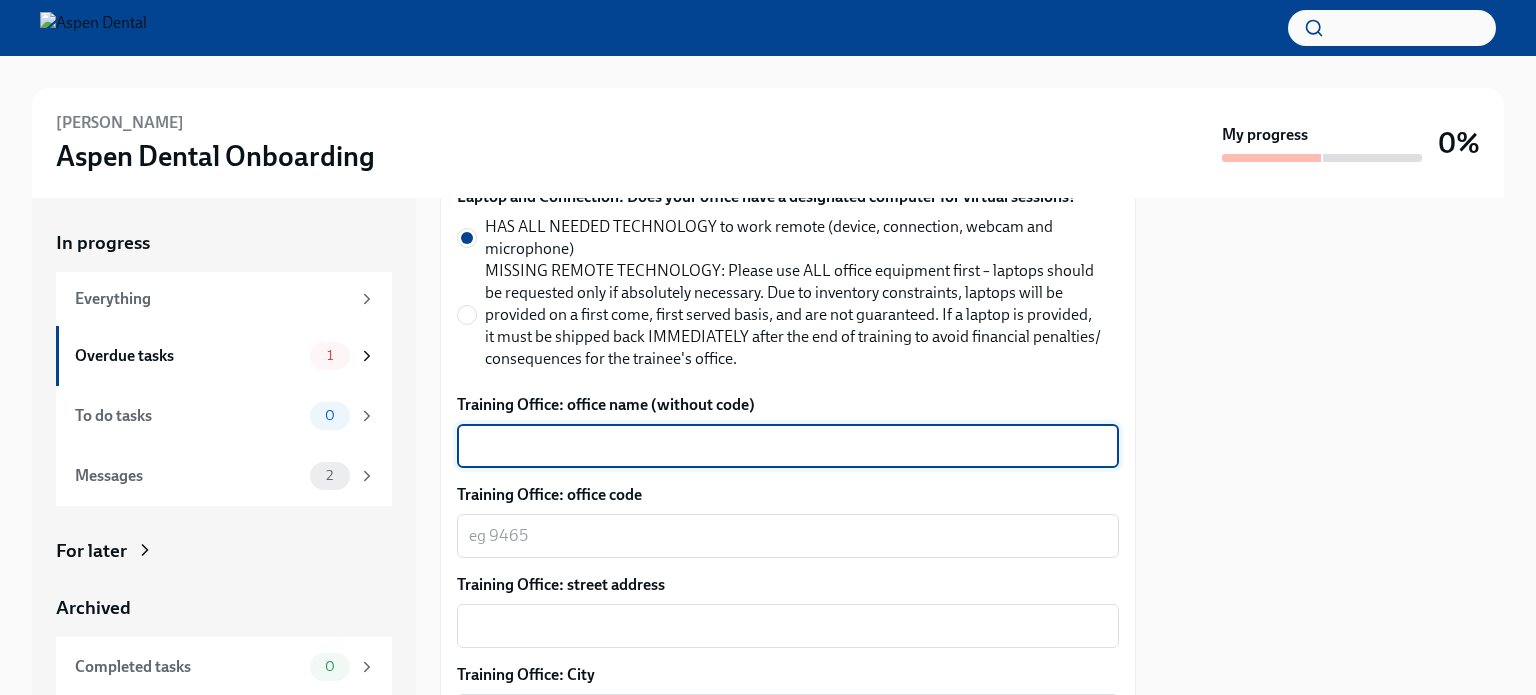 click on "Training Office: office name (without code)" at bounding box center (788, 446) 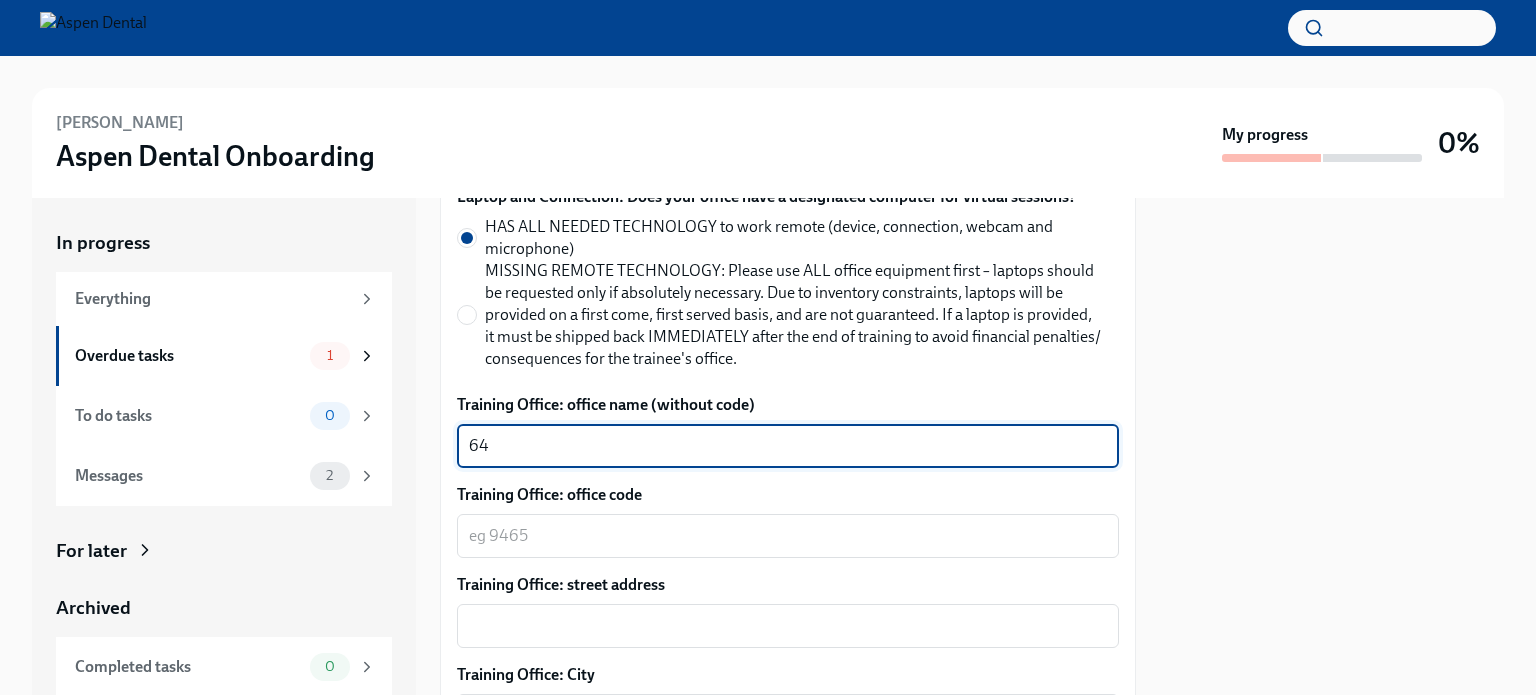 type on "6" 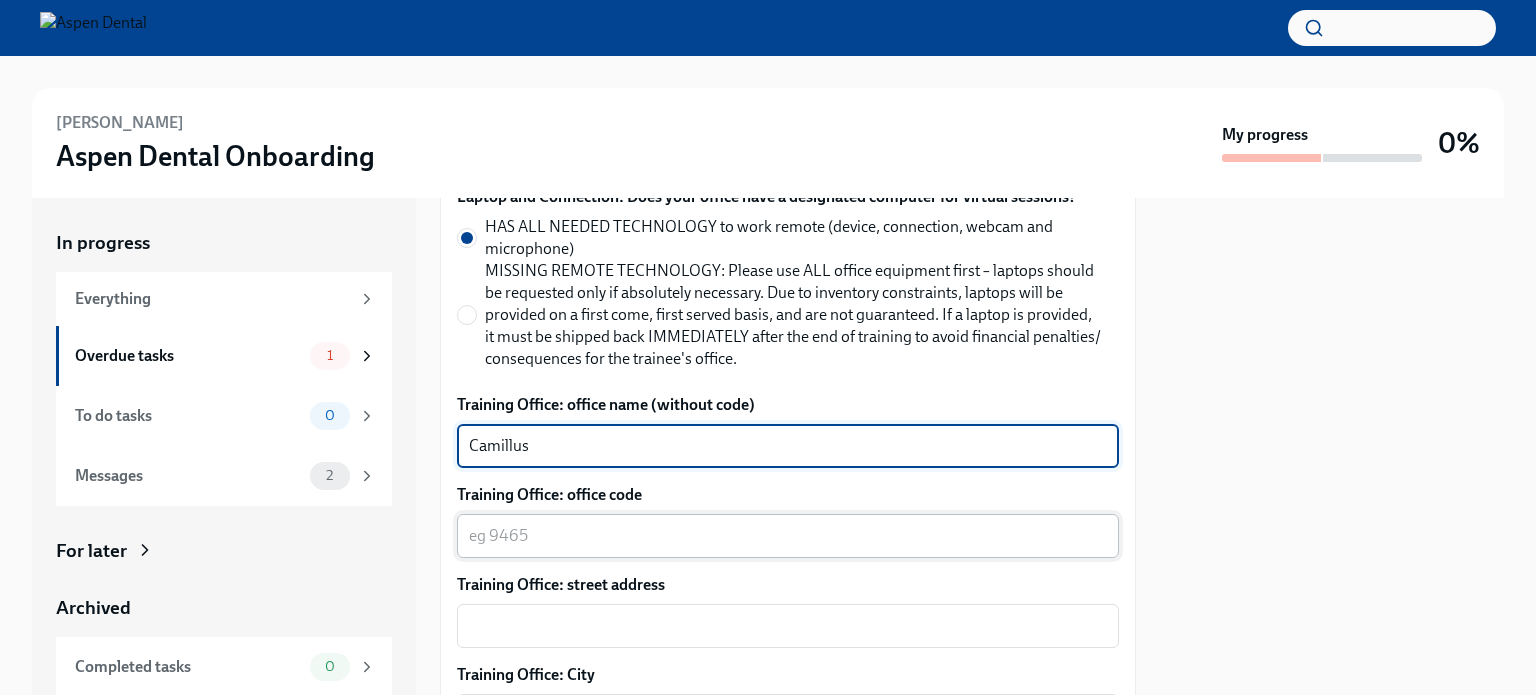 type on "Camillus" 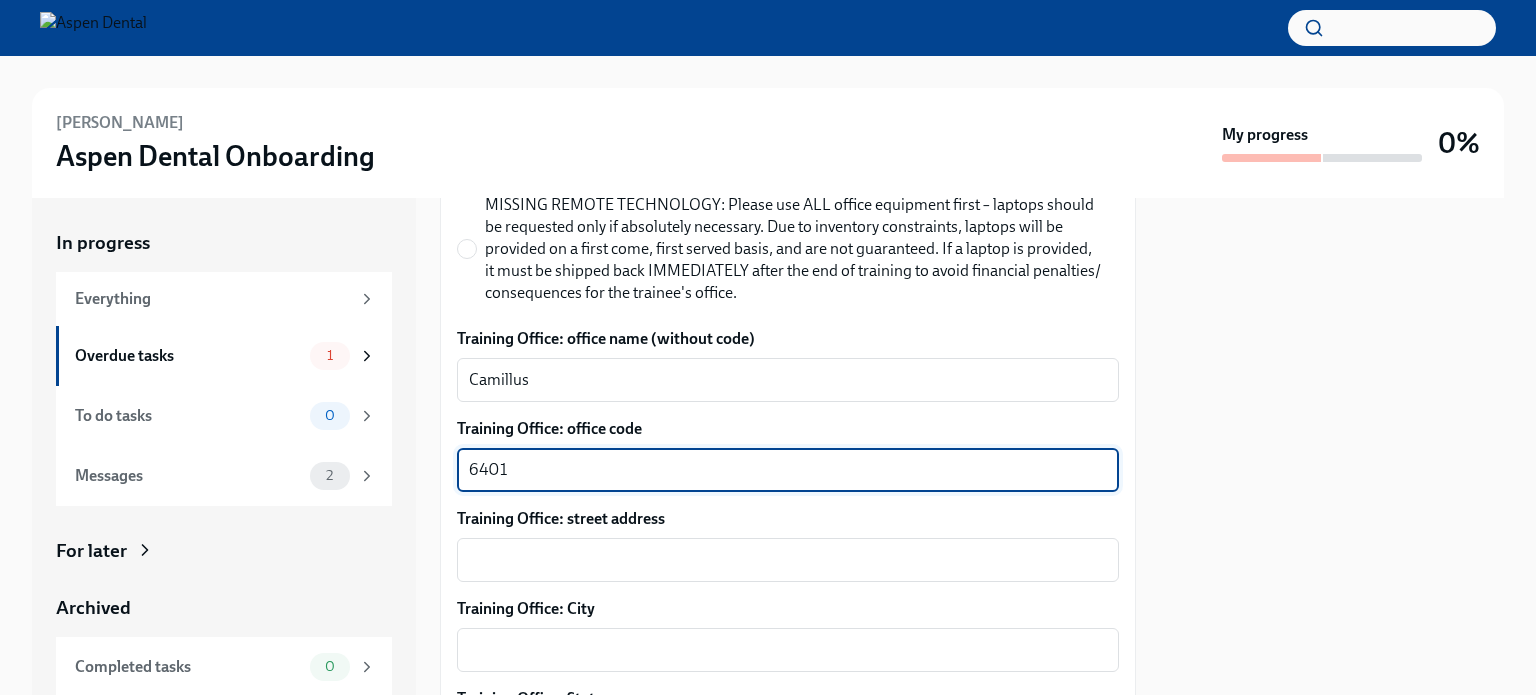 scroll, scrollTop: 1100, scrollLeft: 0, axis: vertical 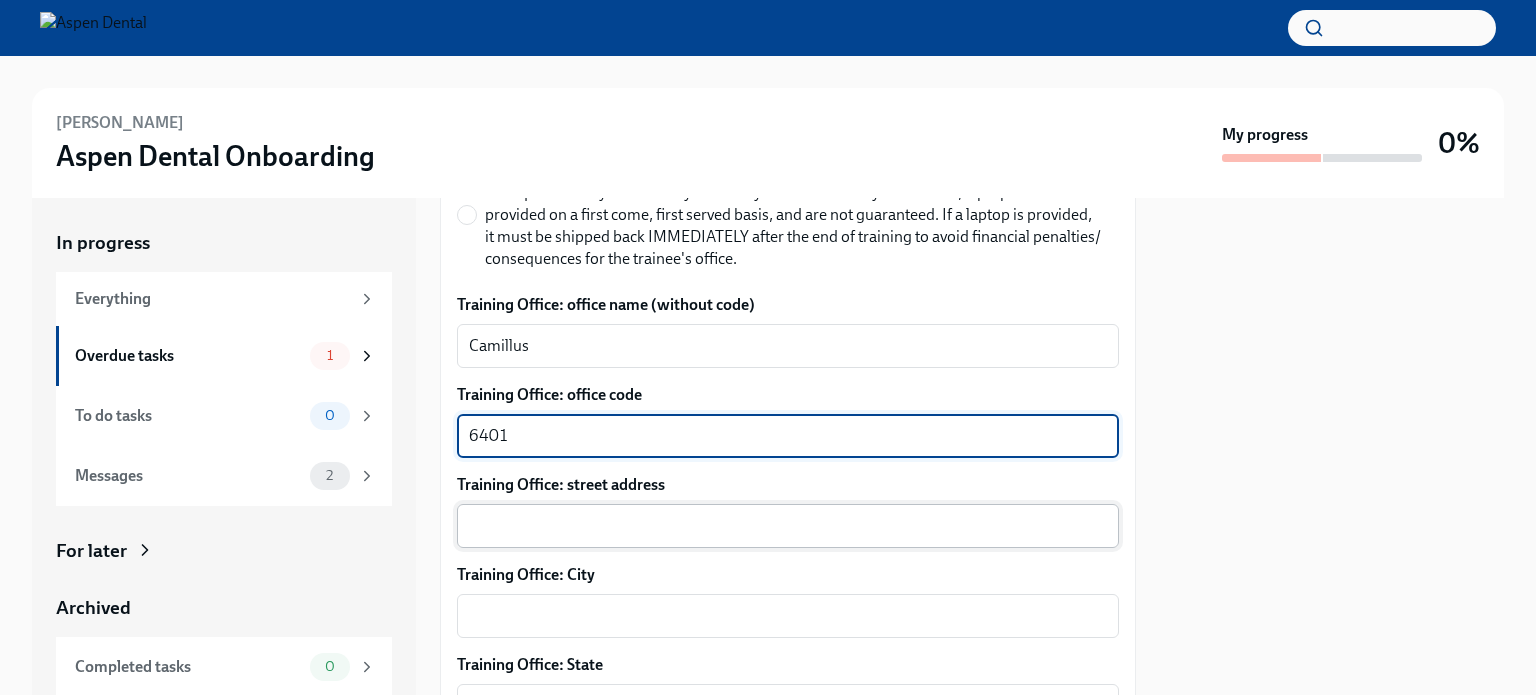 type on "6401" 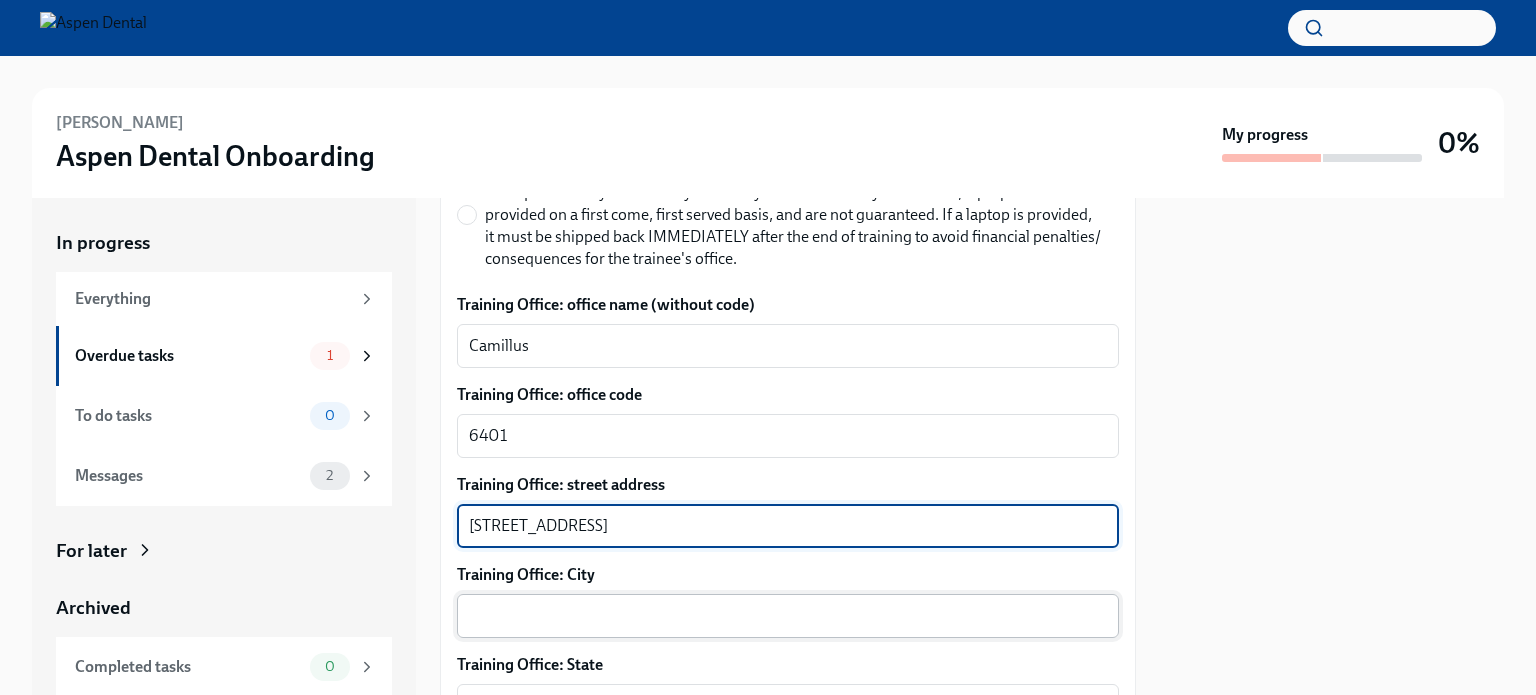 type on "3590 W Genesee Street" 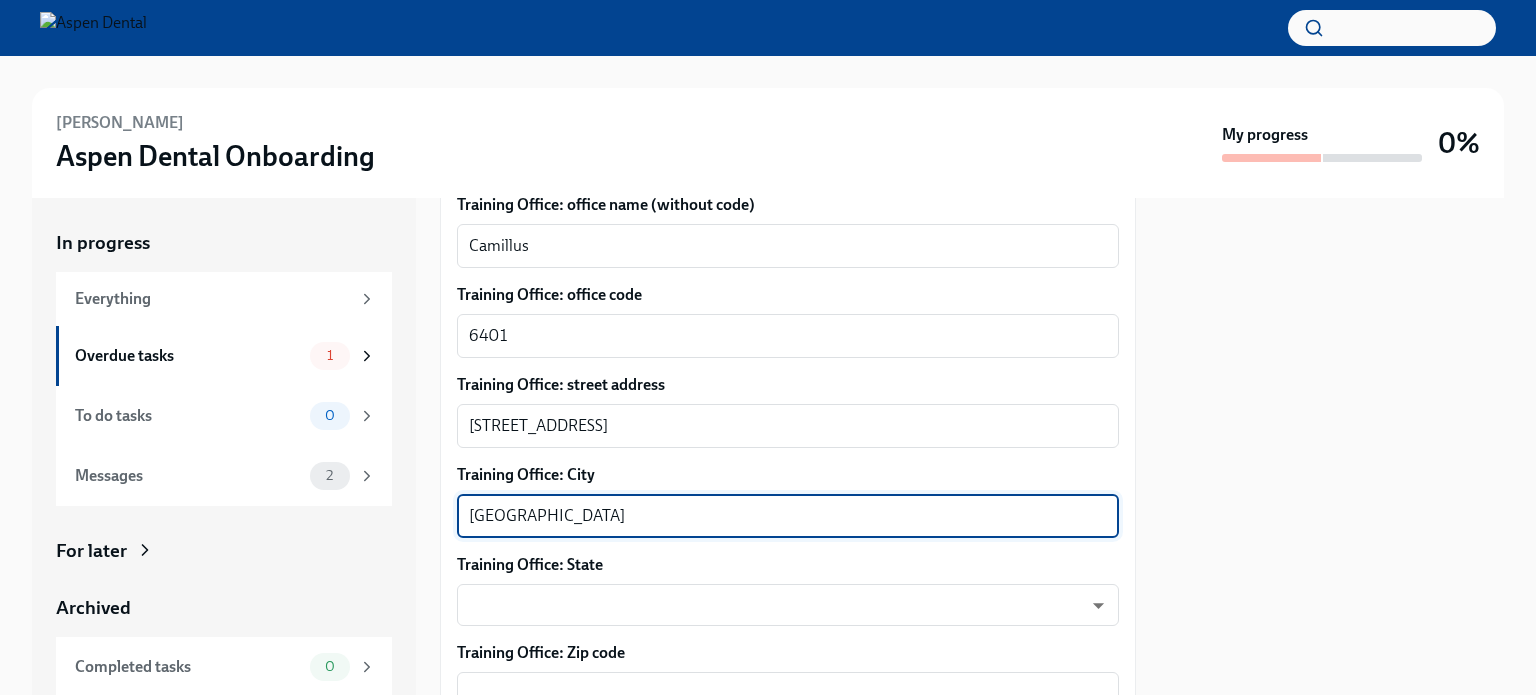 scroll, scrollTop: 1300, scrollLeft: 0, axis: vertical 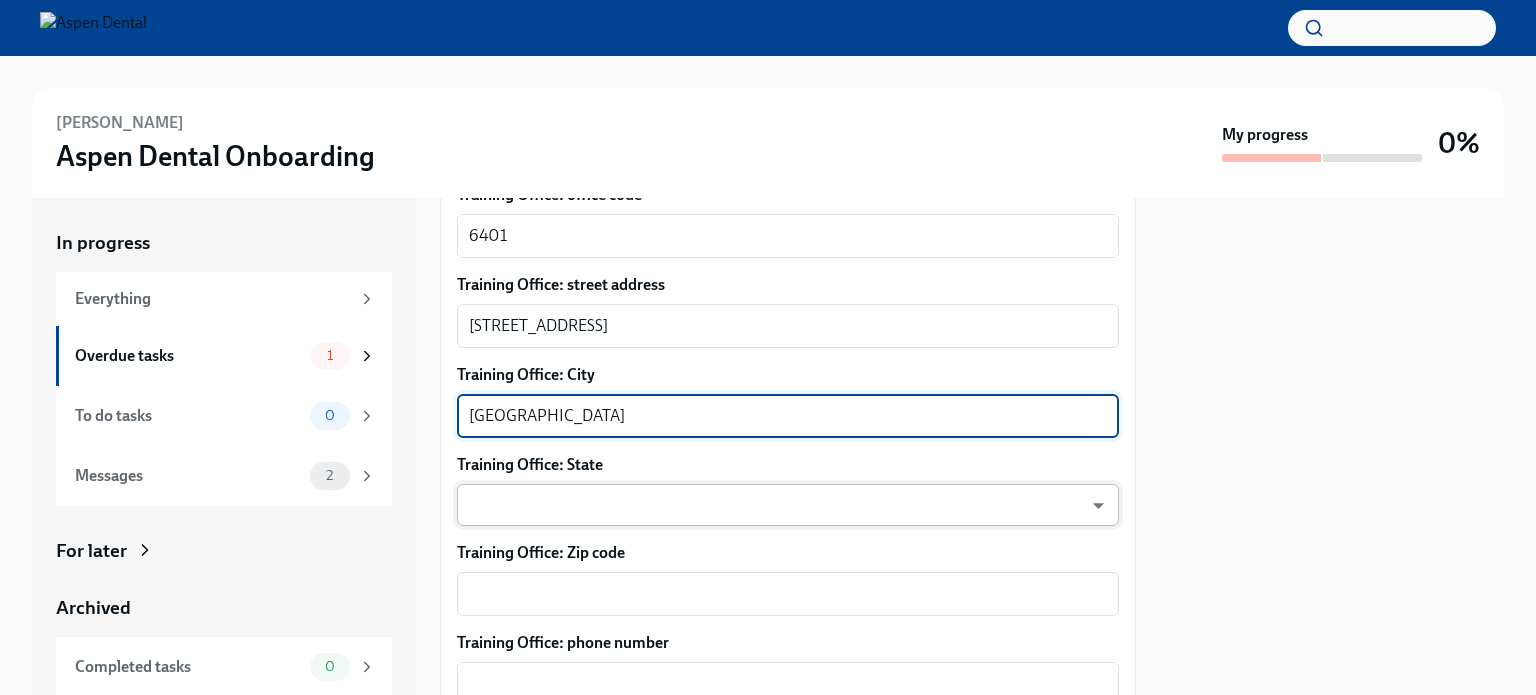 type on "Syracuse" 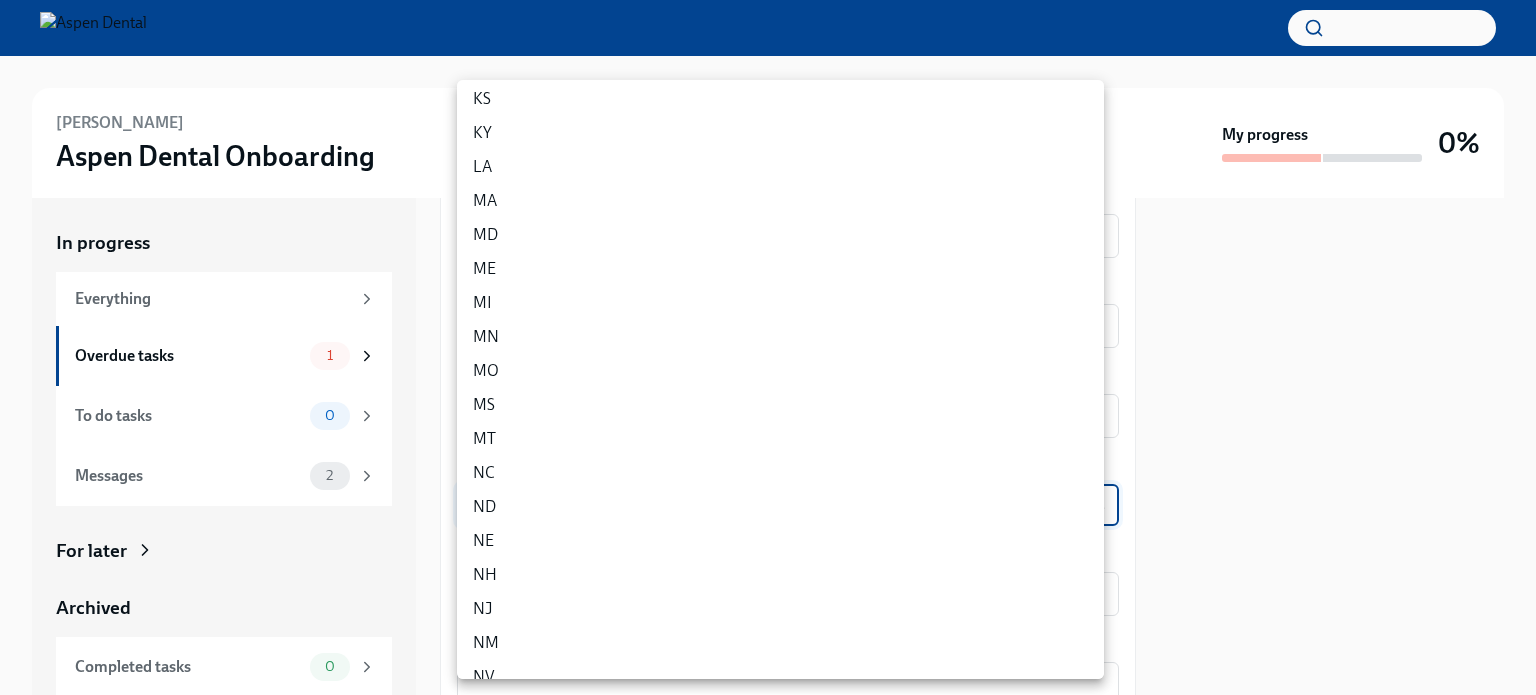 scroll, scrollTop: 600, scrollLeft: 0, axis: vertical 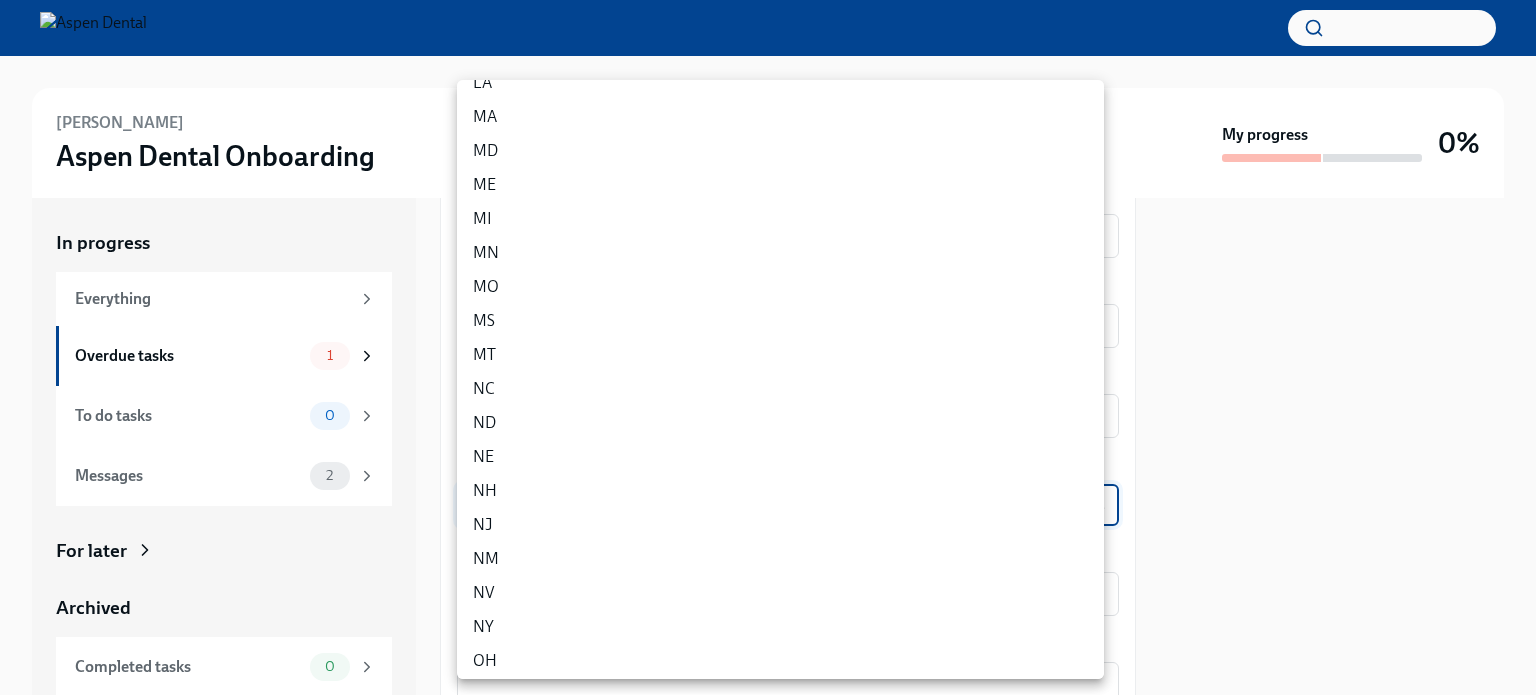 click on "NY" at bounding box center [780, 627] 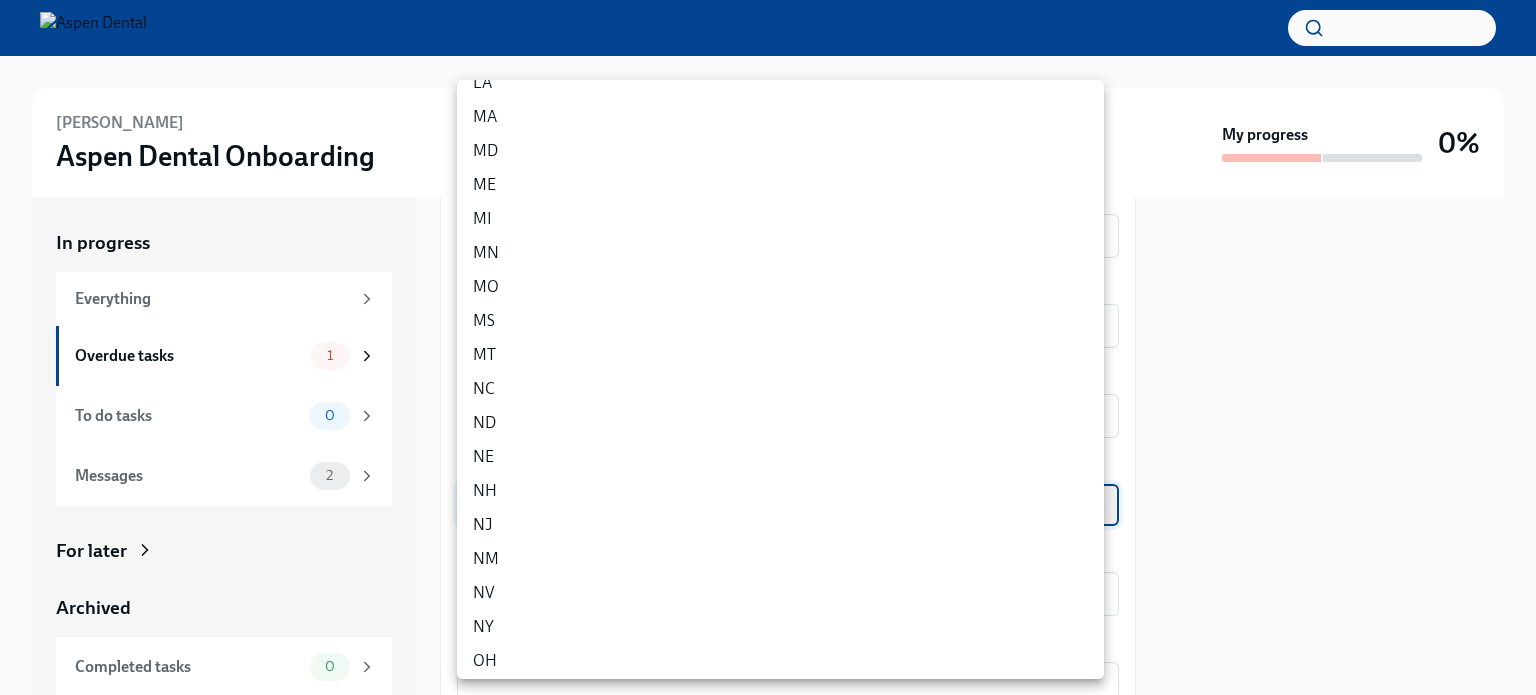 type on "EgO0PX8C9" 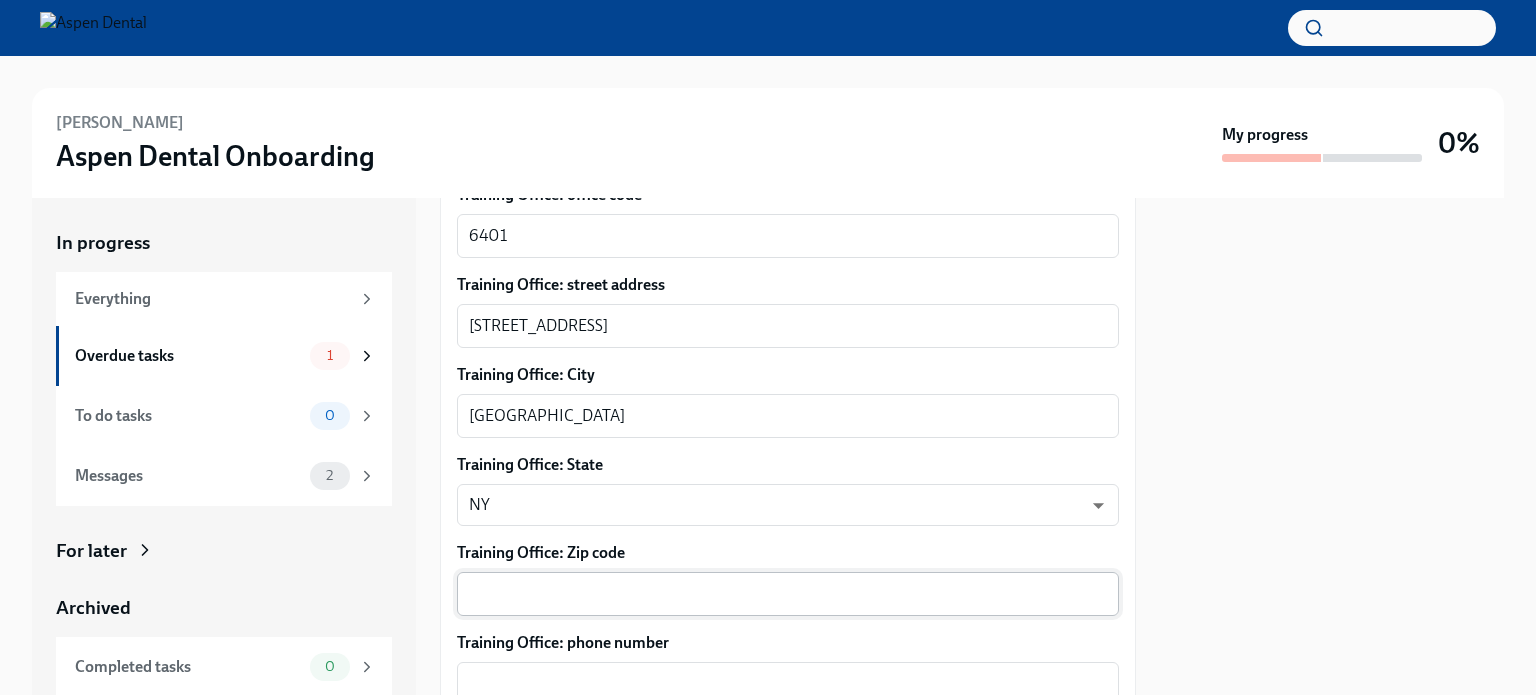 click on "x ​" at bounding box center [788, 594] 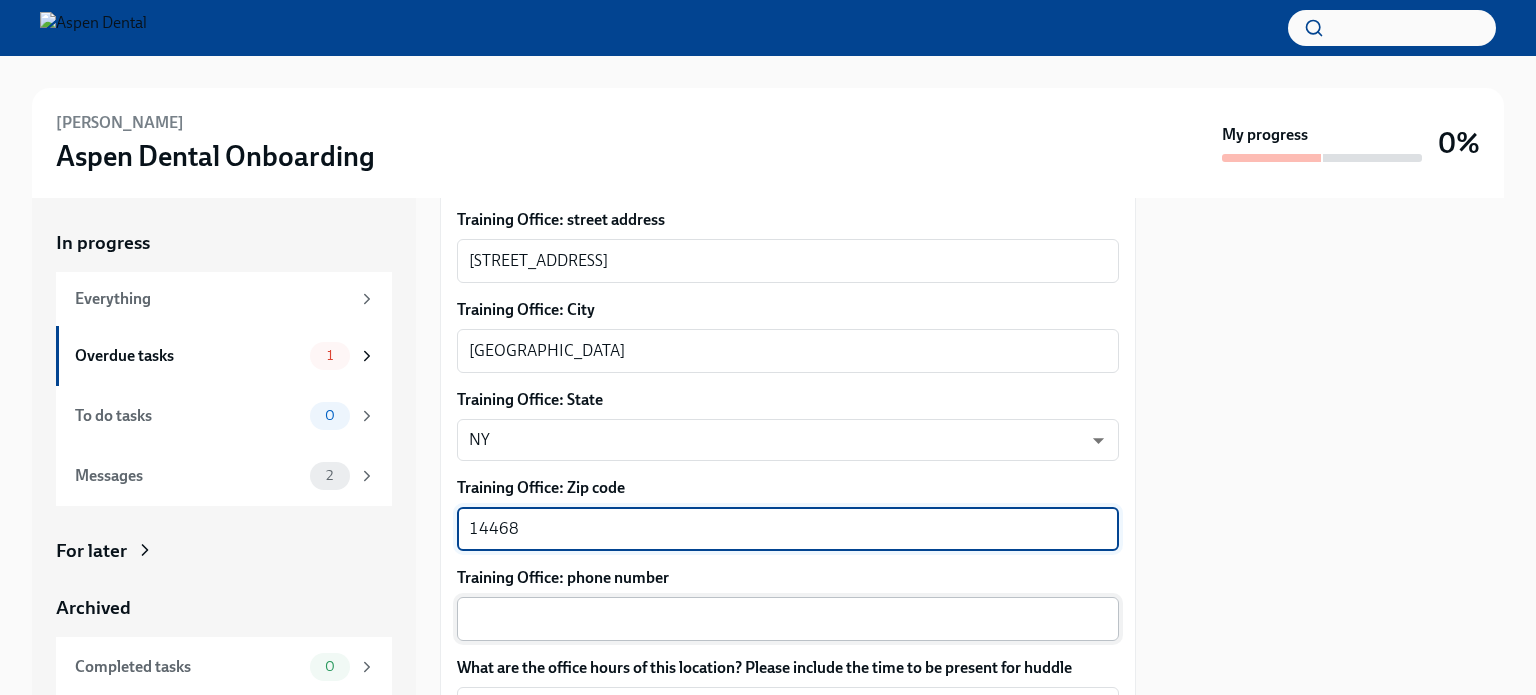 scroll, scrollTop: 1400, scrollLeft: 0, axis: vertical 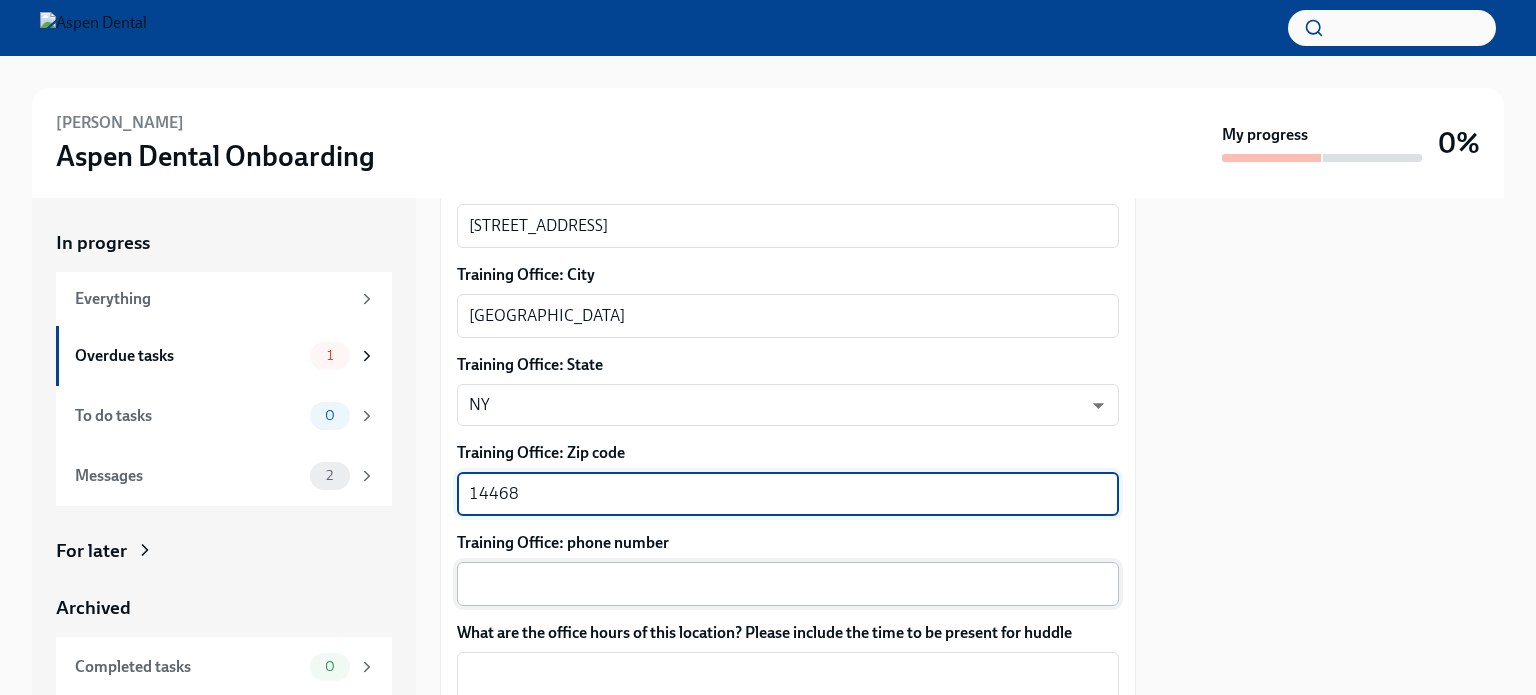 click on "Training Office: phone number" at bounding box center (788, 584) 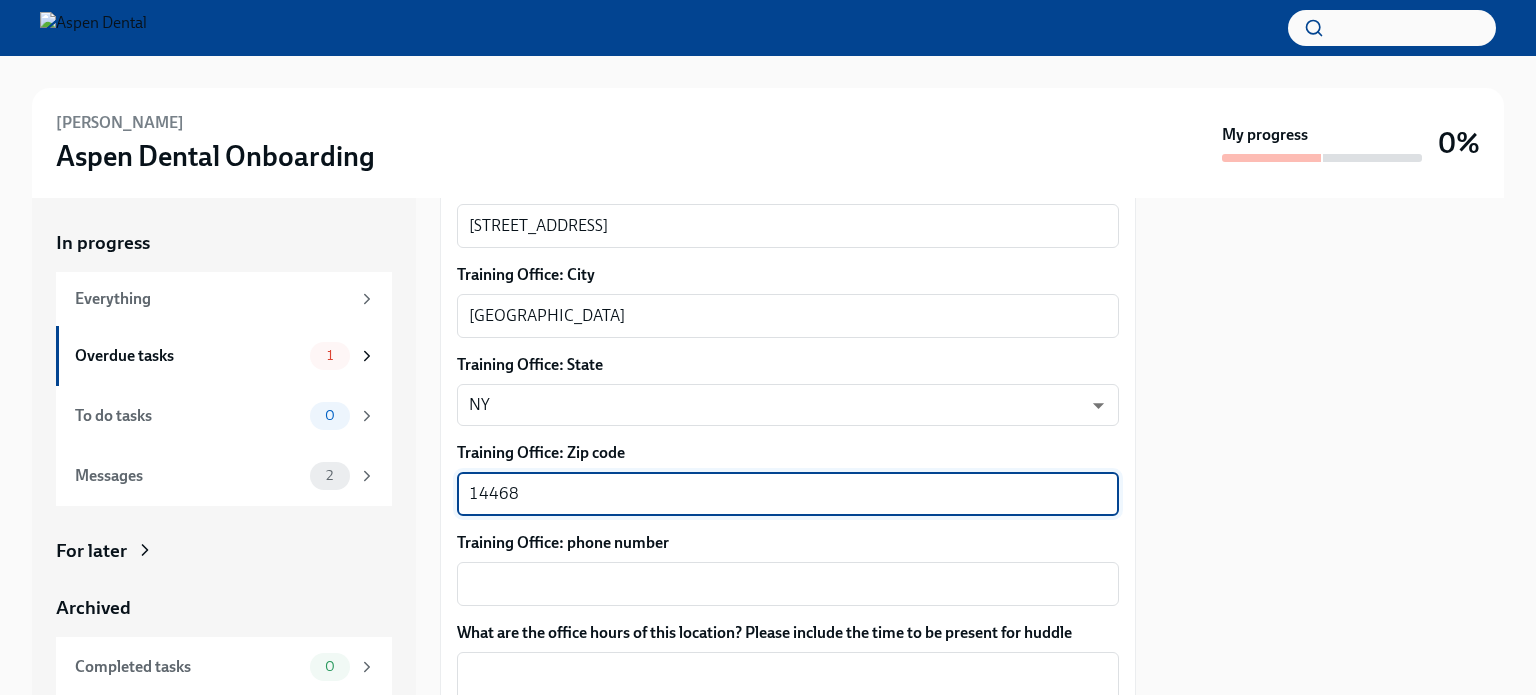 drag, startPoint x: 552, startPoint y: 467, endPoint x: 426, endPoint y: 488, distance: 127.738014 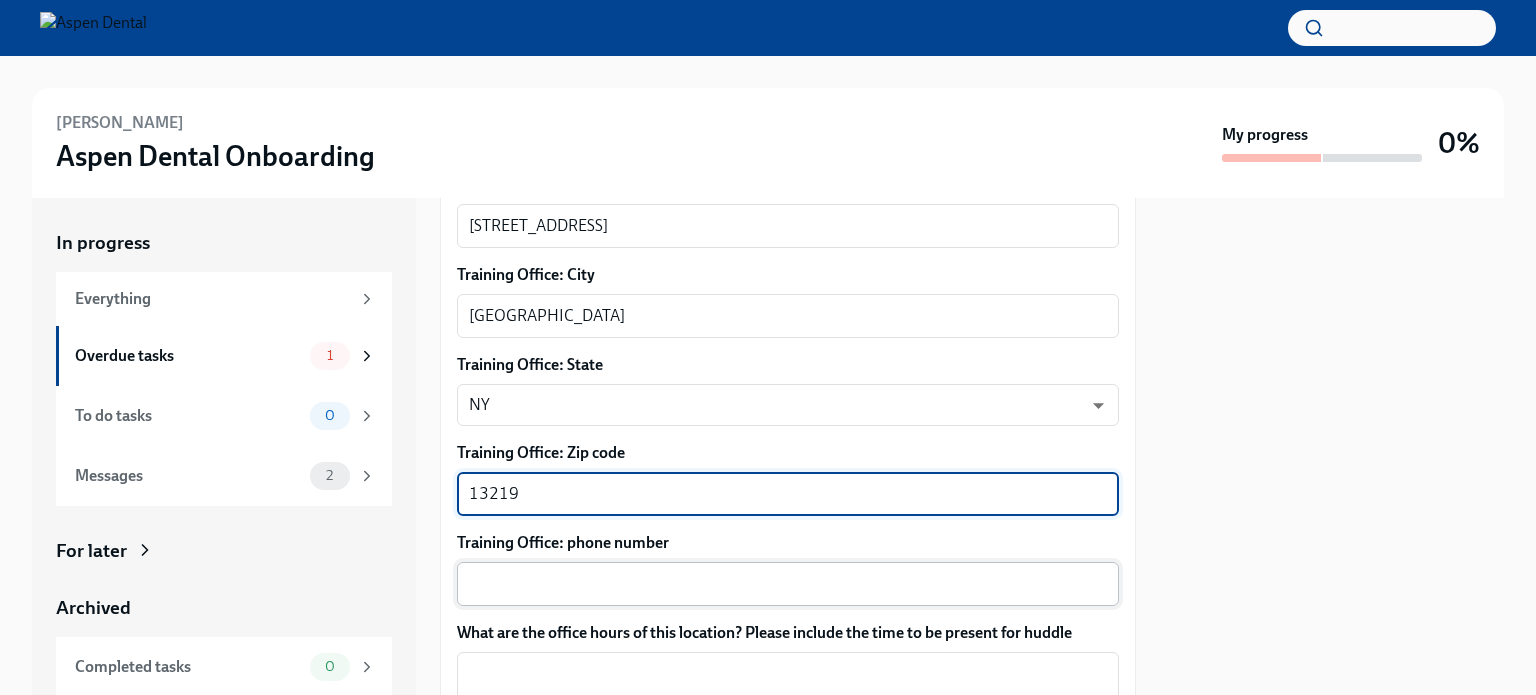 type on "13219" 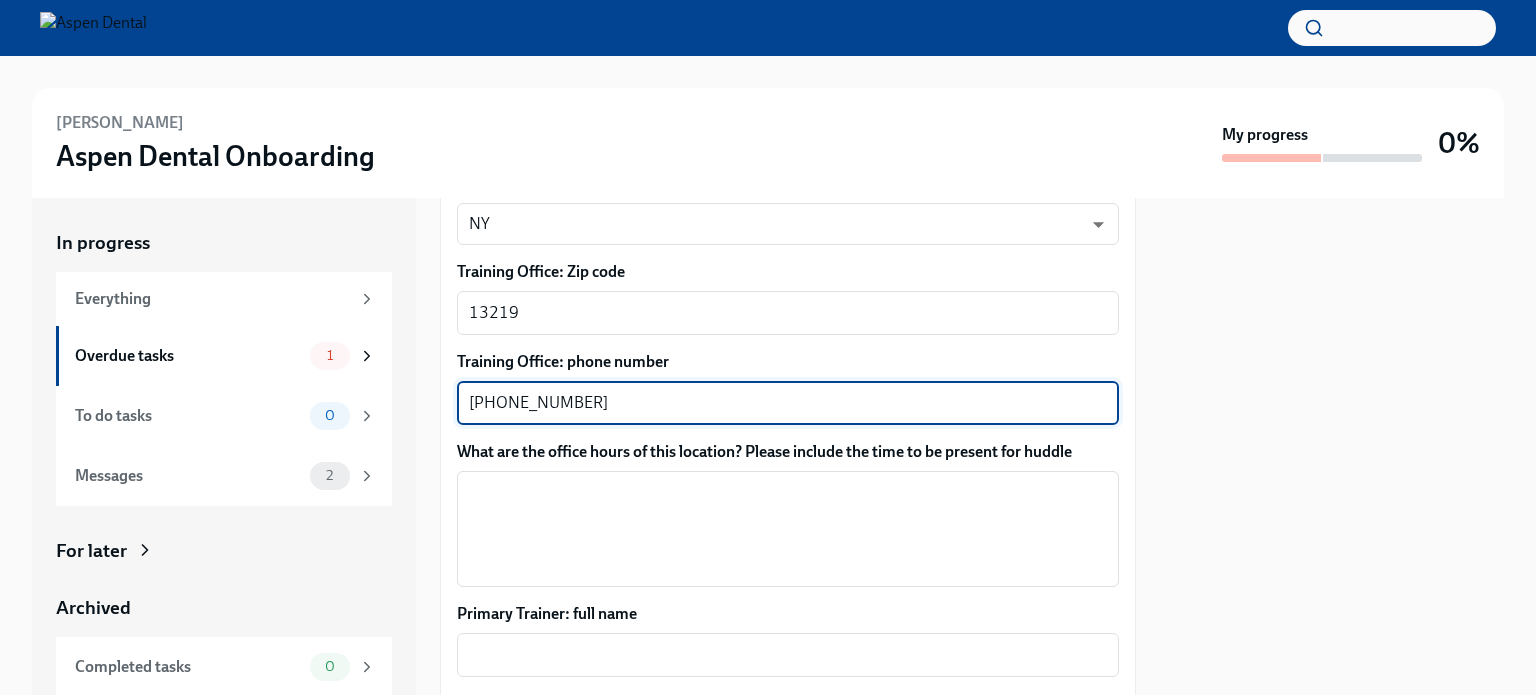 scroll, scrollTop: 1700, scrollLeft: 0, axis: vertical 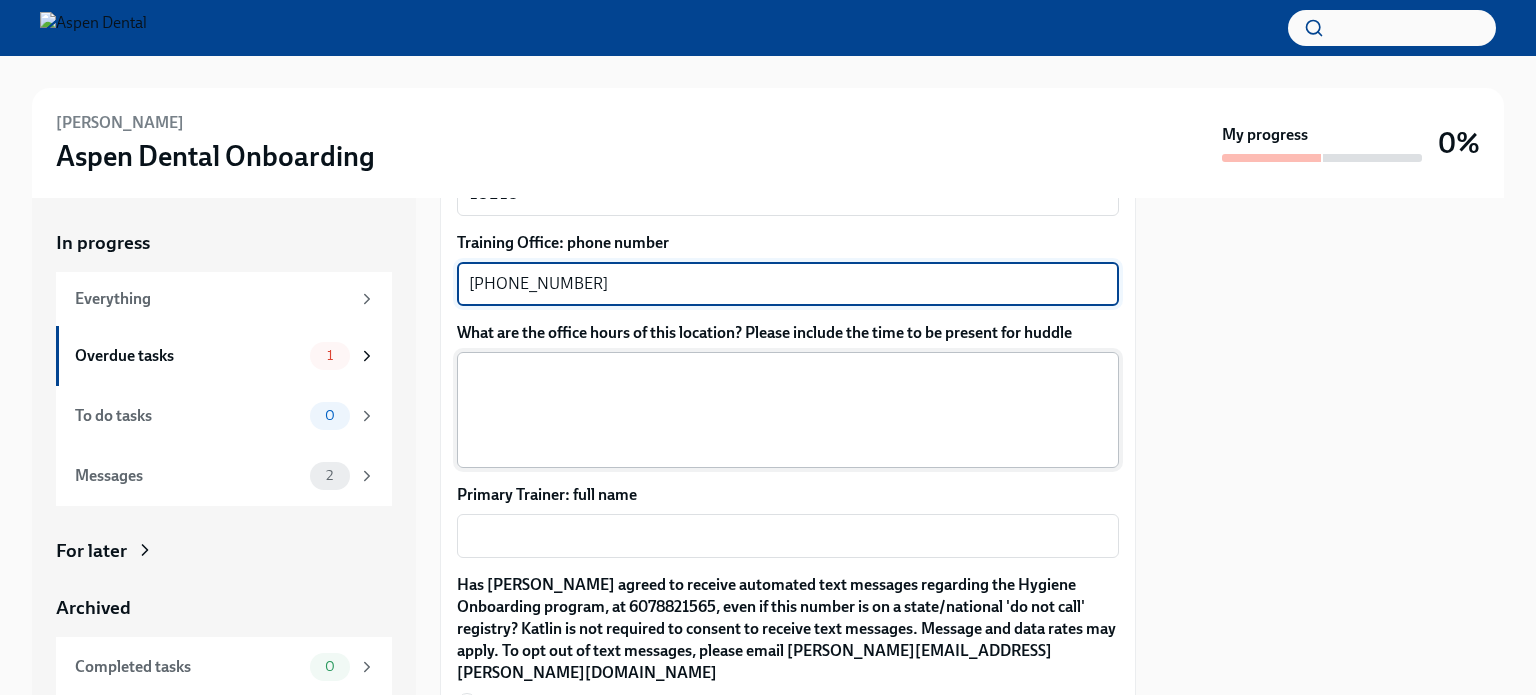 type on "(315) 487-0775" 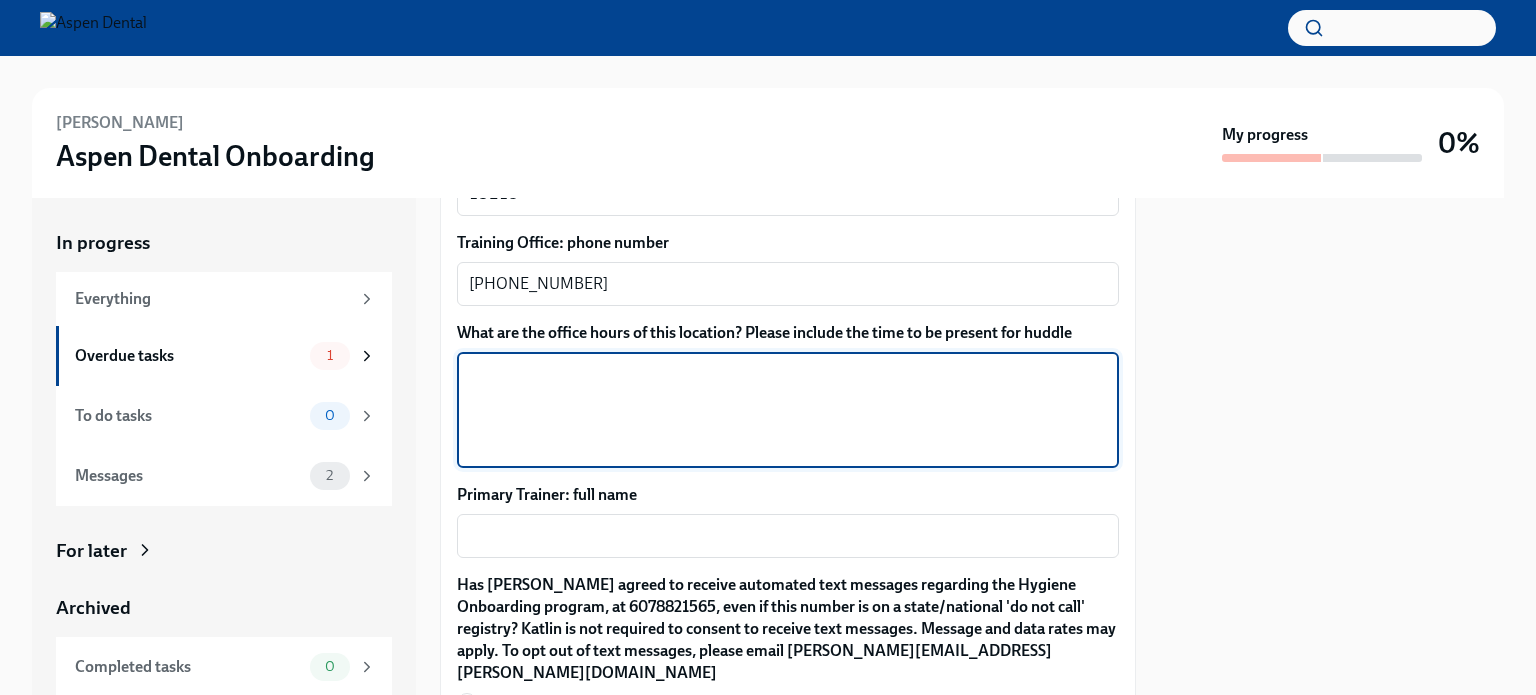 click on "What are the office hours of this location? Please include the time to be present for huddle" at bounding box center [788, 410] 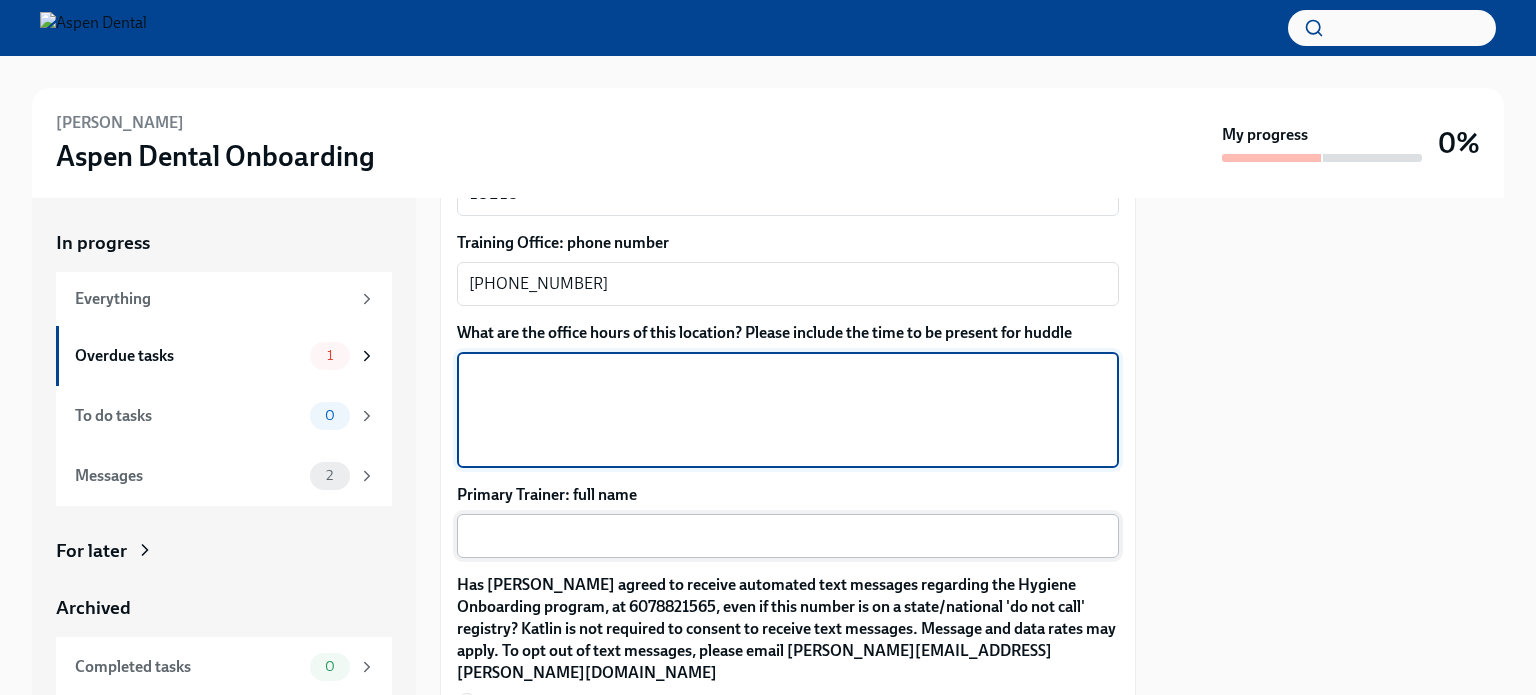click on "Primary Trainer: full name" at bounding box center (788, 536) 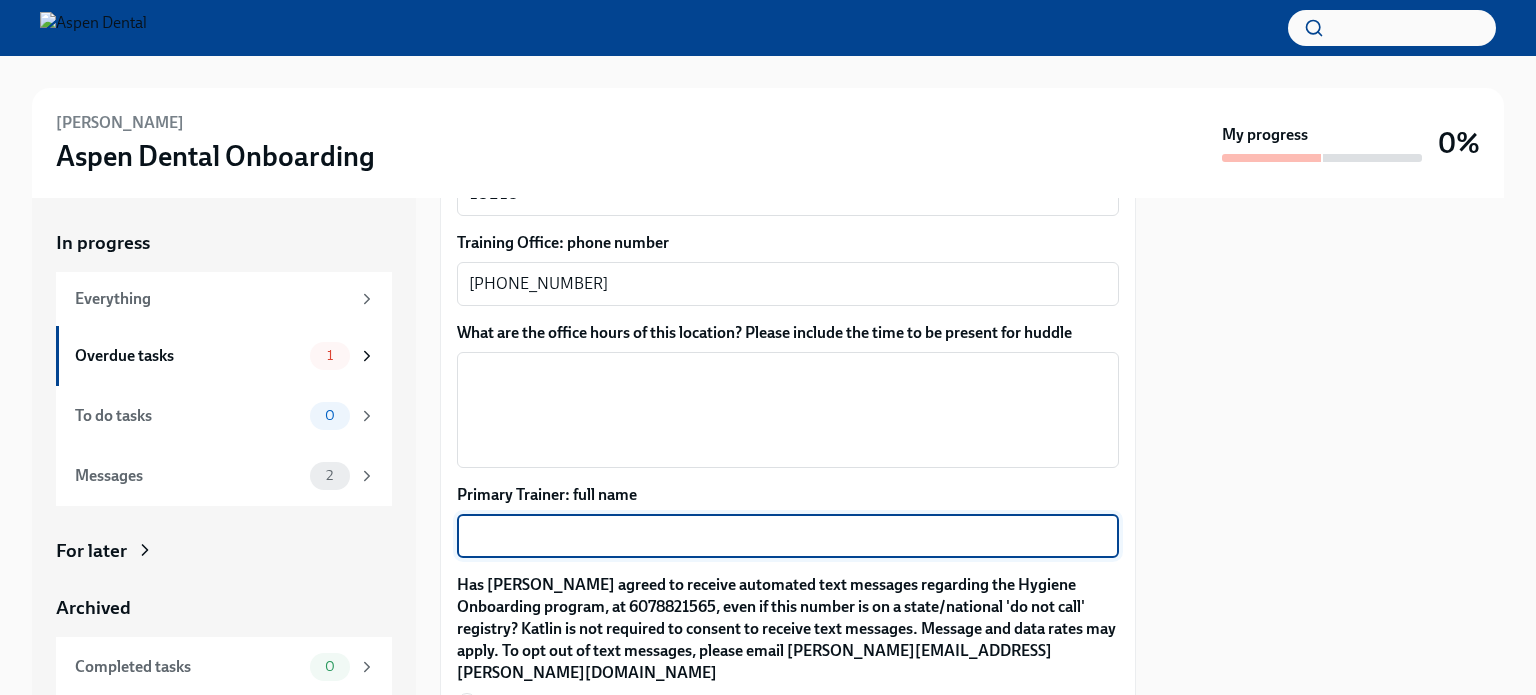 type on "n" 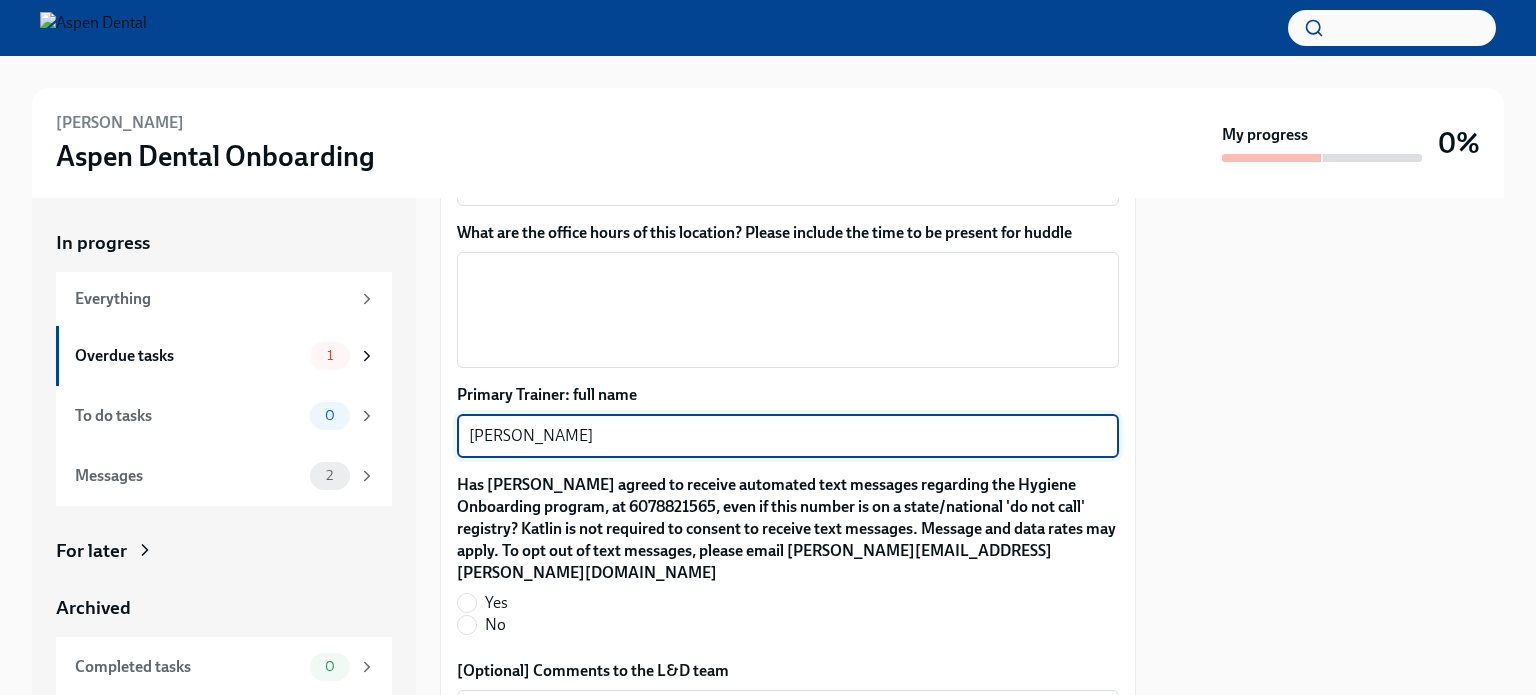 scroll, scrollTop: 1700, scrollLeft: 0, axis: vertical 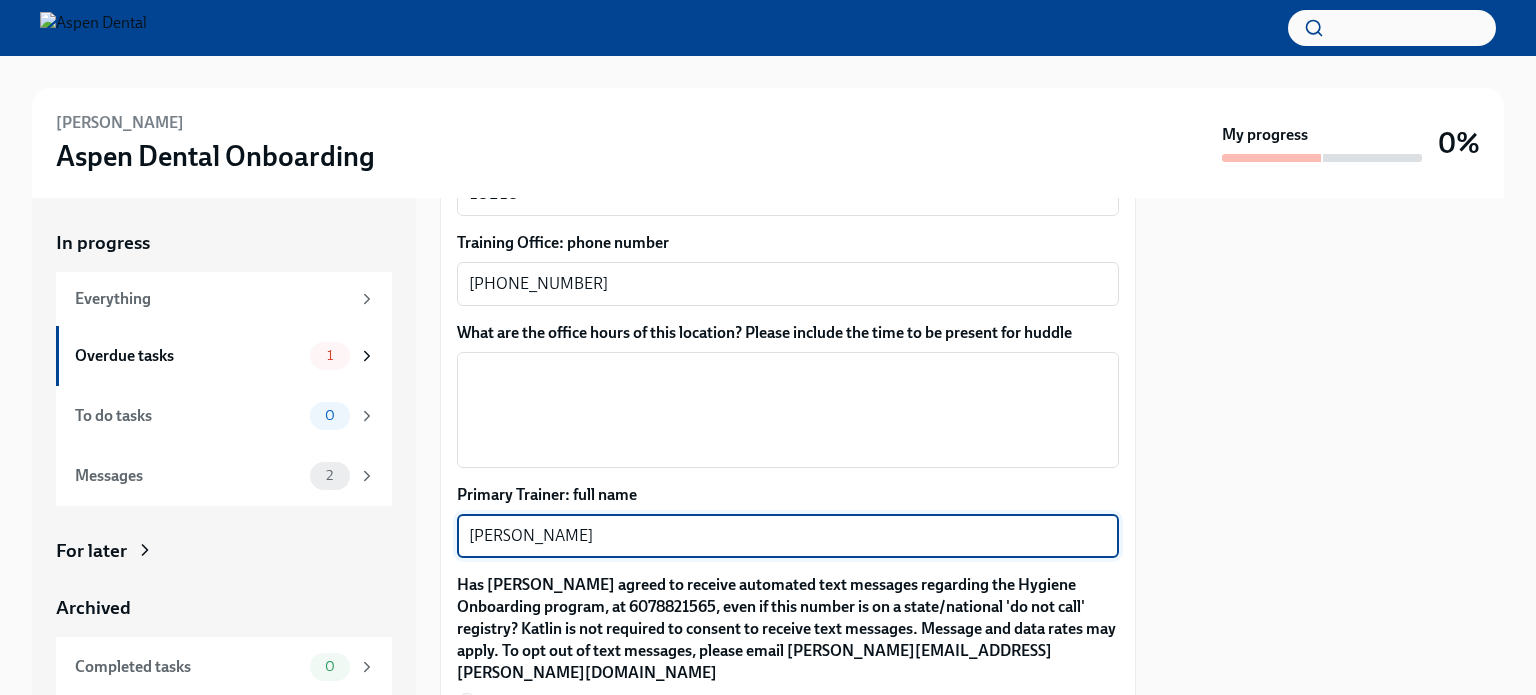 type on "Nelida Nuzzi" 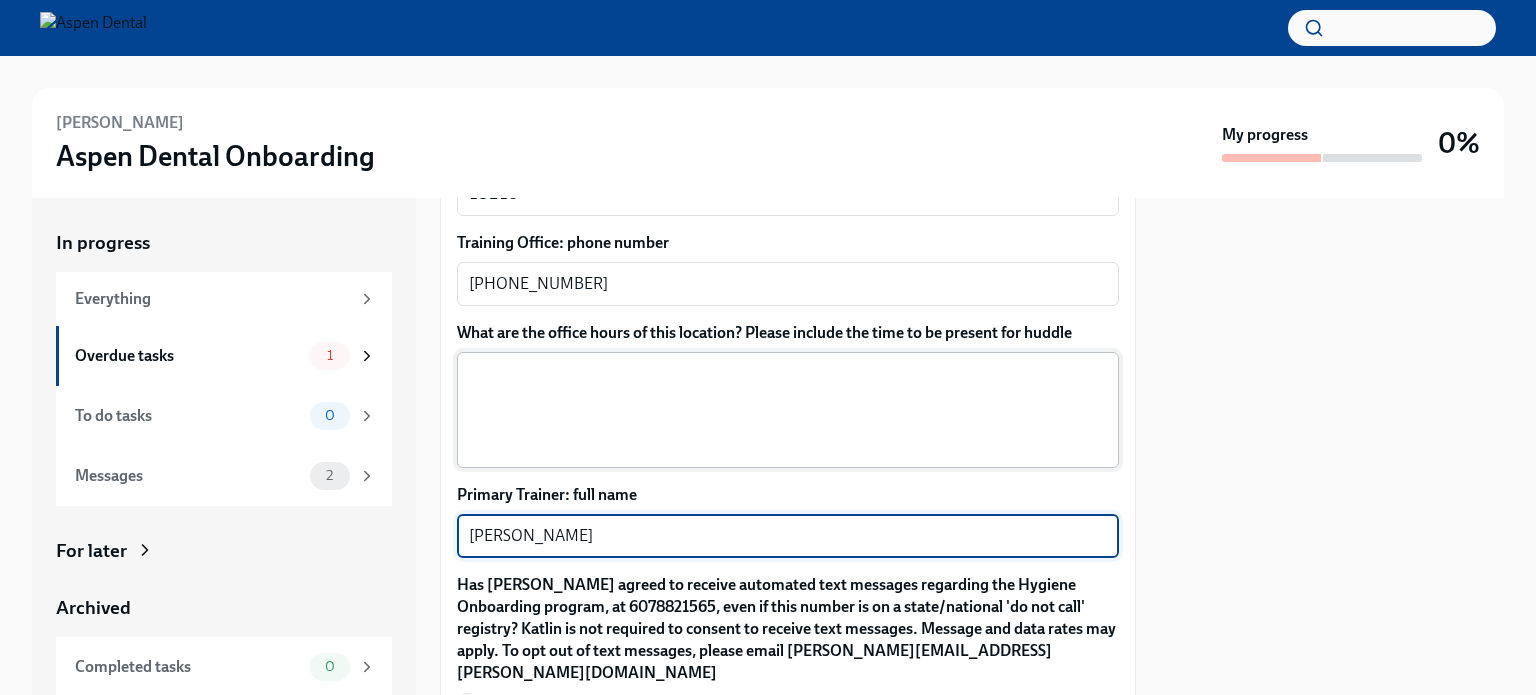 click on "What are the office hours of this location? Please include the time to be present for huddle" at bounding box center [788, 410] 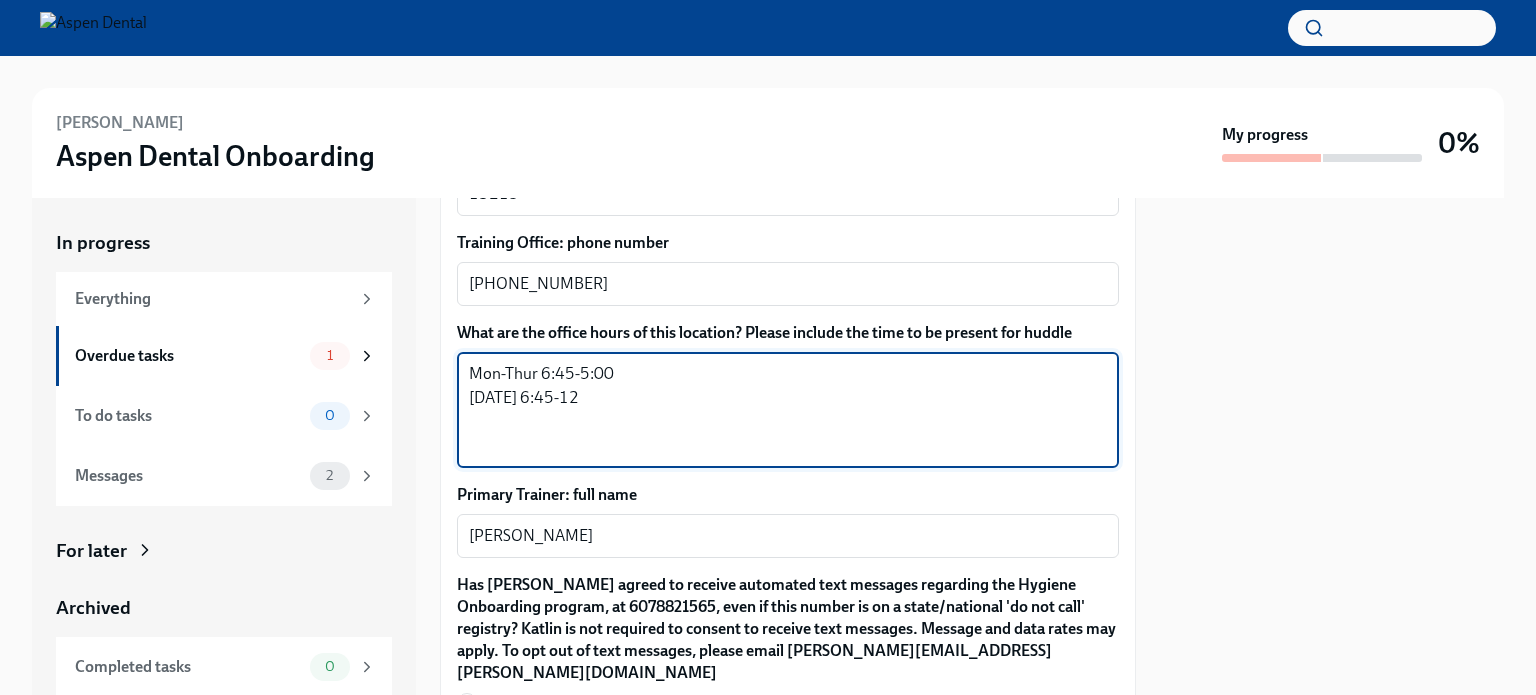 type on "Mon-Thur 6:45-5:00
Friday 6:45-12" 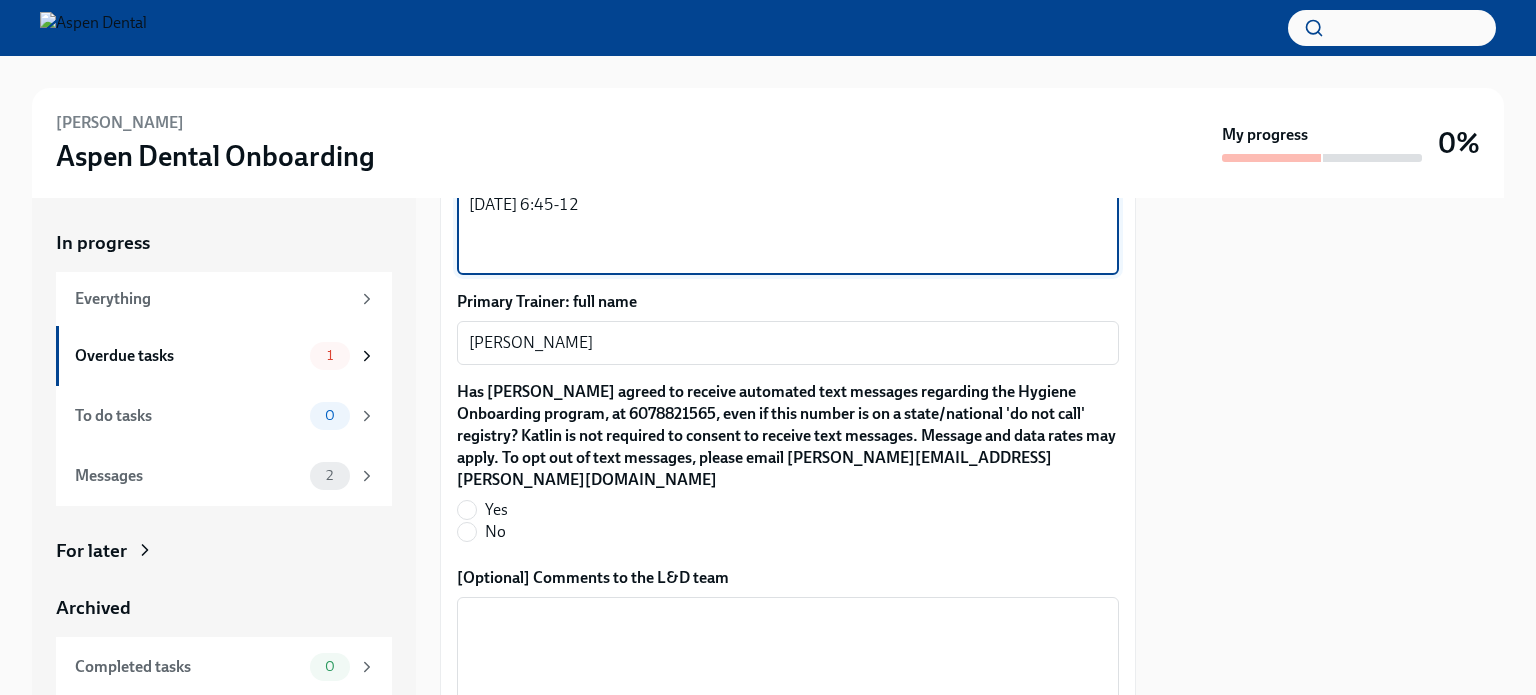 scroll, scrollTop: 1900, scrollLeft: 0, axis: vertical 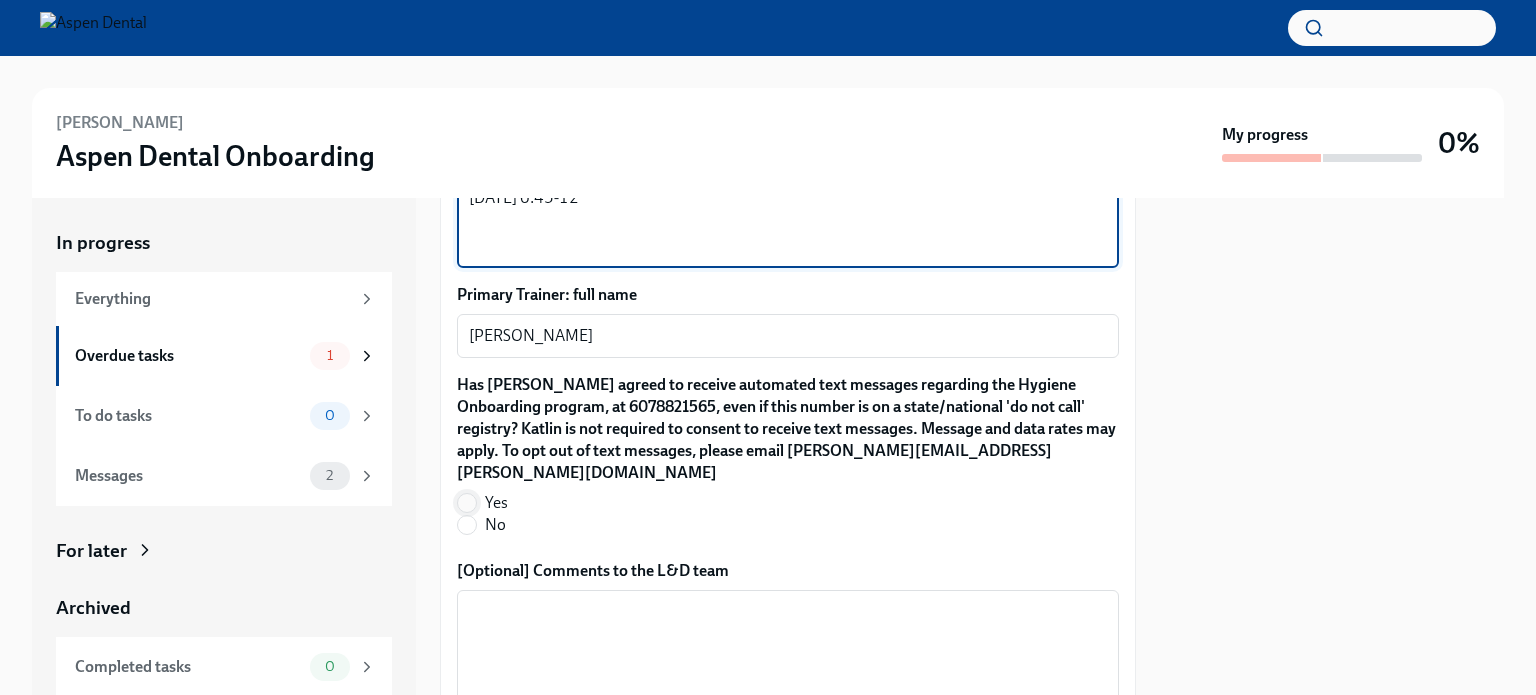 click on "Yes" at bounding box center (467, 503) 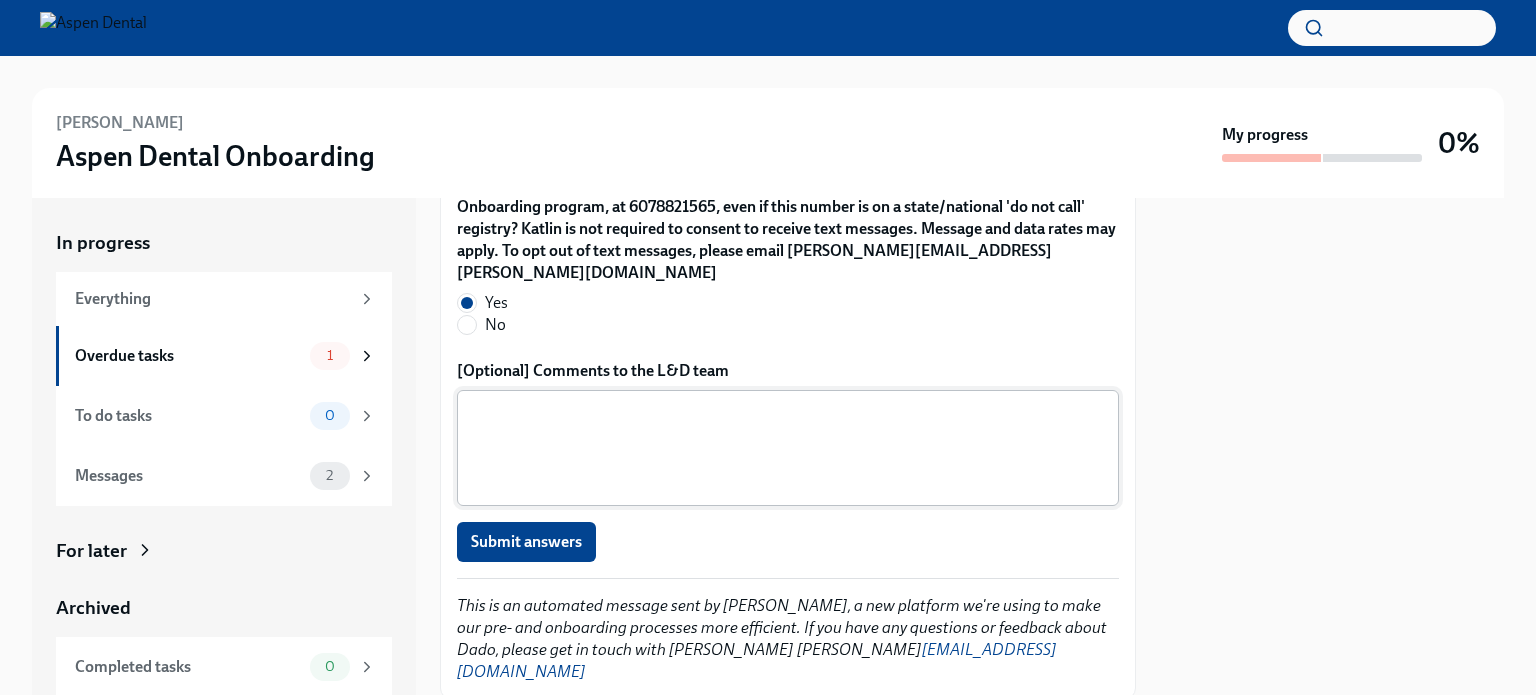scroll, scrollTop: 2101, scrollLeft: 0, axis: vertical 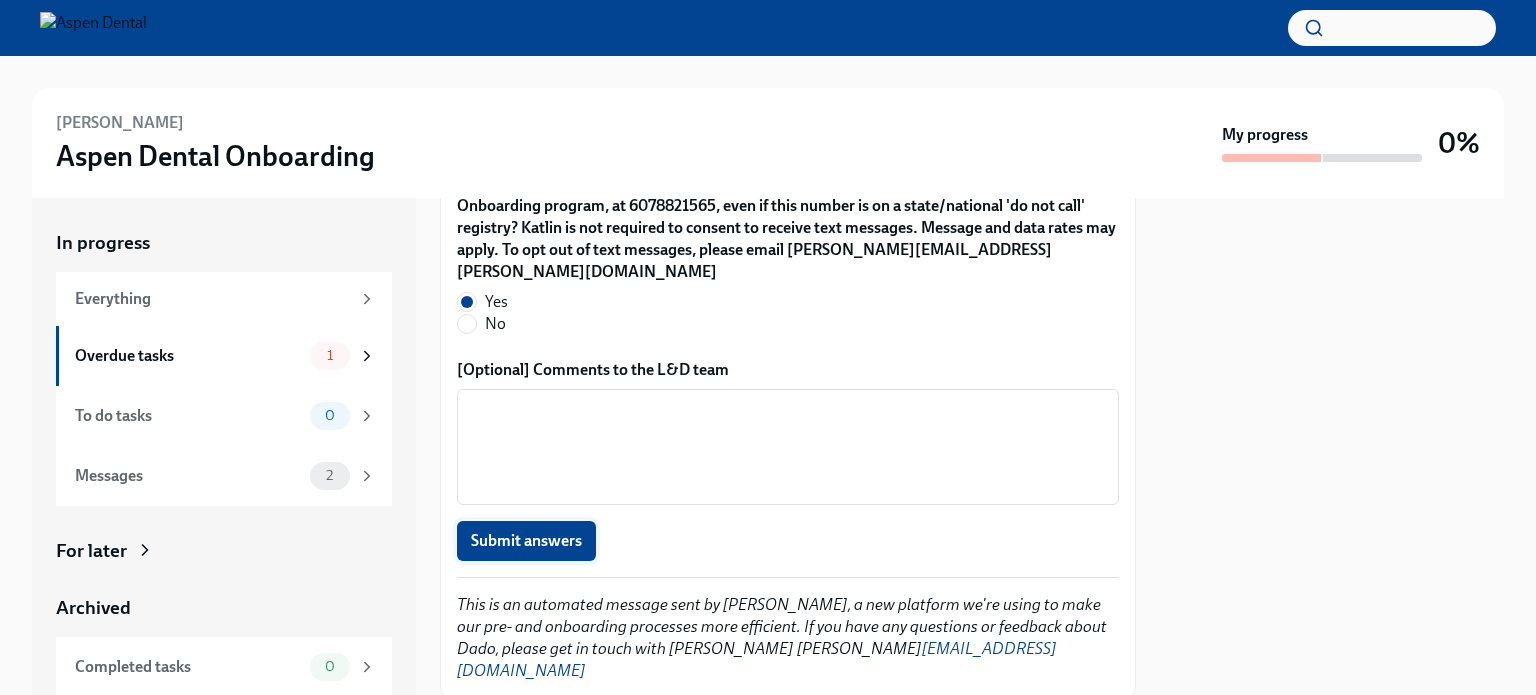 click on "Submit answers" at bounding box center (526, 541) 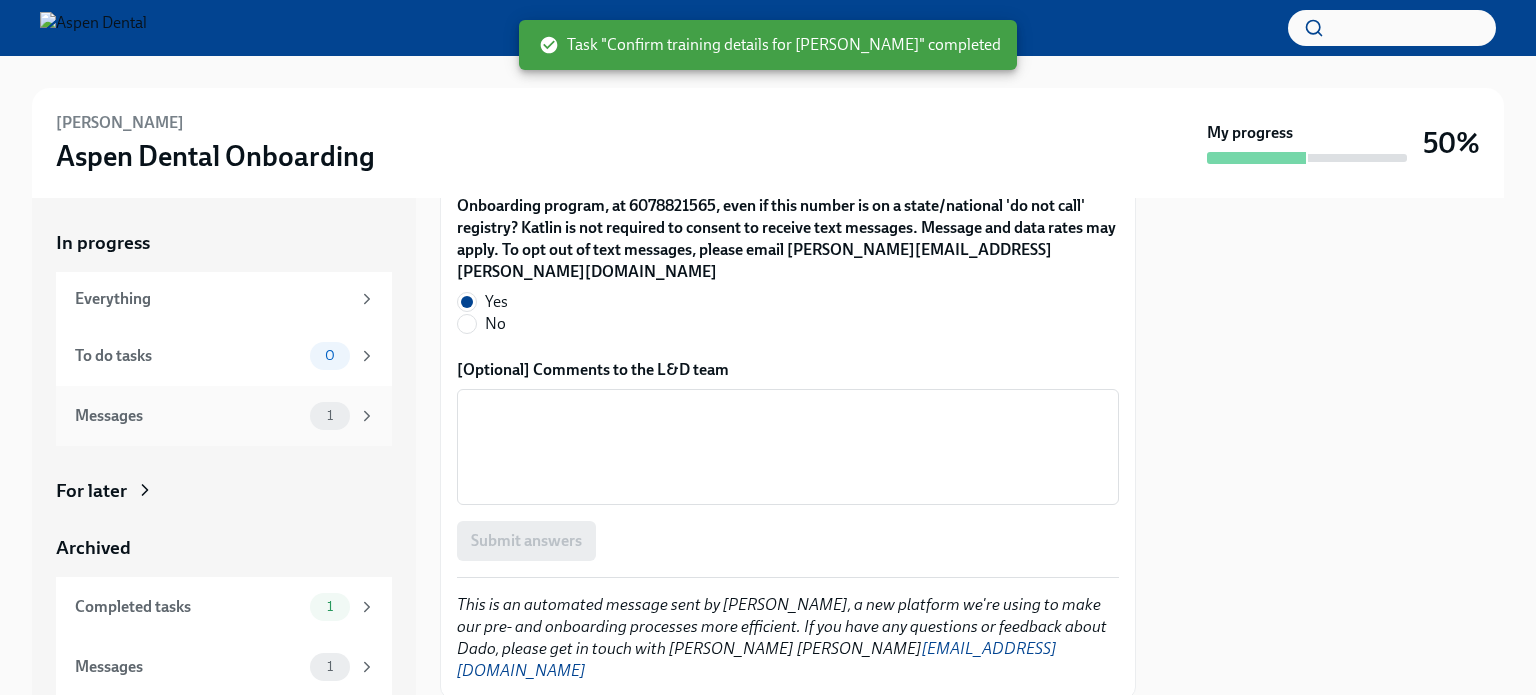 click on "Messages" at bounding box center [188, 416] 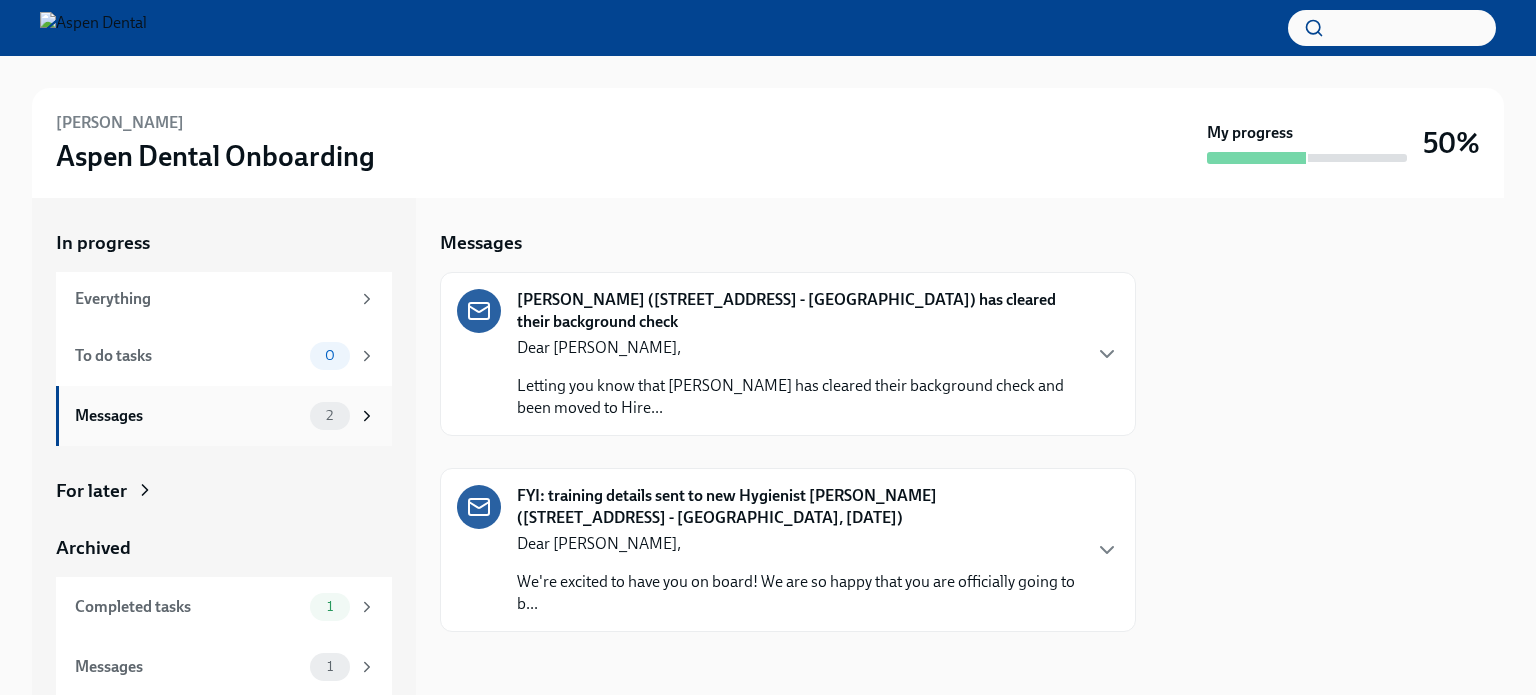 click on "Messages" at bounding box center (188, 416) 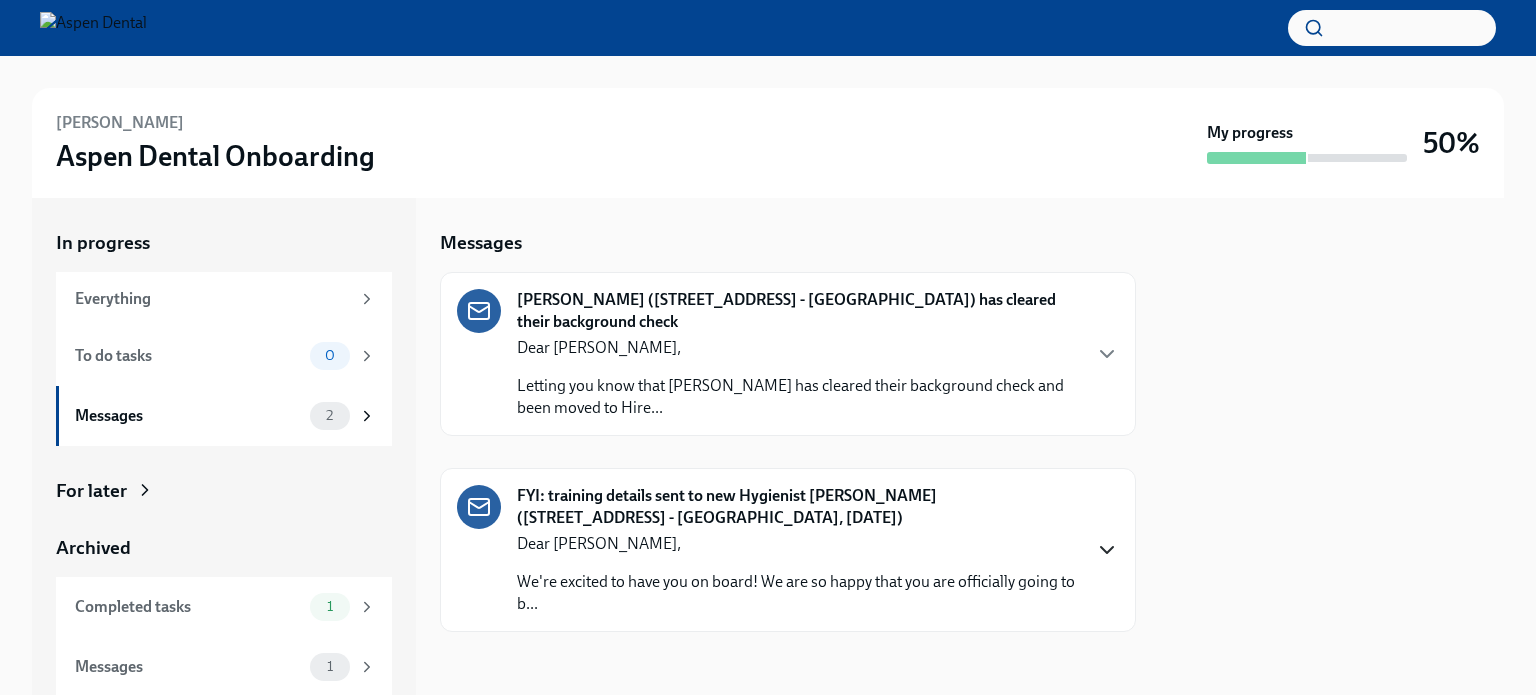 click 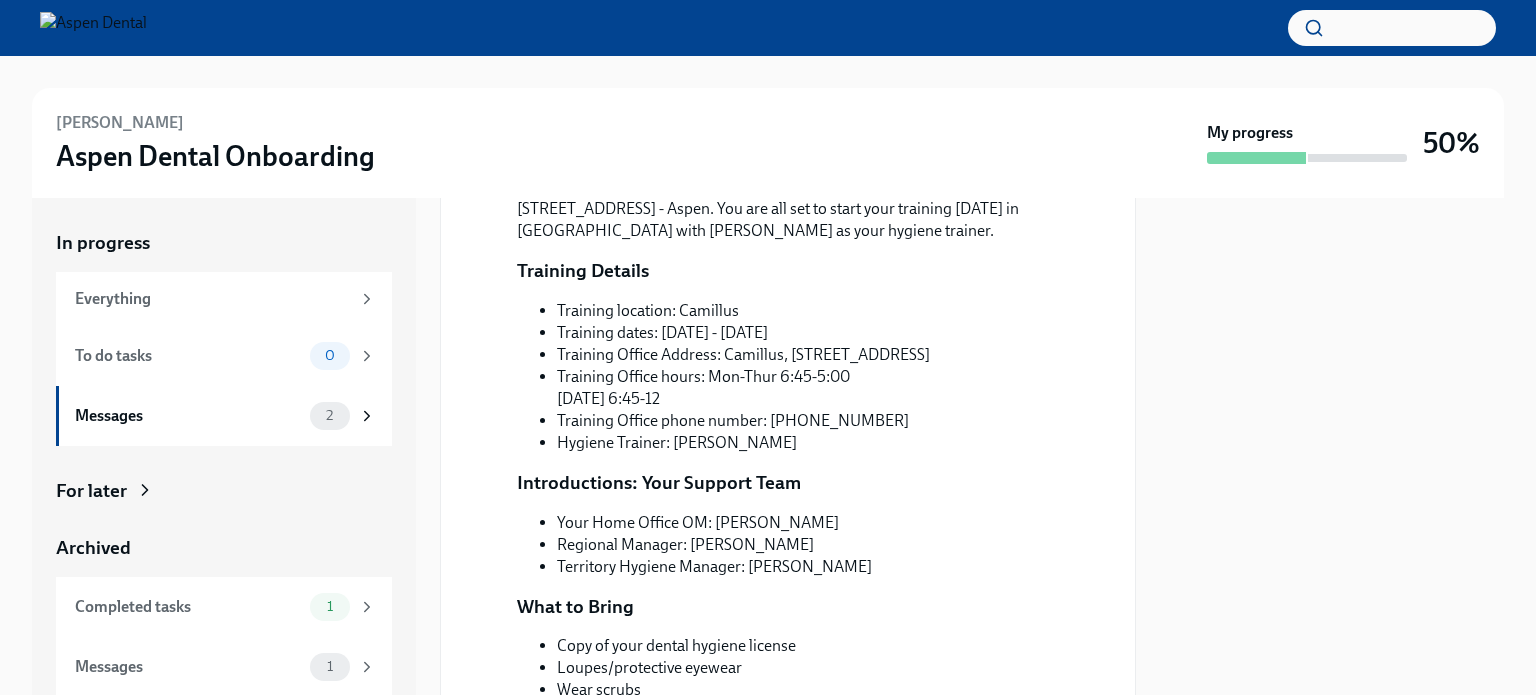 scroll, scrollTop: 500, scrollLeft: 0, axis: vertical 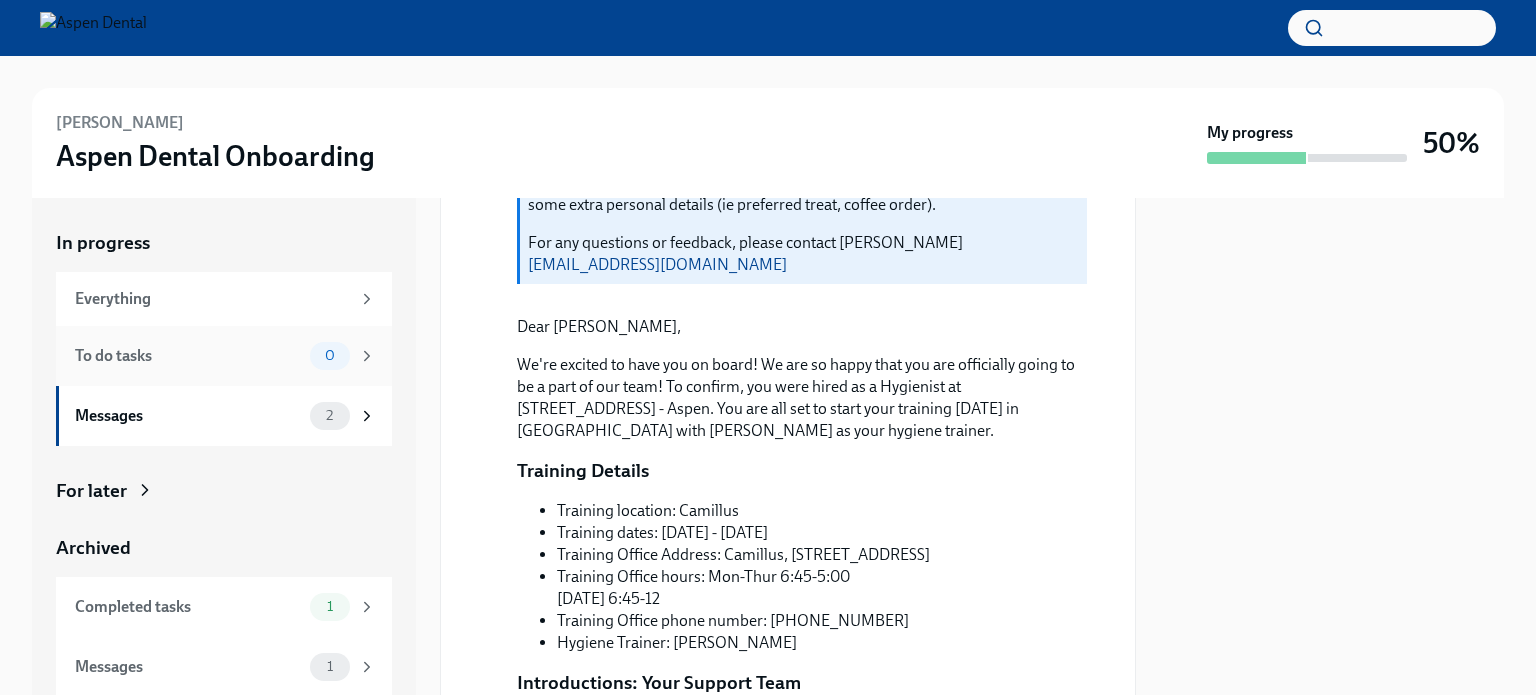 click on "To do tasks" at bounding box center [188, 356] 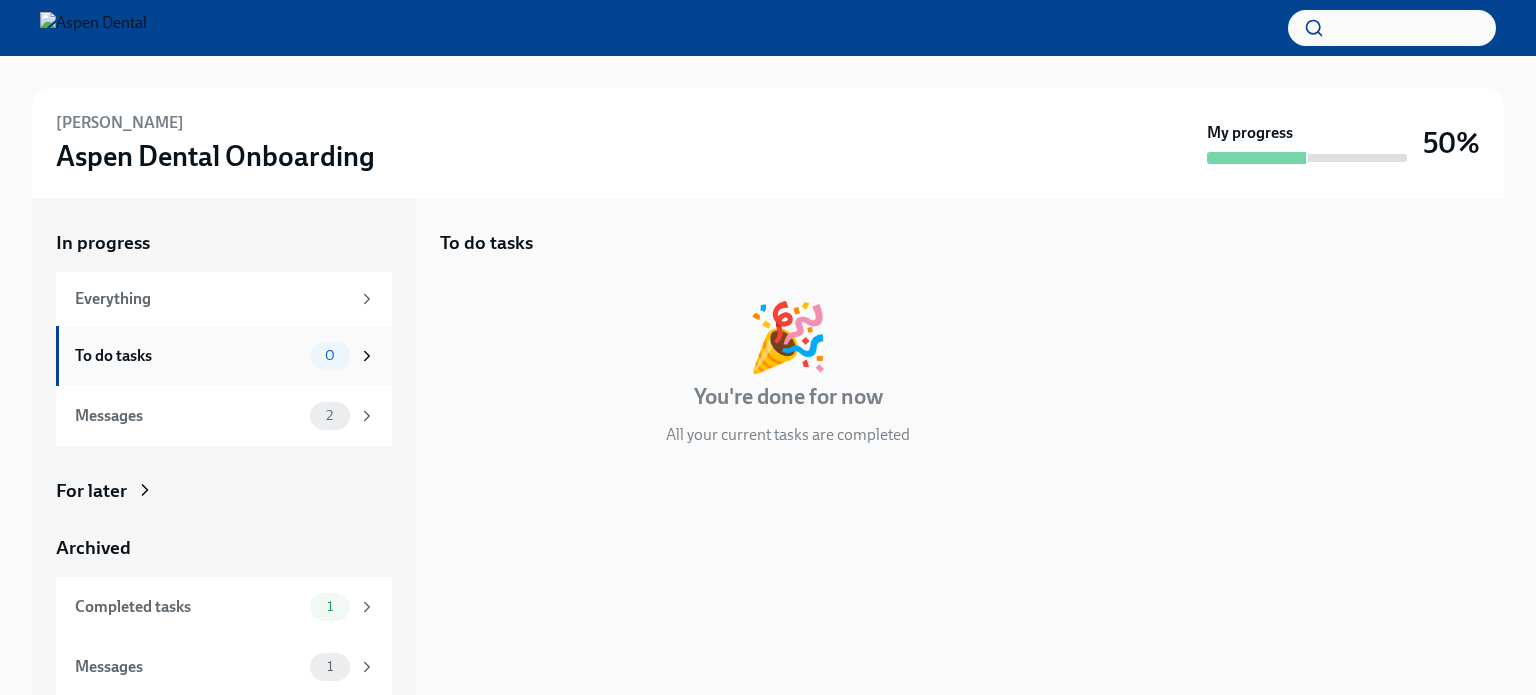 scroll, scrollTop: 0, scrollLeft: 0, axis: both 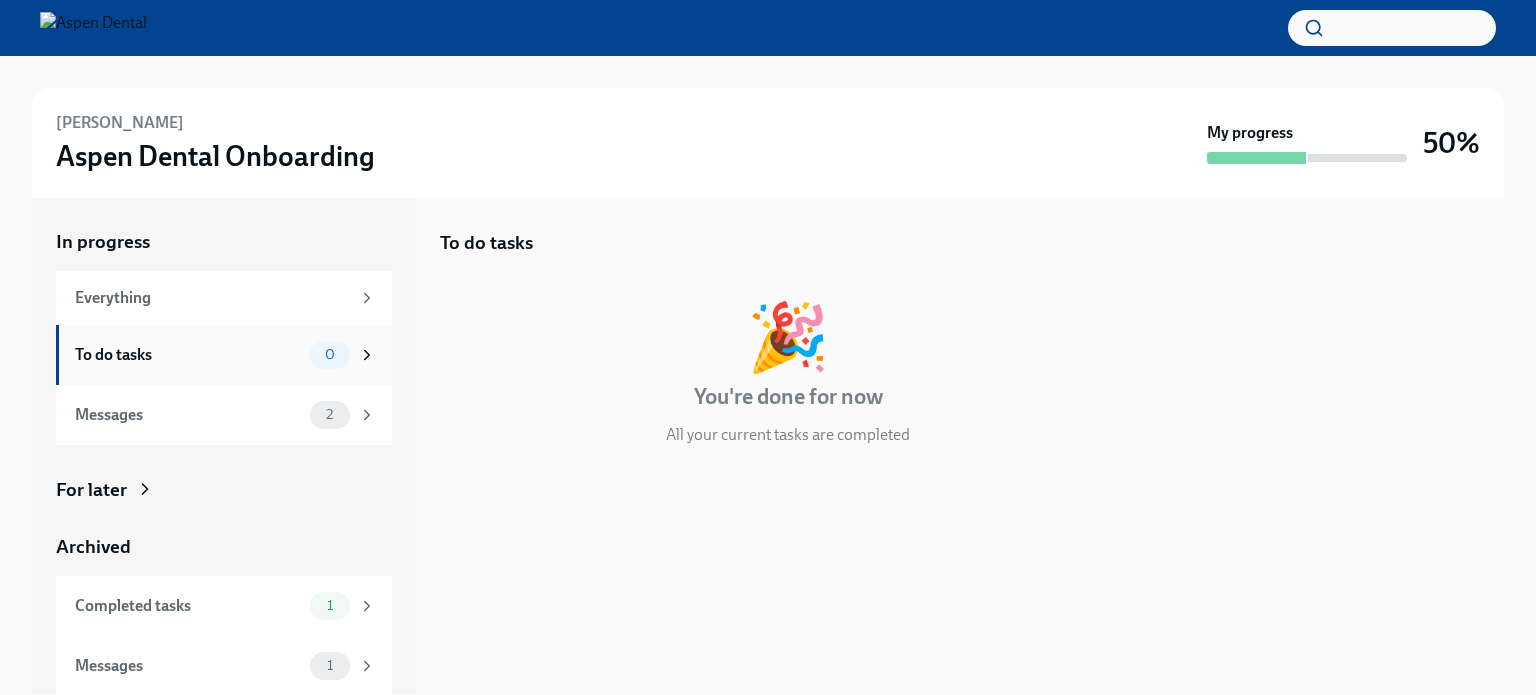 click on "To do tasks" at bounding box center (188, 355) 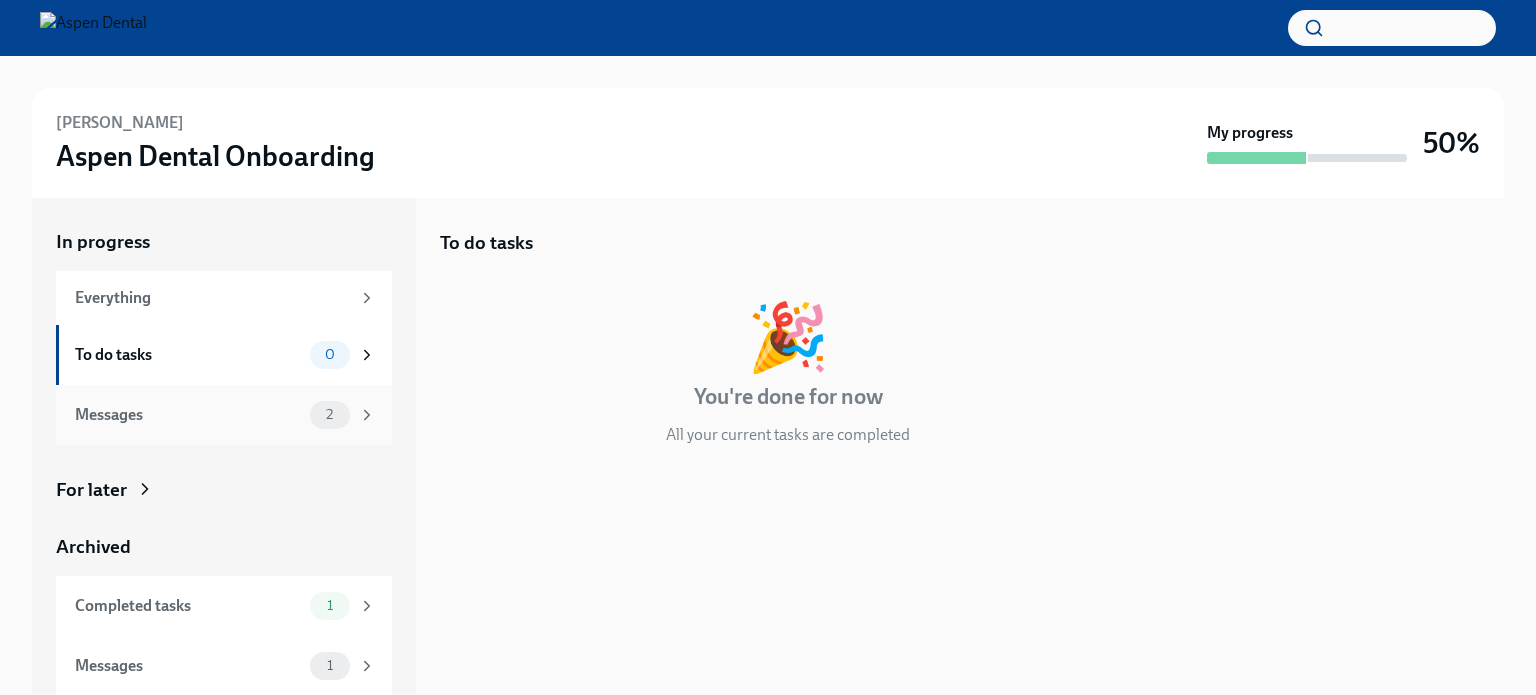click on "Messages 2" at bounding box center [224, 415] 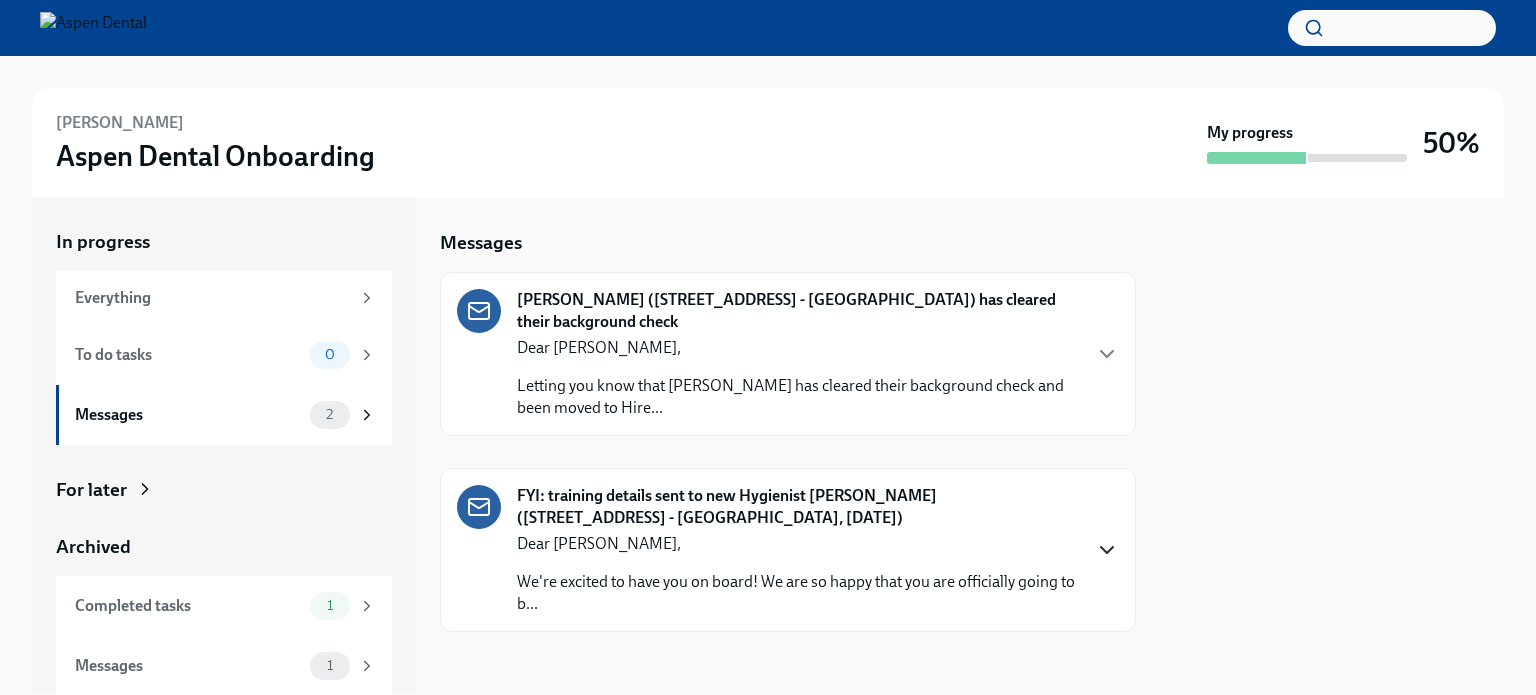 click 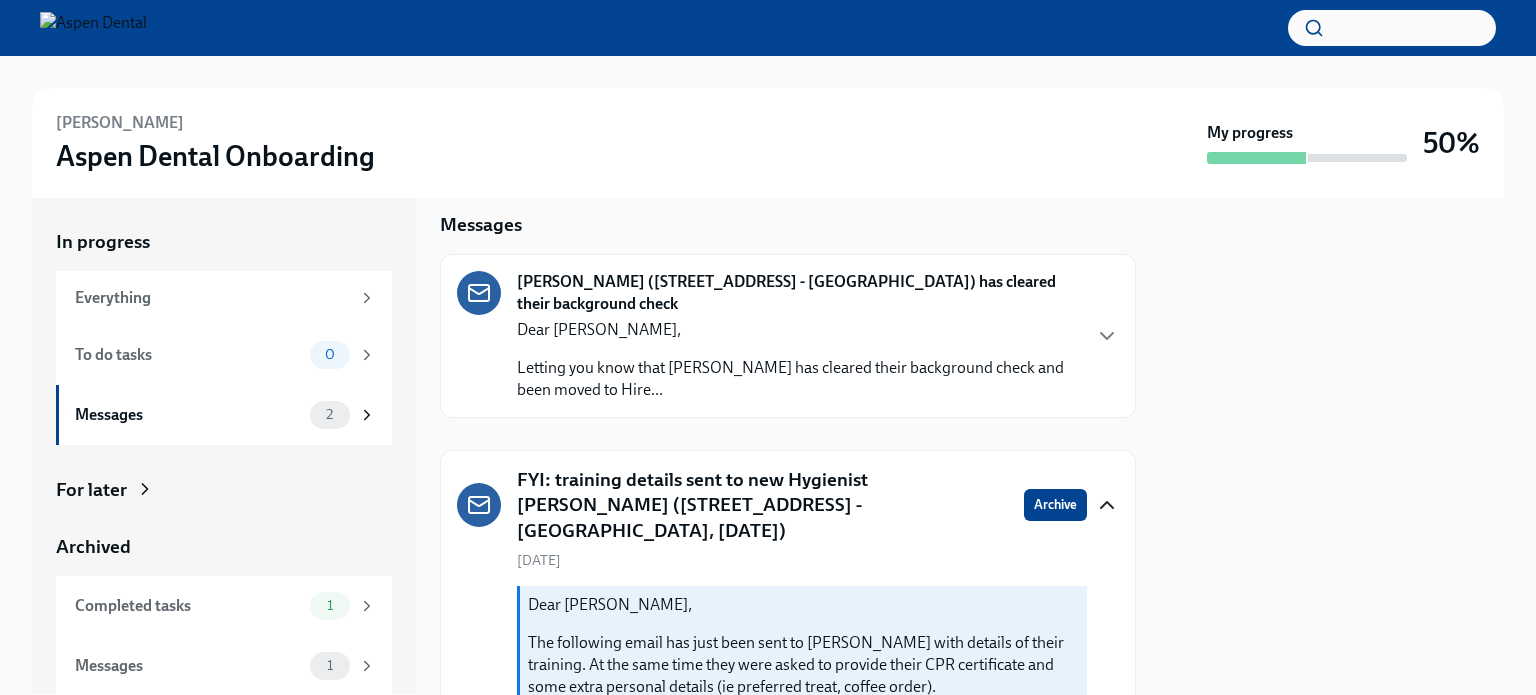 scroll, scrollTop: 0, scrollLeft: 0, axis: both 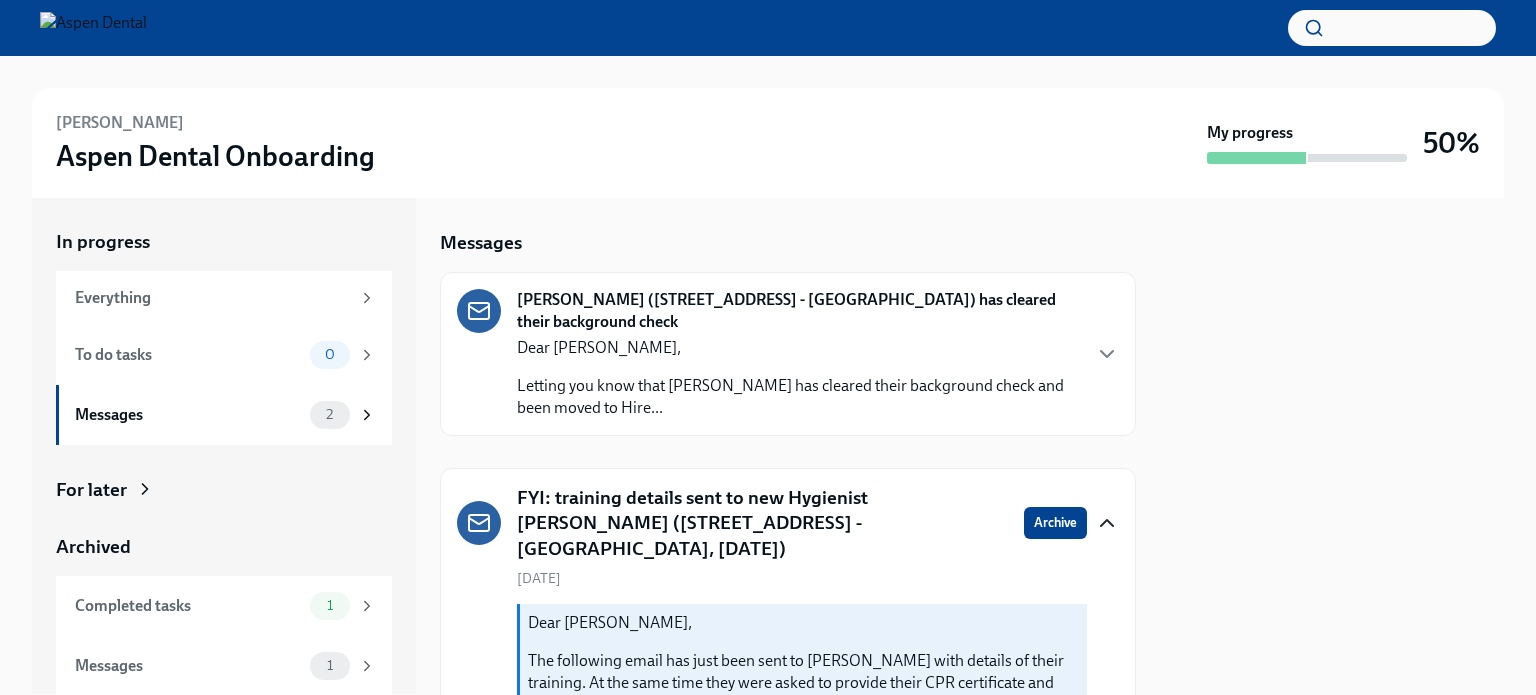 click 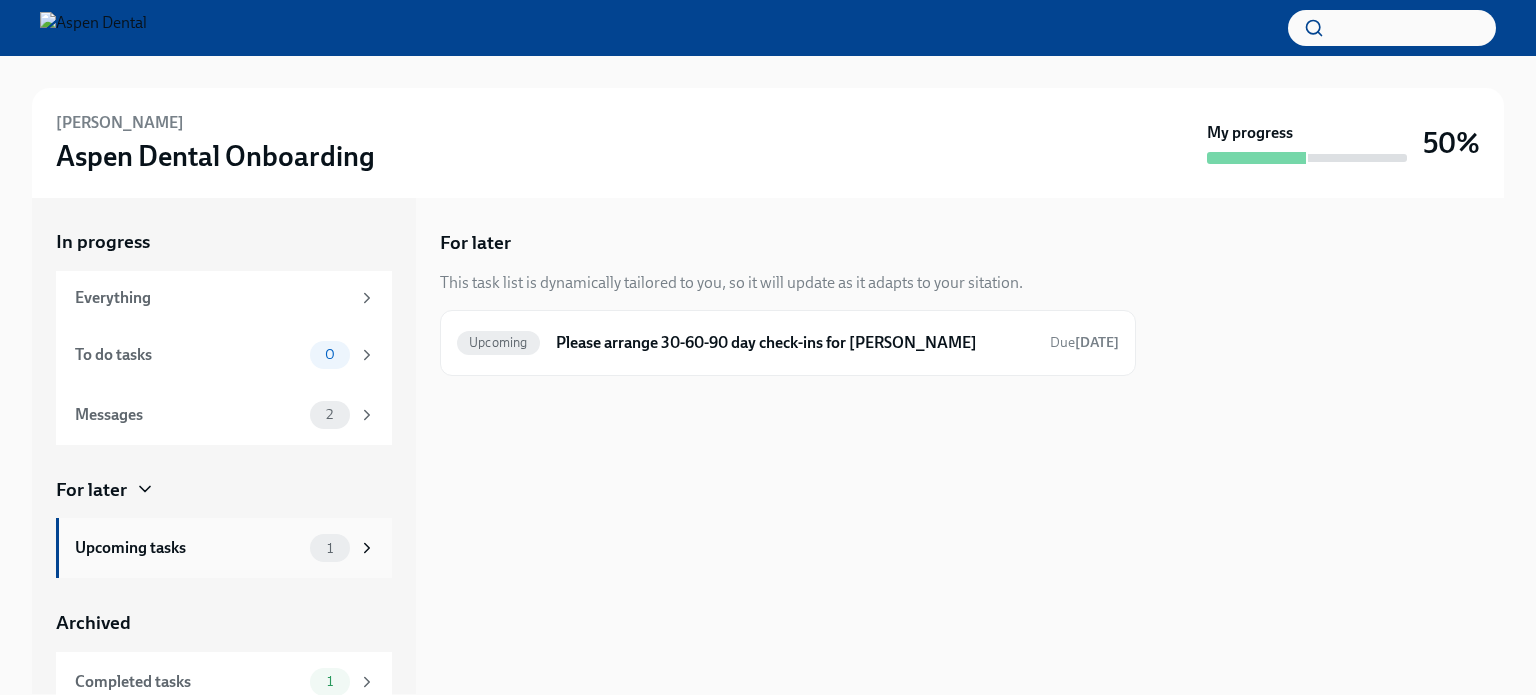 click on "Upcoming tasks" at bounding box center [188, 548] 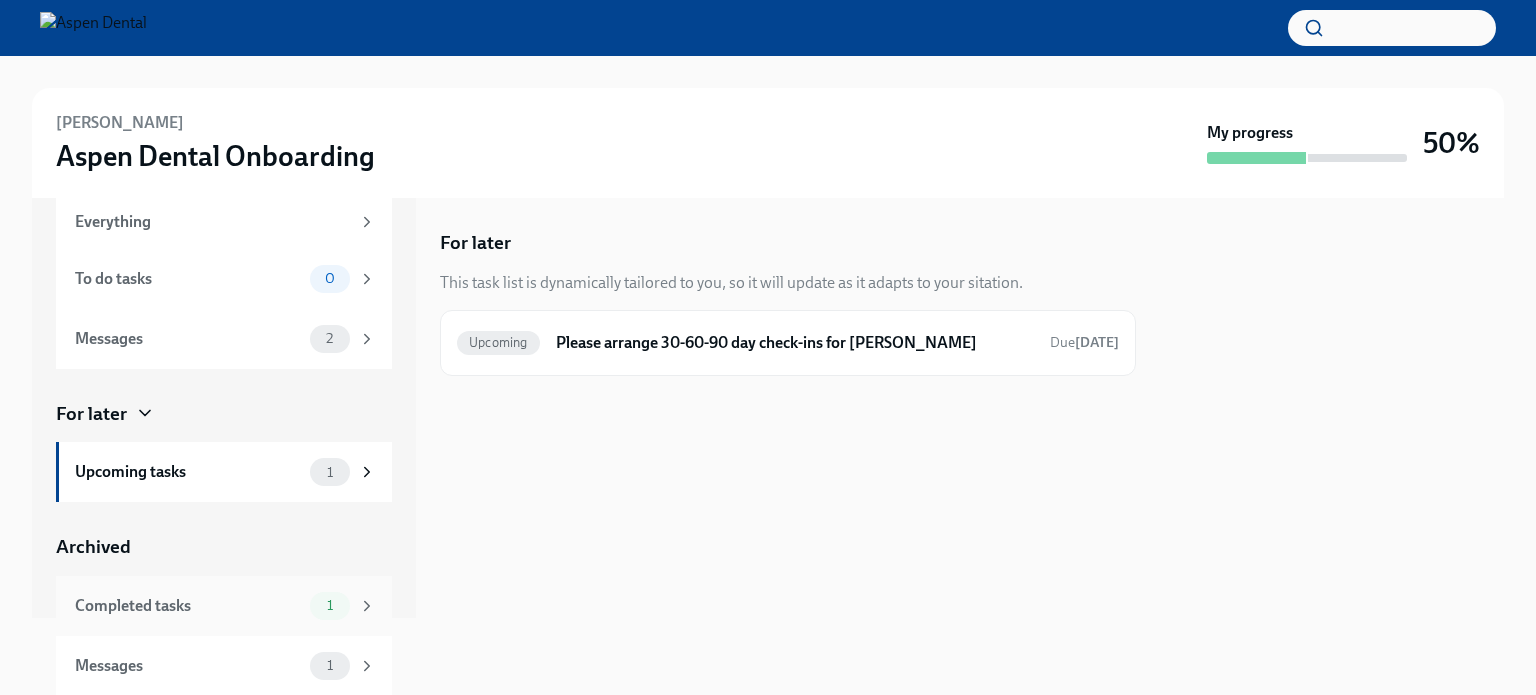 click on "Completed tasks 1" at bounding box center [225, 606] 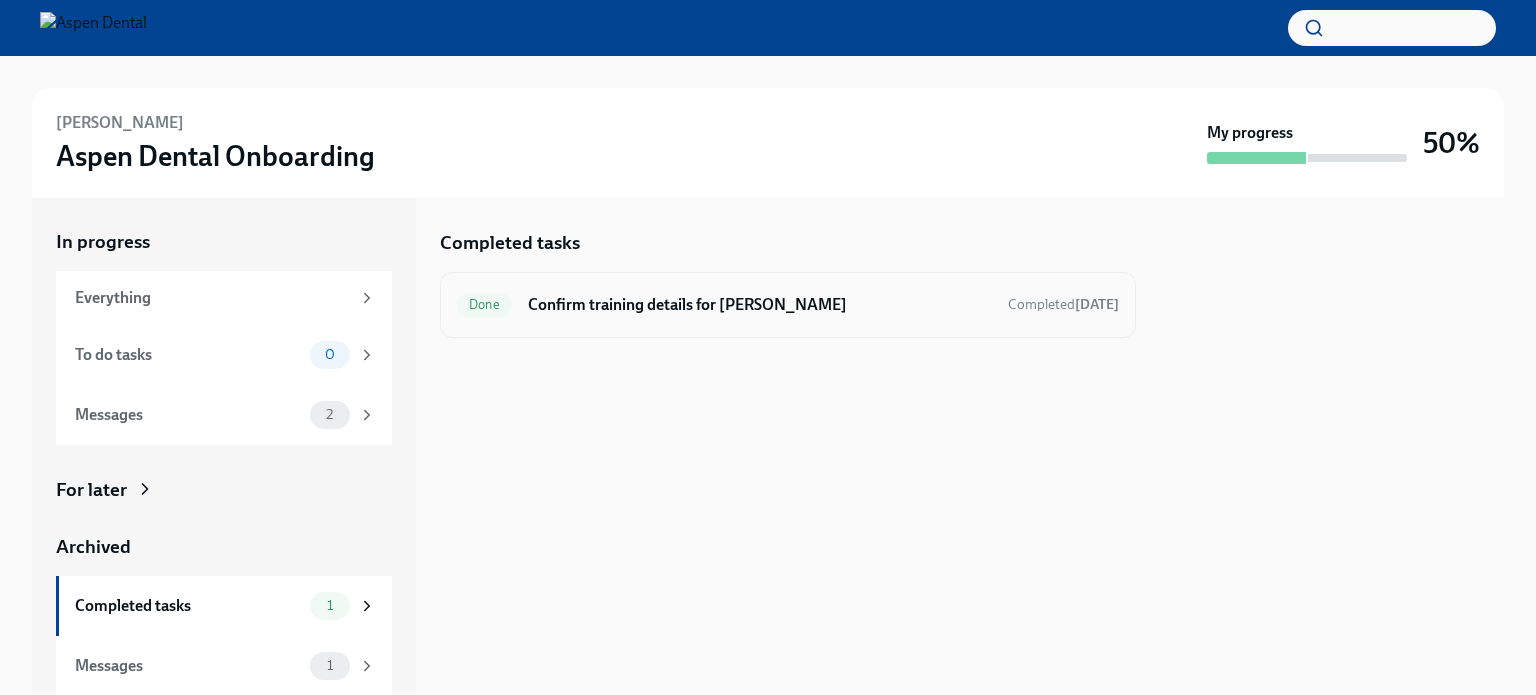 click on "Done Confirm training details for Katlin Munson Completed  today" at bounding box center (788, 305) 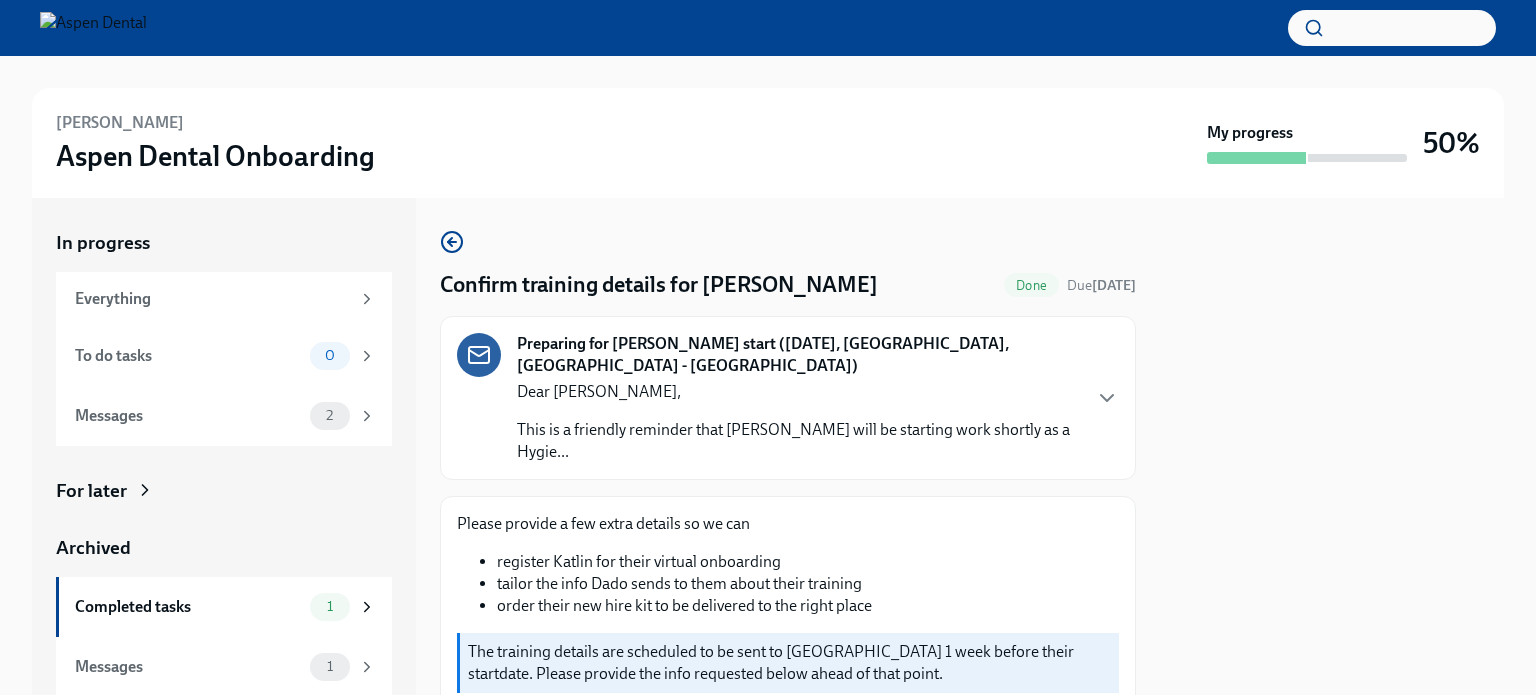 click on "Confirm training details for Katlin Munson Done Due  5 days ago Preparing for Katlin Munson's start (07/14/2025, 2300 Cortland, NY - Aspen) Dear Devan,
This is a friendly reminder that Katlin Munson will be starting work shortly as a Hygie... Please provide a few extra details so we can
register Katlin for their virtual onboarding
tailor the info Dado sends to them about their training
order their new hire kit to be delivered to the right place
The training details are scheduled to be sent to Katlin 1 week before their startdate. Please provide the info requested below ahead of that point. Here's a reminder of the key details about this new hire:
New hire name:  Katlin Munson
Job title:  Hygienist
Office location:  2300 Cortland, NY - Aspen
Time type:  Full time
Start date:  07/14/2025
Personal email:  katlinmunson1999@gmail.com
Phone:  6078821565 Which training cohort should Katlin Munson join? 7/23/2025 2nnjn7y1B ​ When will their training end? (MM/DD/YYYY) 08/01/2025 x ​ x ​" at bounding box center [788, 1515] 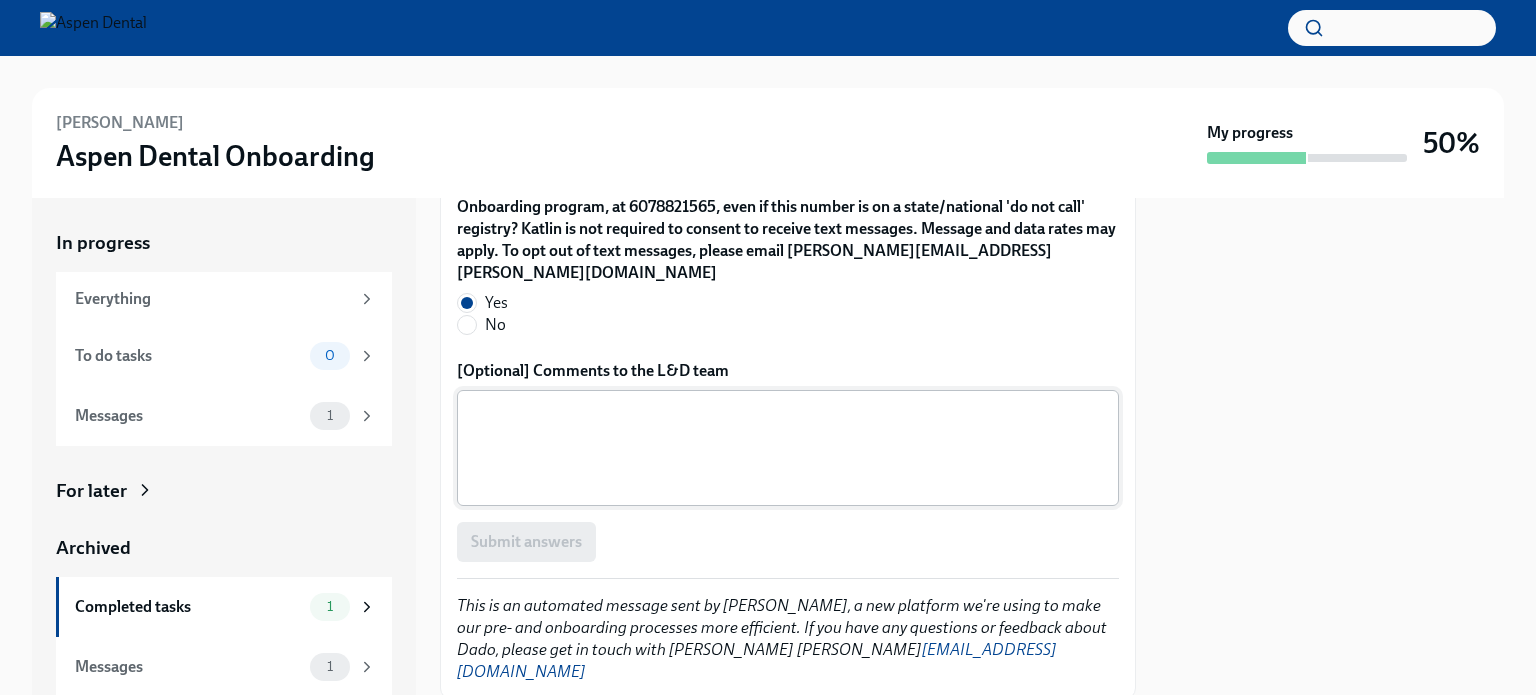 scroll, scrollTop: 2101, scrollLeft: 0, axis: vertical 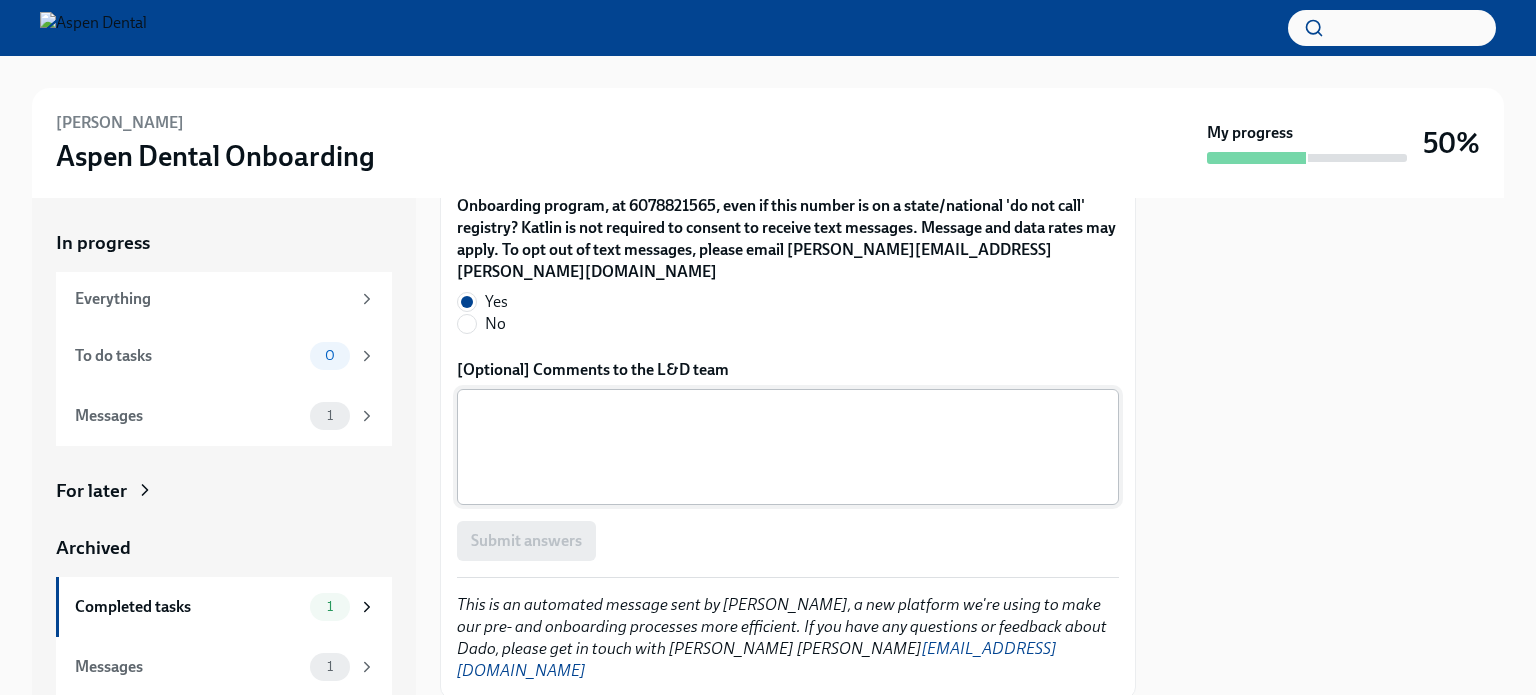 click on "[Optional] Comments to the L&D team" at bounding box center (788, 447) 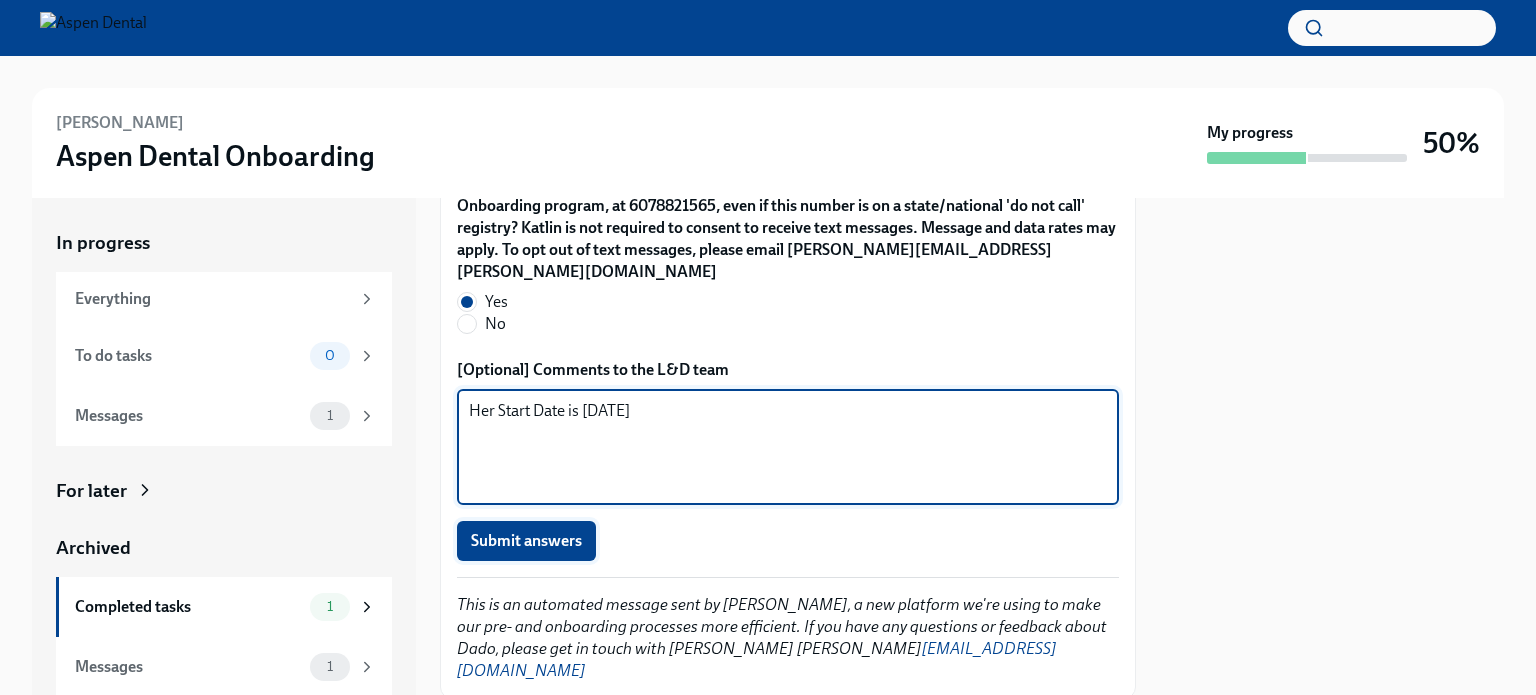 type on "Her Start Date is 7/21/25" 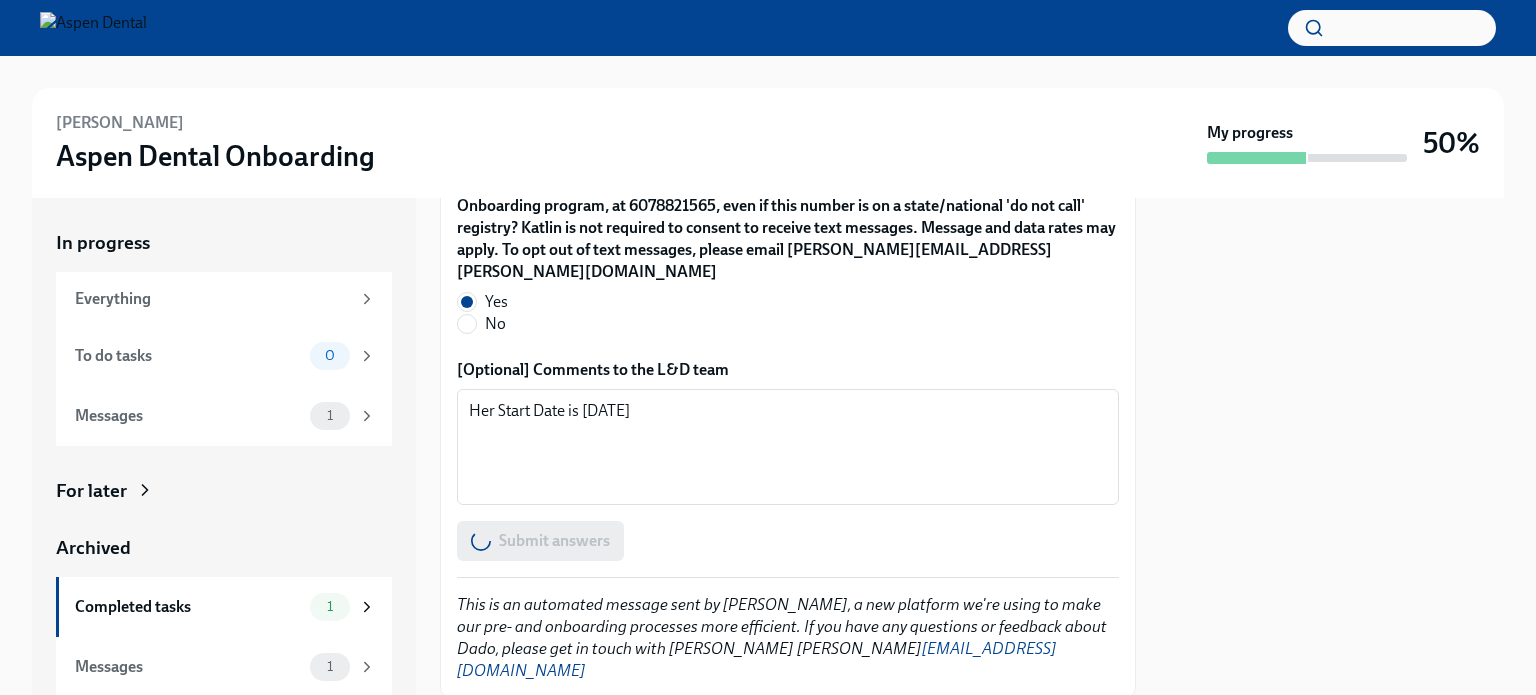 scroll, scrollTop: 1, scrollLeft: 0, axis: vertical 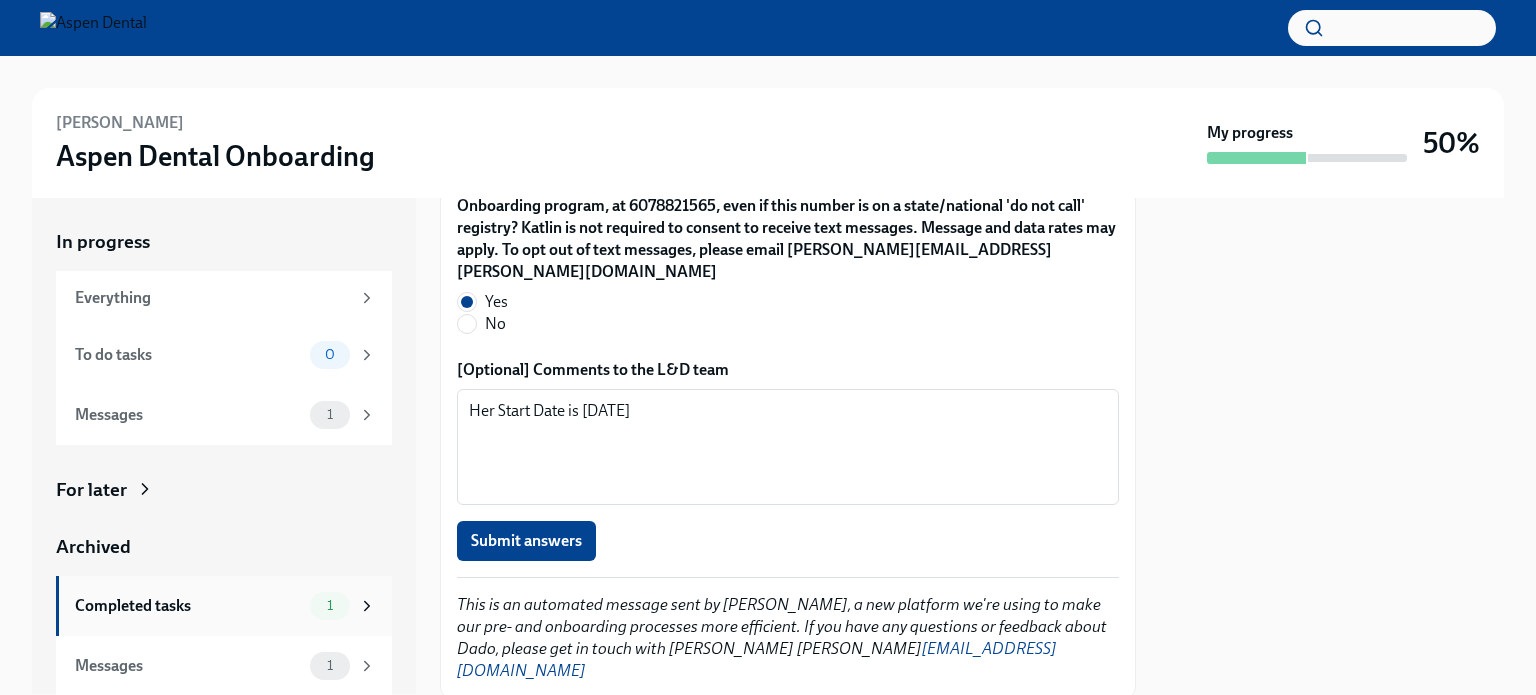 click on "1" at bounding box center [330, 606] 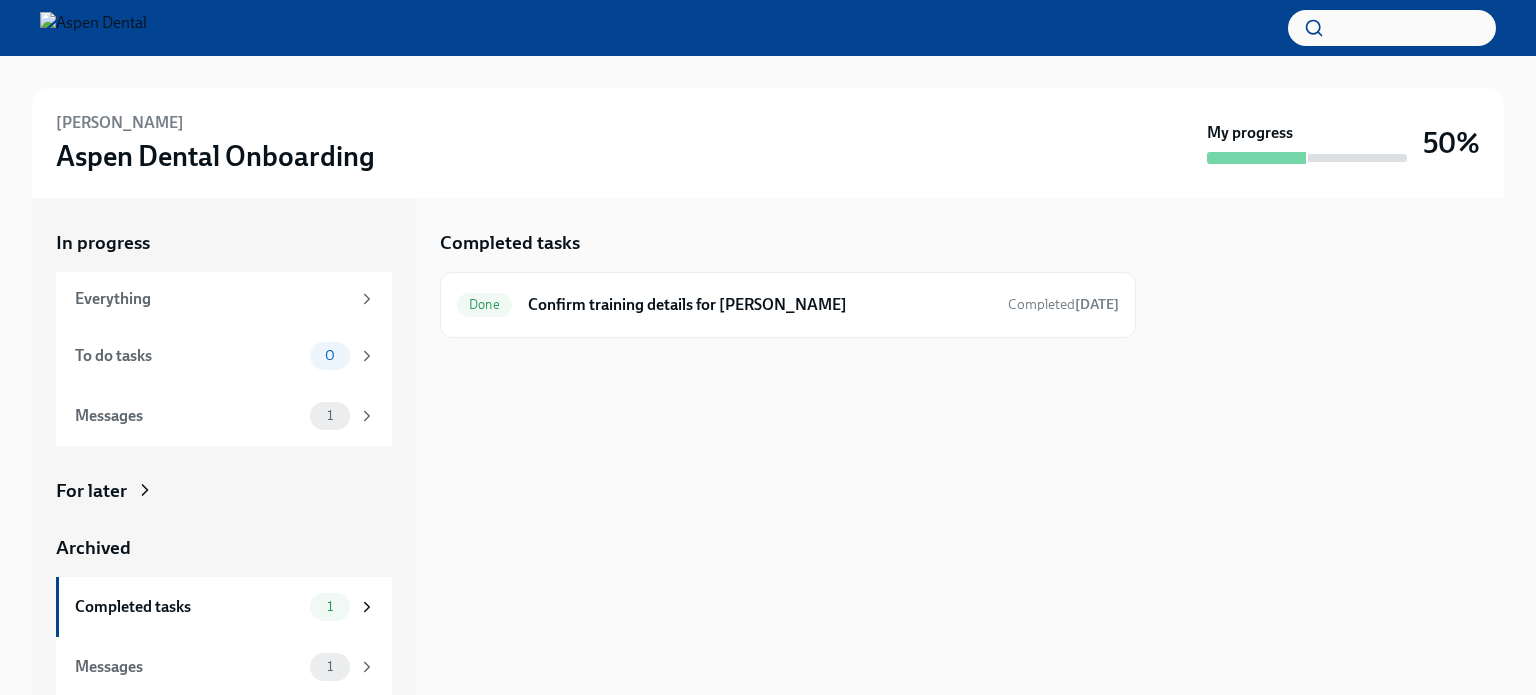 scroll, scrollTop: 1, scrollLeft: 0, axis: vertical 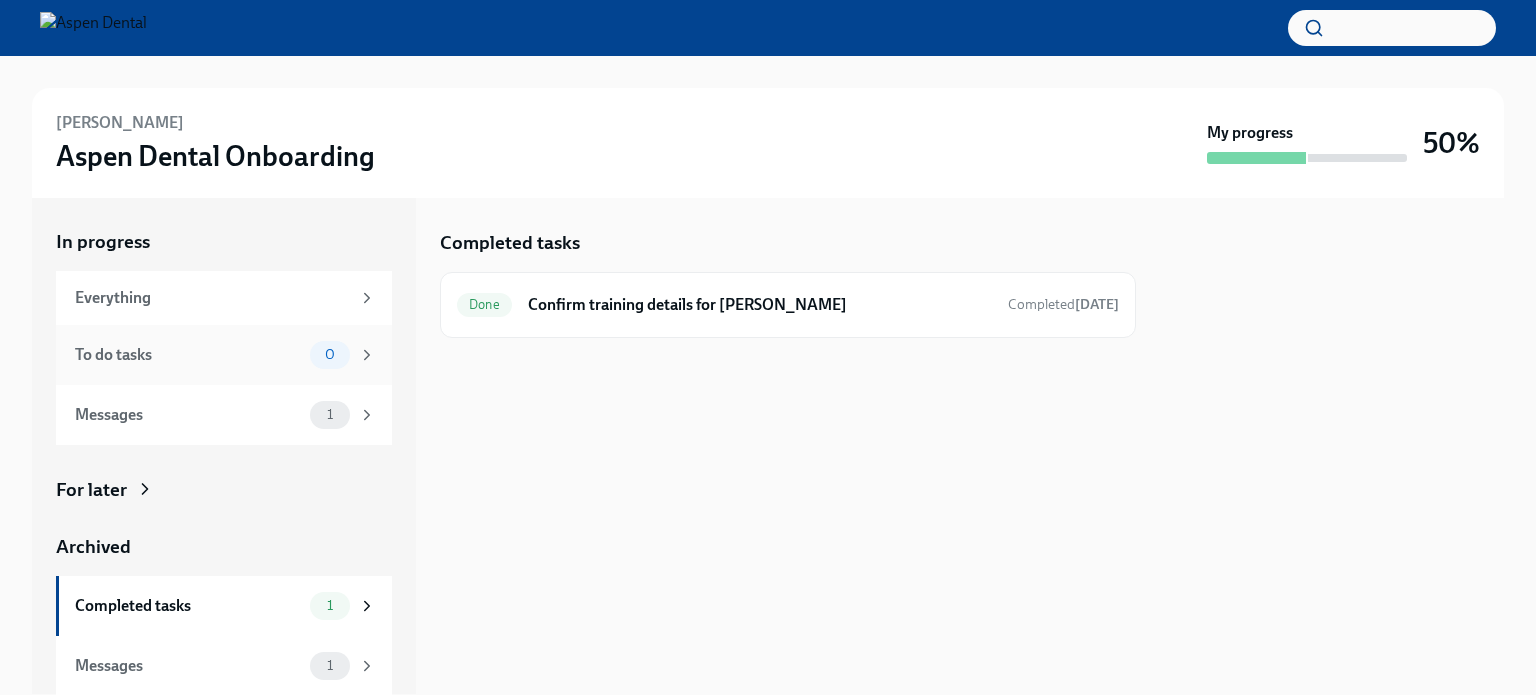 click on "0" at bounding box center (343, 355) 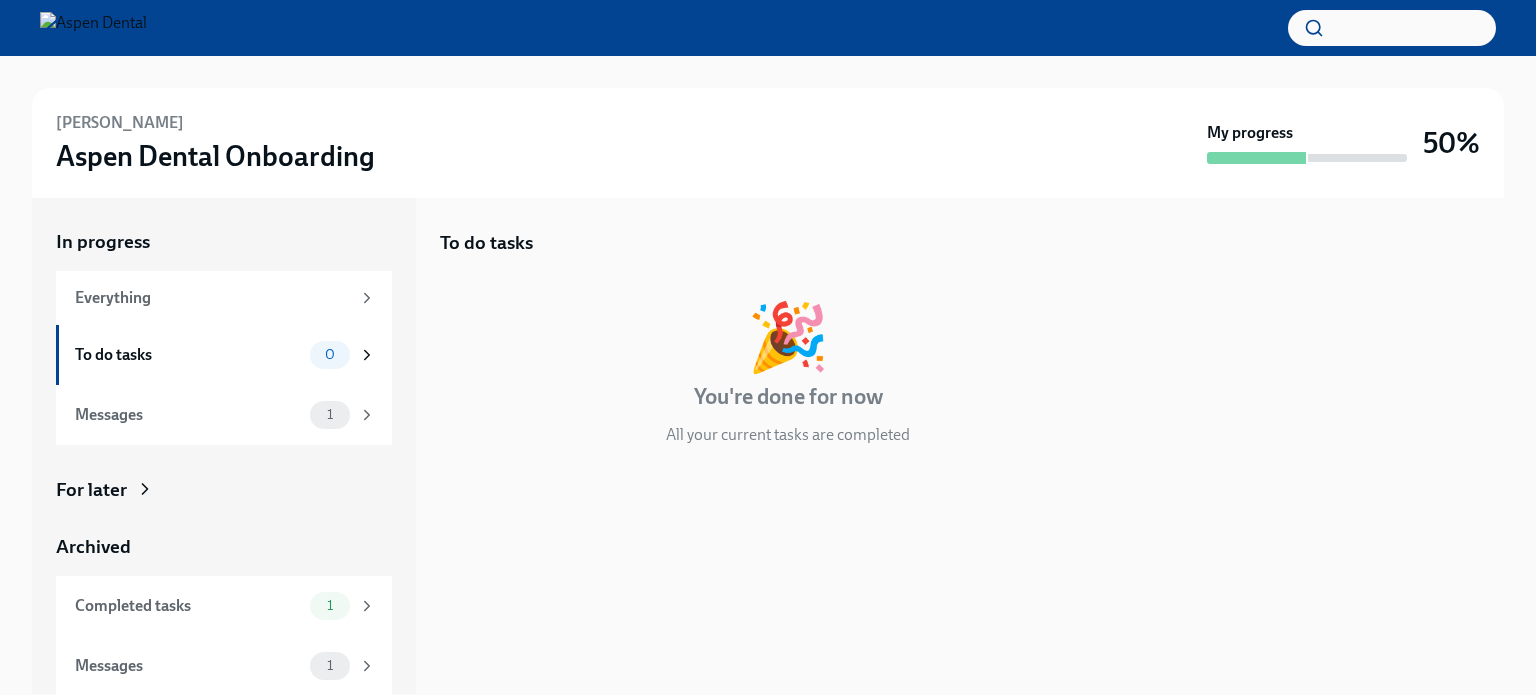 click on "For later" at bounding box center [91, 490] 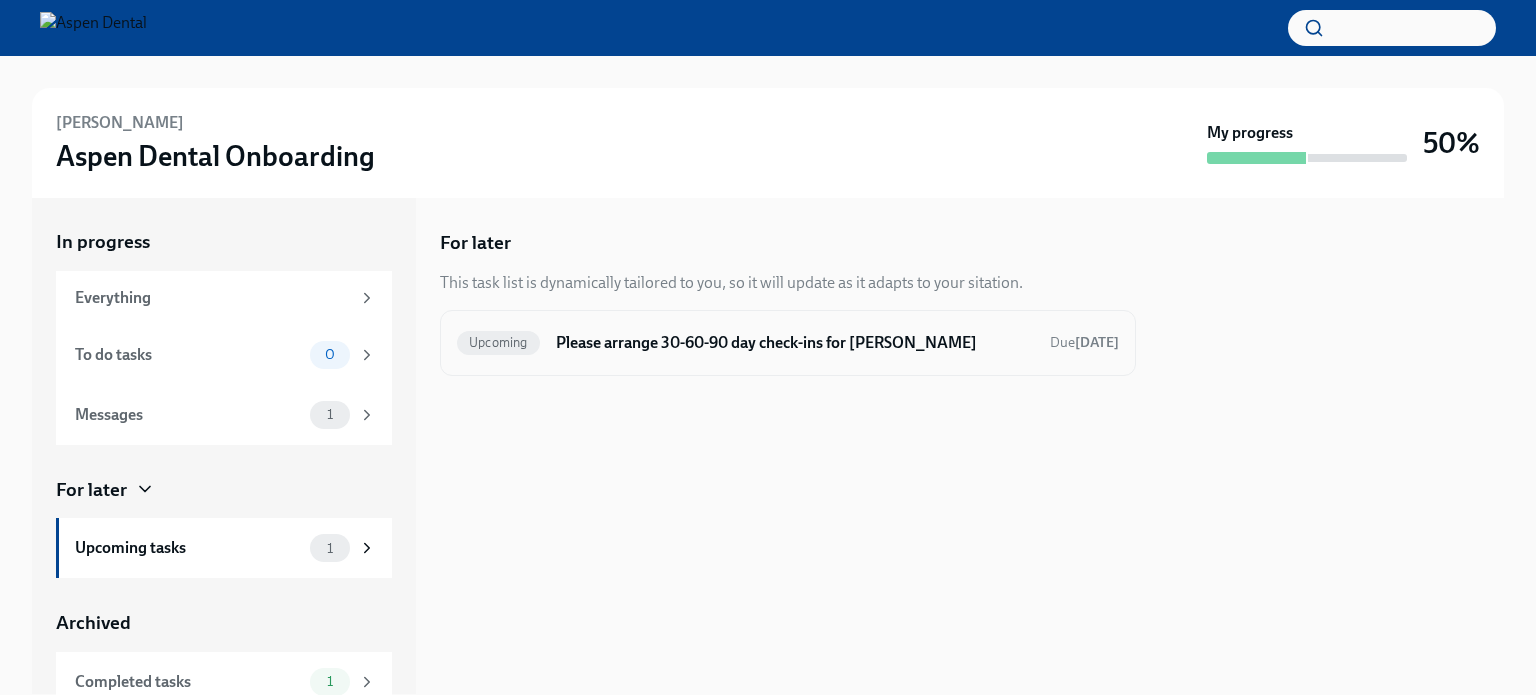 click on "Upcoming" at bounding box center (498, 342) 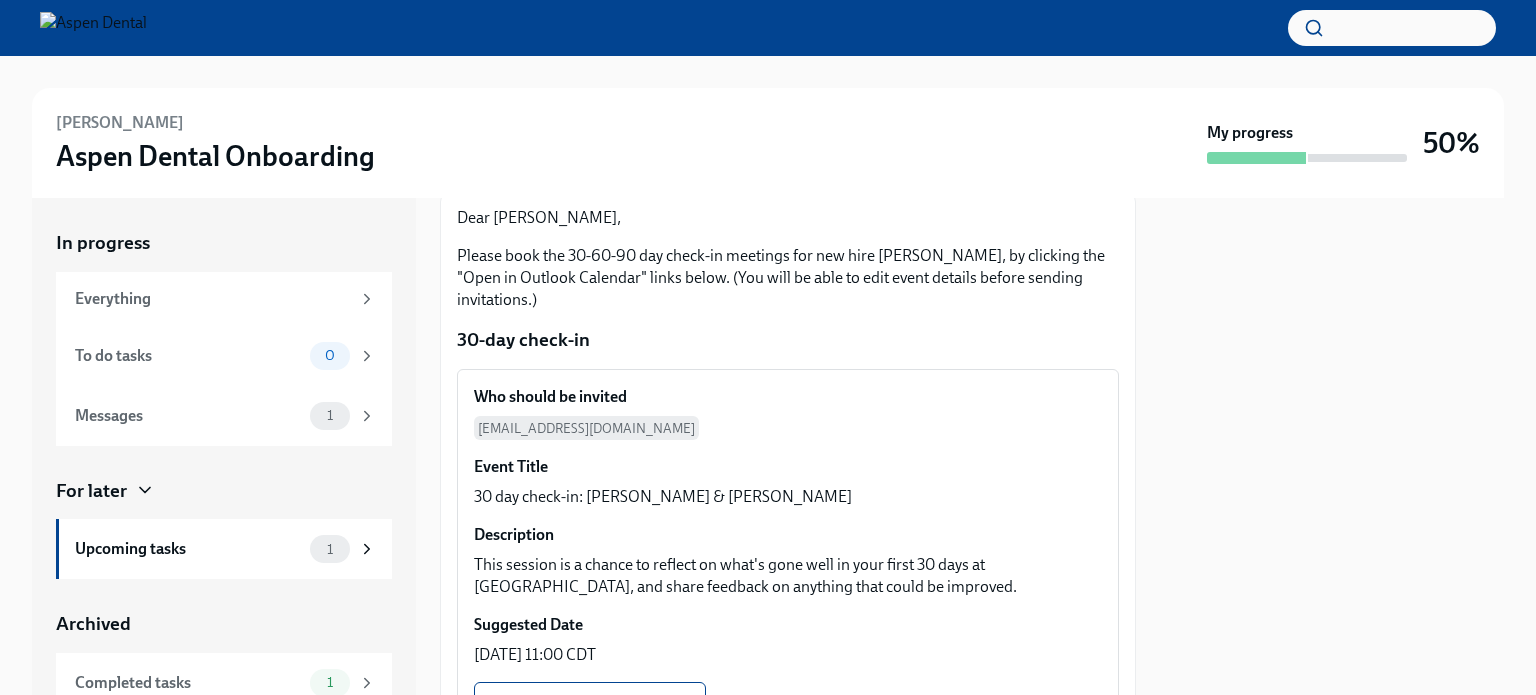 scroll, scrollTop: 400, scrollLeft: 0, axis: vertical 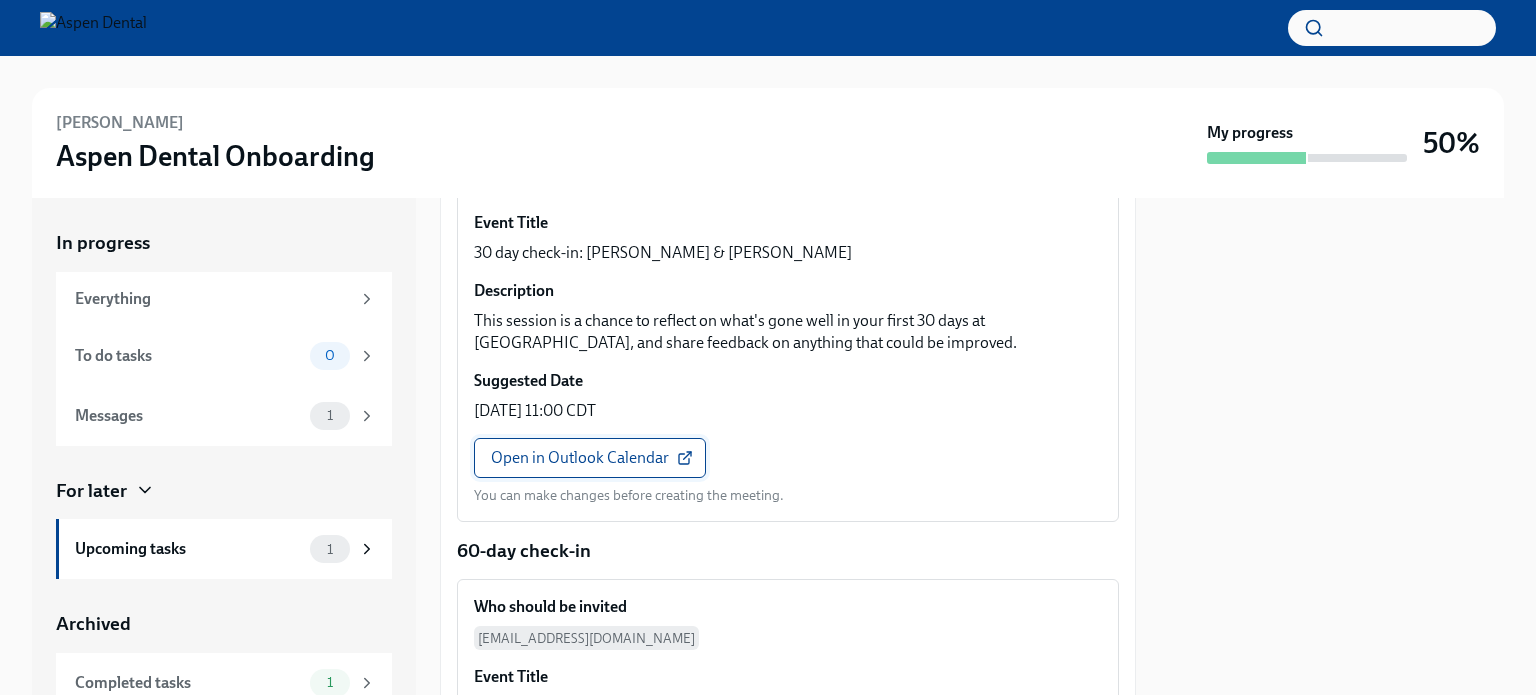 click on "Open in Outlook Calendar" at bounding box center (590, 458) 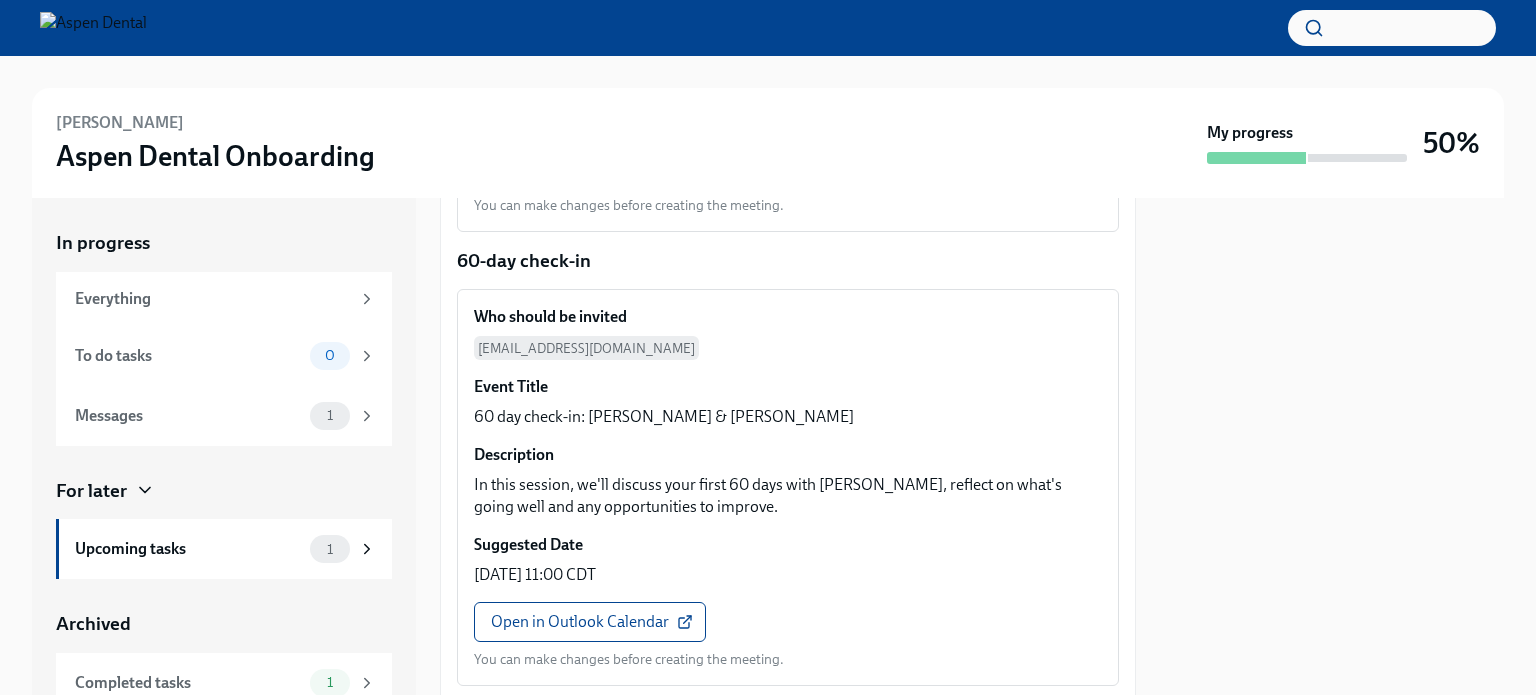 scroll, scrollTop: 494, scrollLeft: 0, axis: vertical 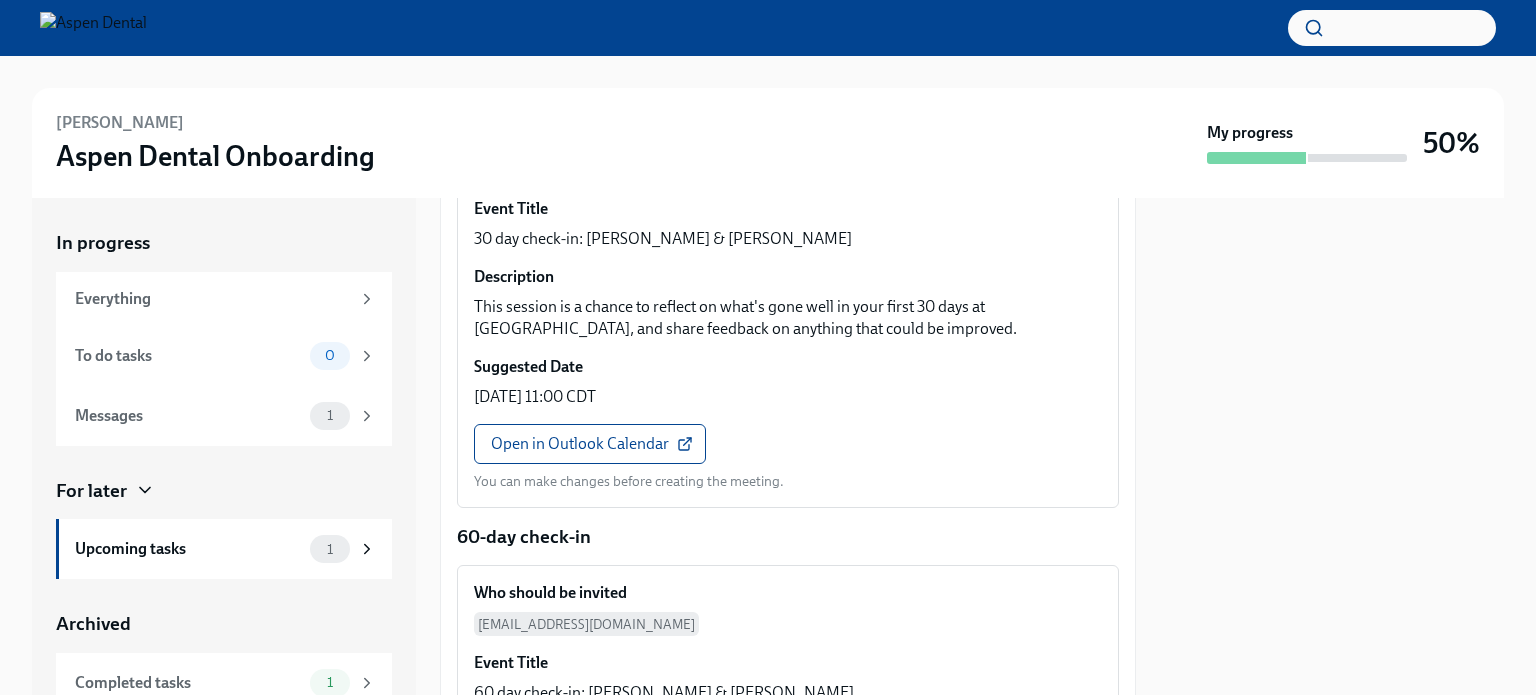 click at bounding box center (93, 28) 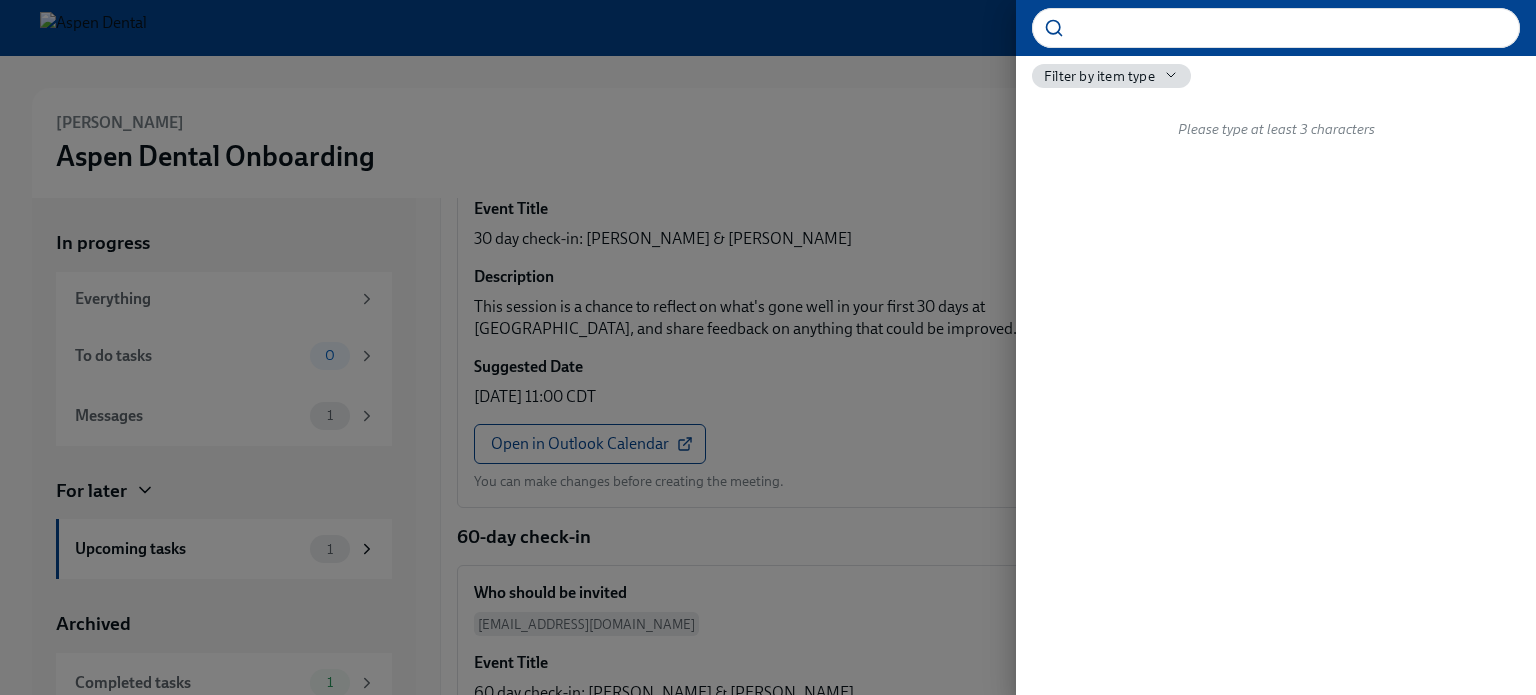 click at bounding box center [768, 347] 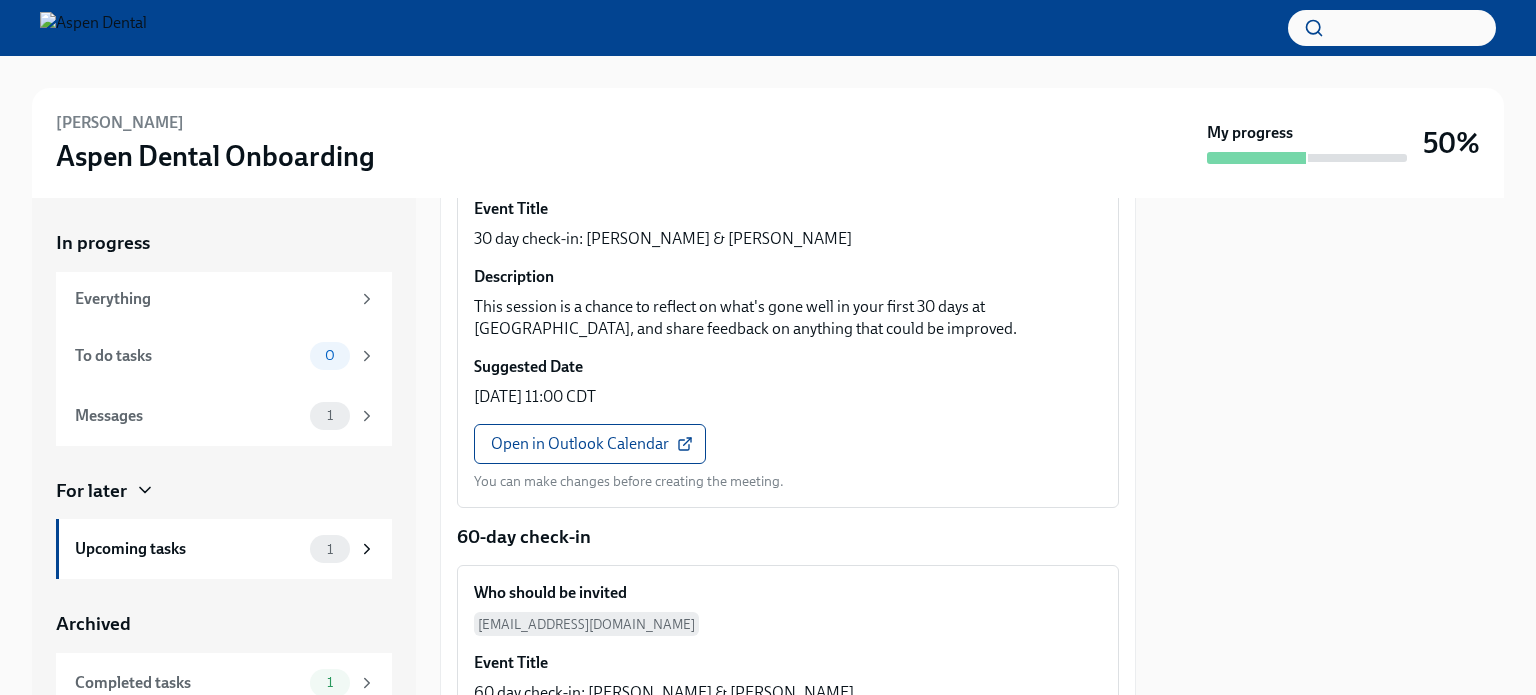click at bounding box center (93, 28) 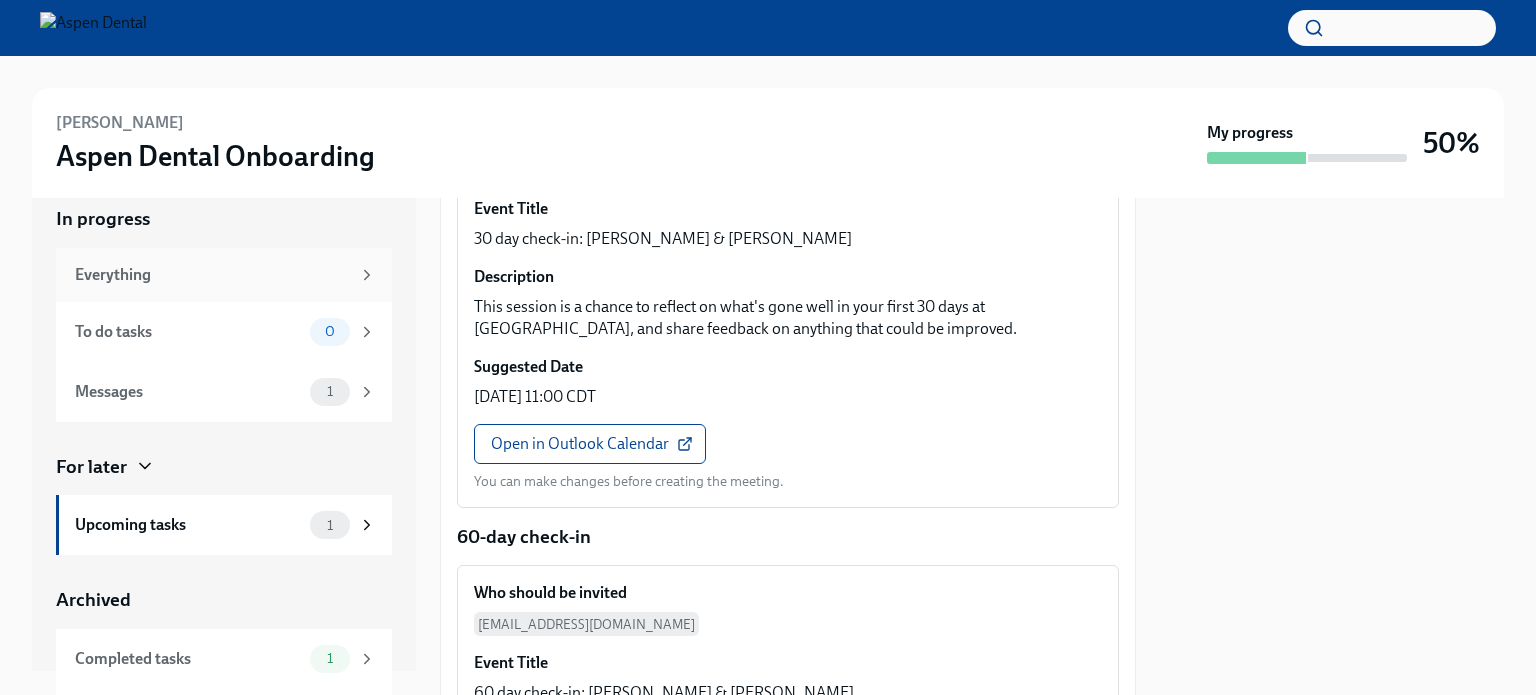 scroll, scrollTop: 0, scrollLeft: 0, axis: both 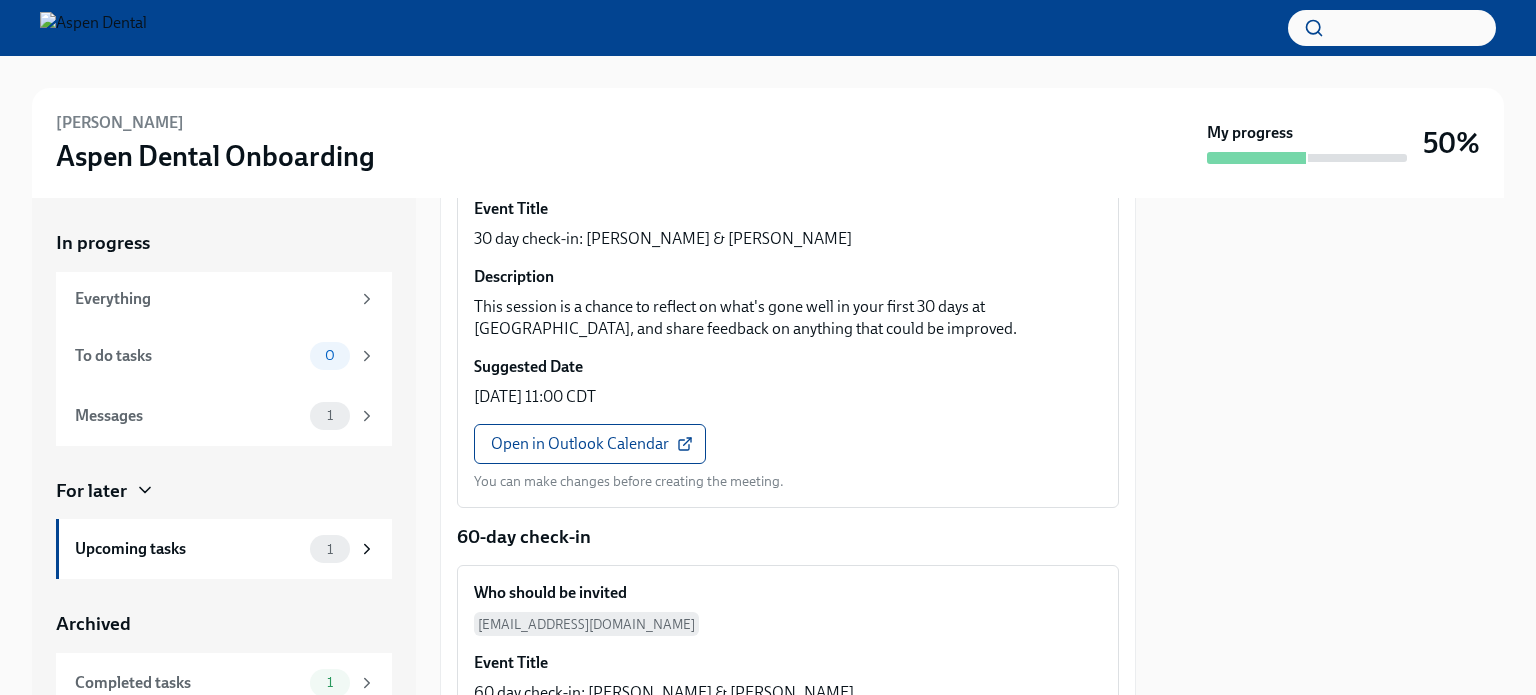 click on "Katlin Munson" at bounding box center (120, 123) 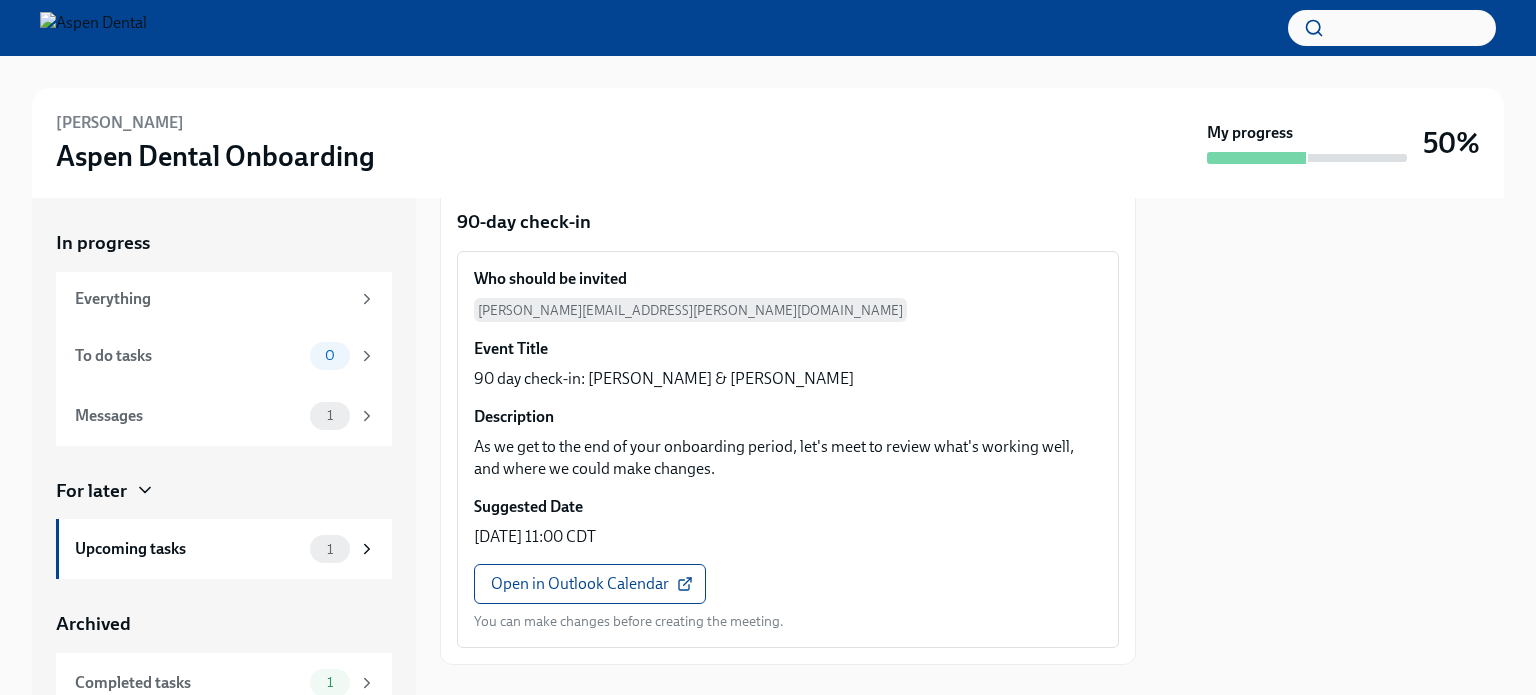 scroll, scrollTop: 1293, scrollLeft: 0, axis: vertical 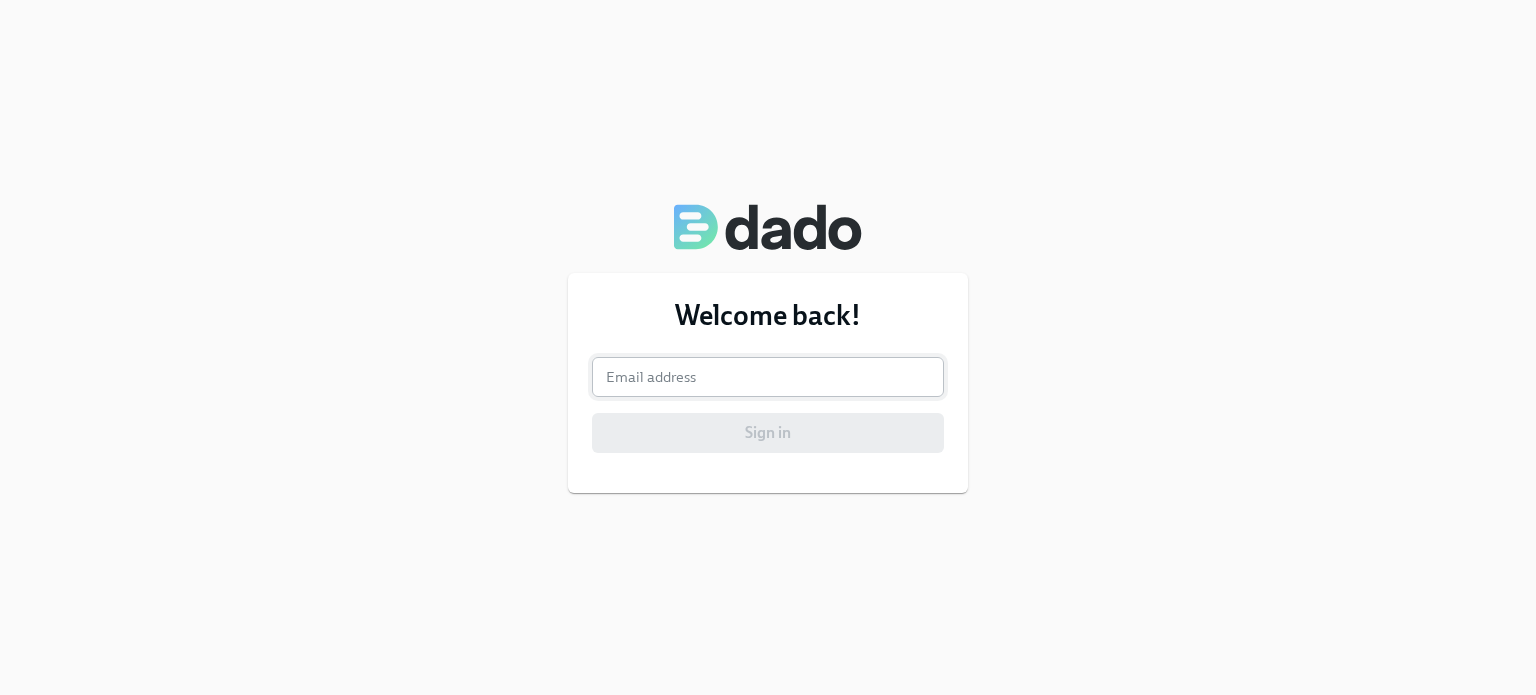 click at bounding box center (768, 377) 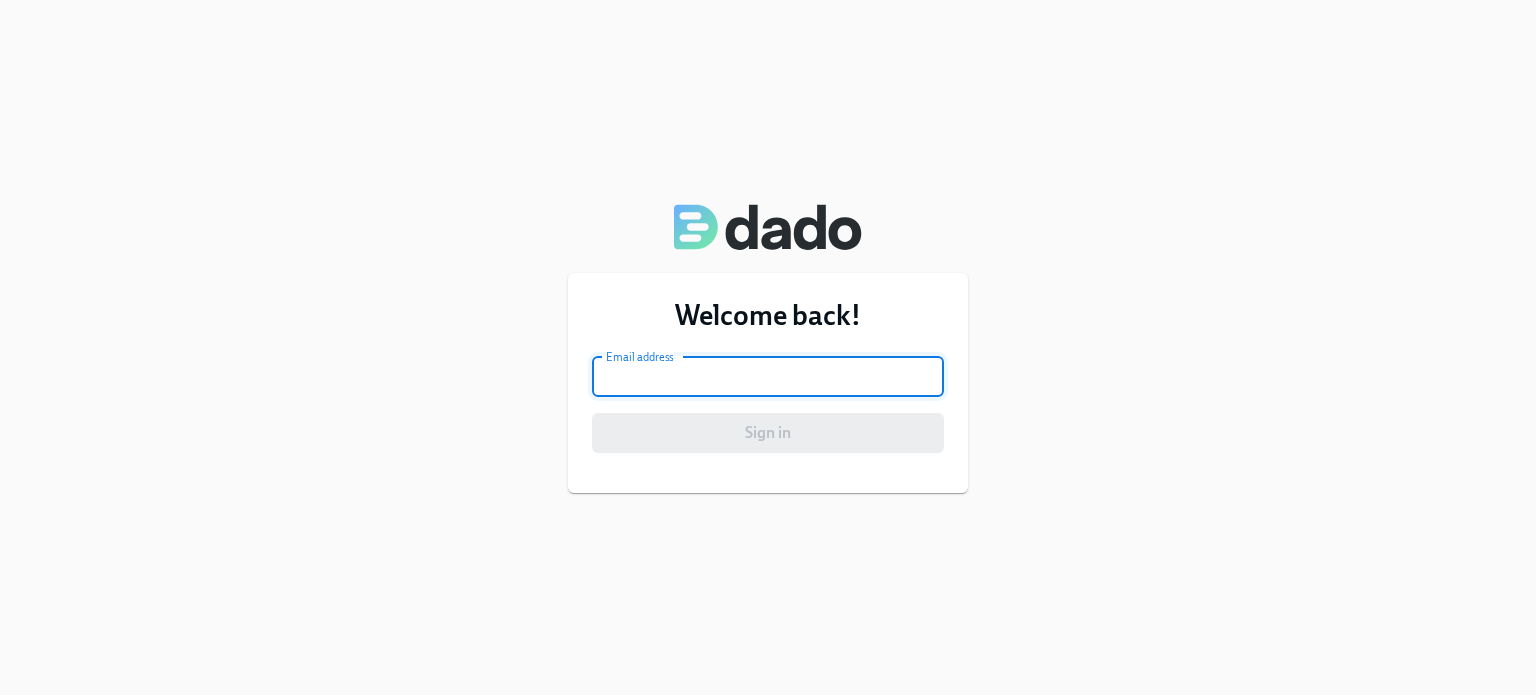 type on "[EMAIL_ADDRESS][DOMAIN_NAME]" 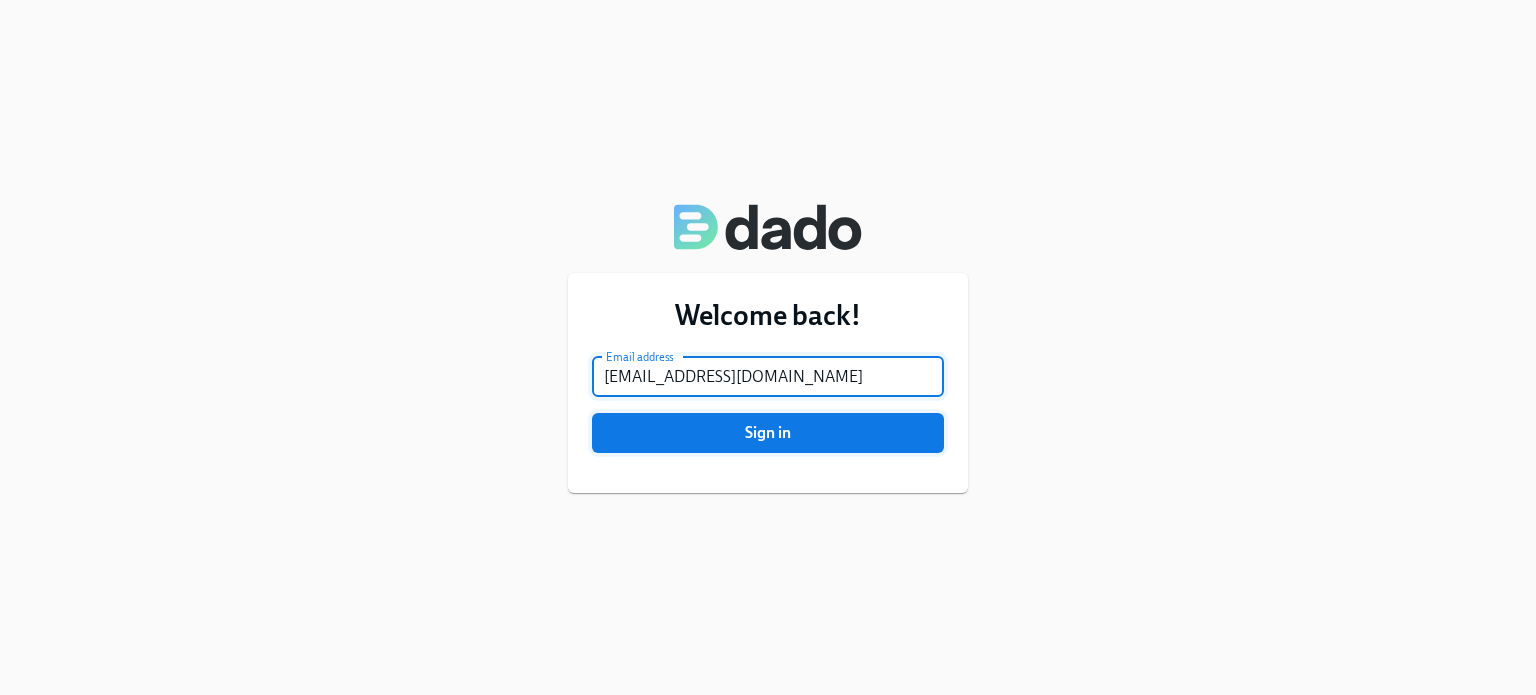 click on "Sign in" at bounding box center [768, 433] 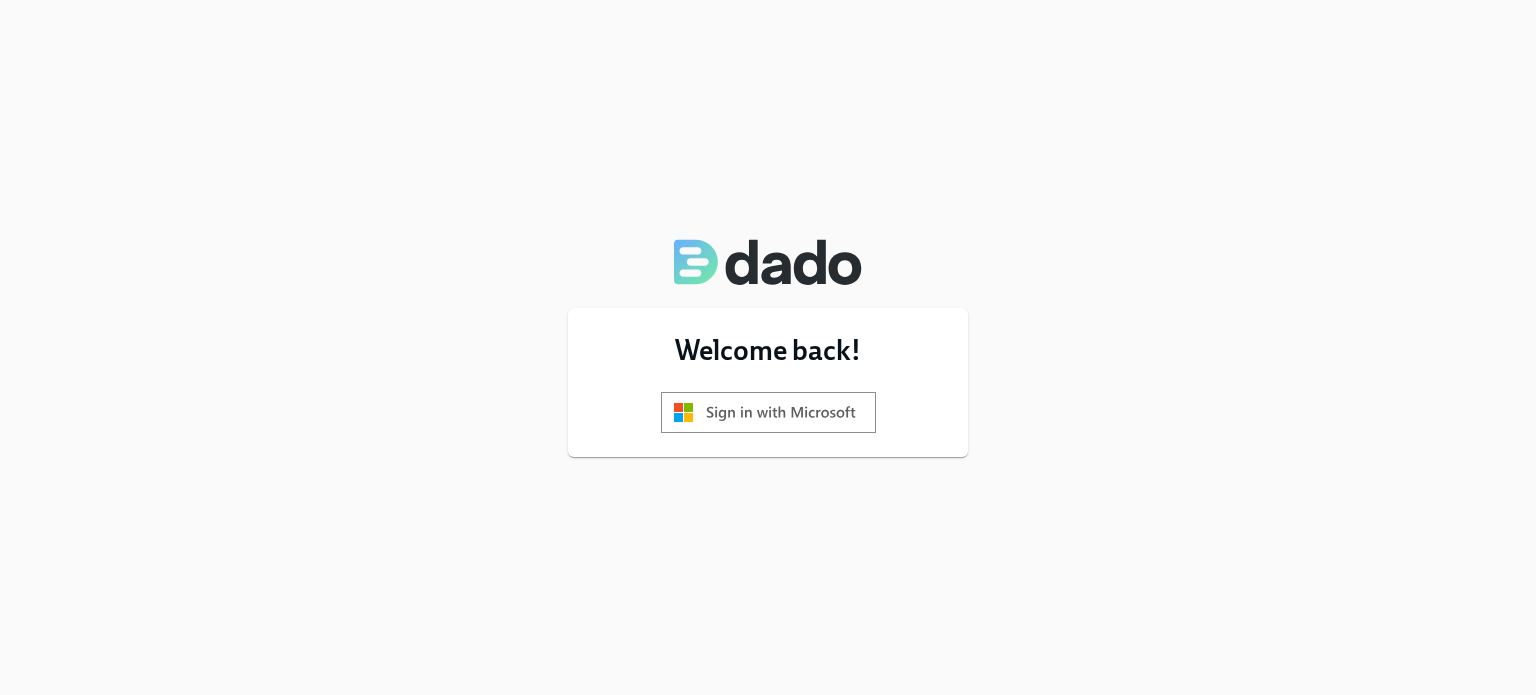 click at bounding box center [768, 412] 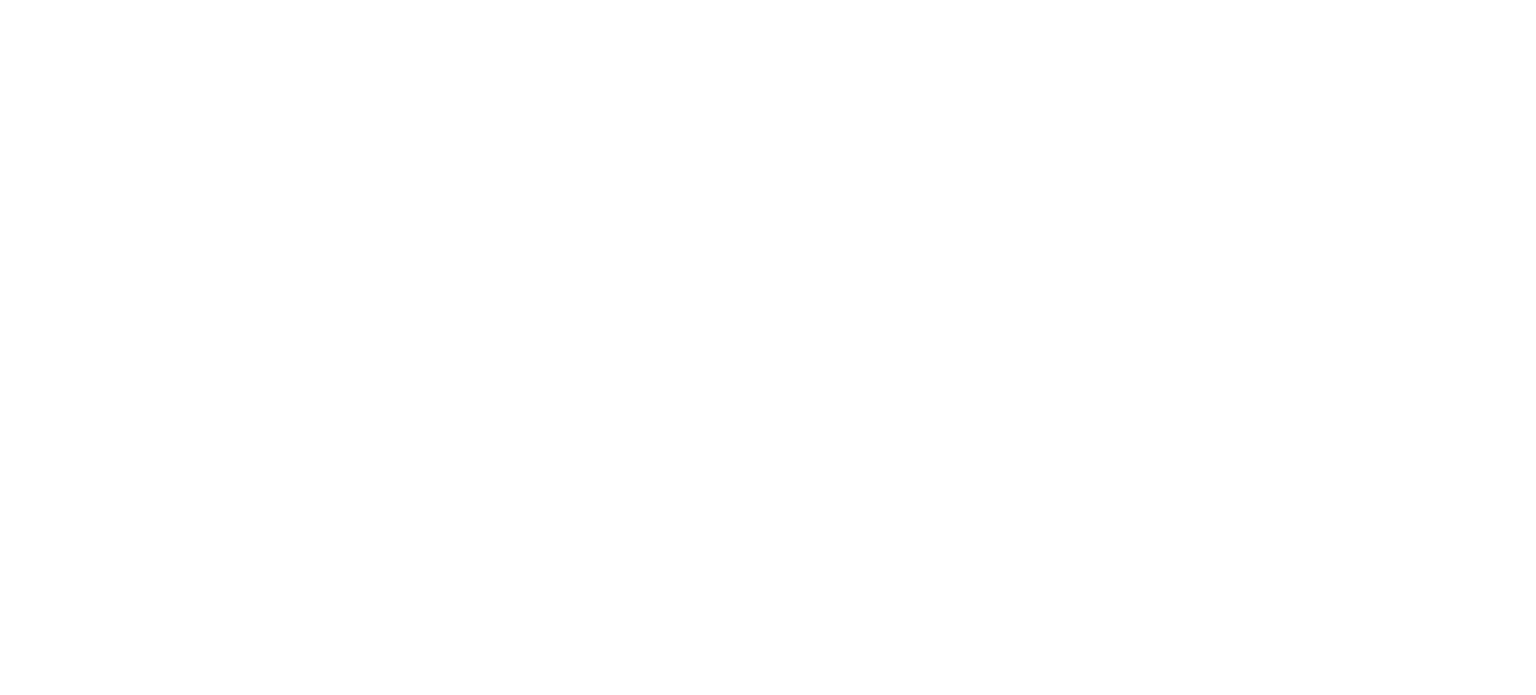 scroll, scrollTop: 0, scrollLeft: 0, axis: both 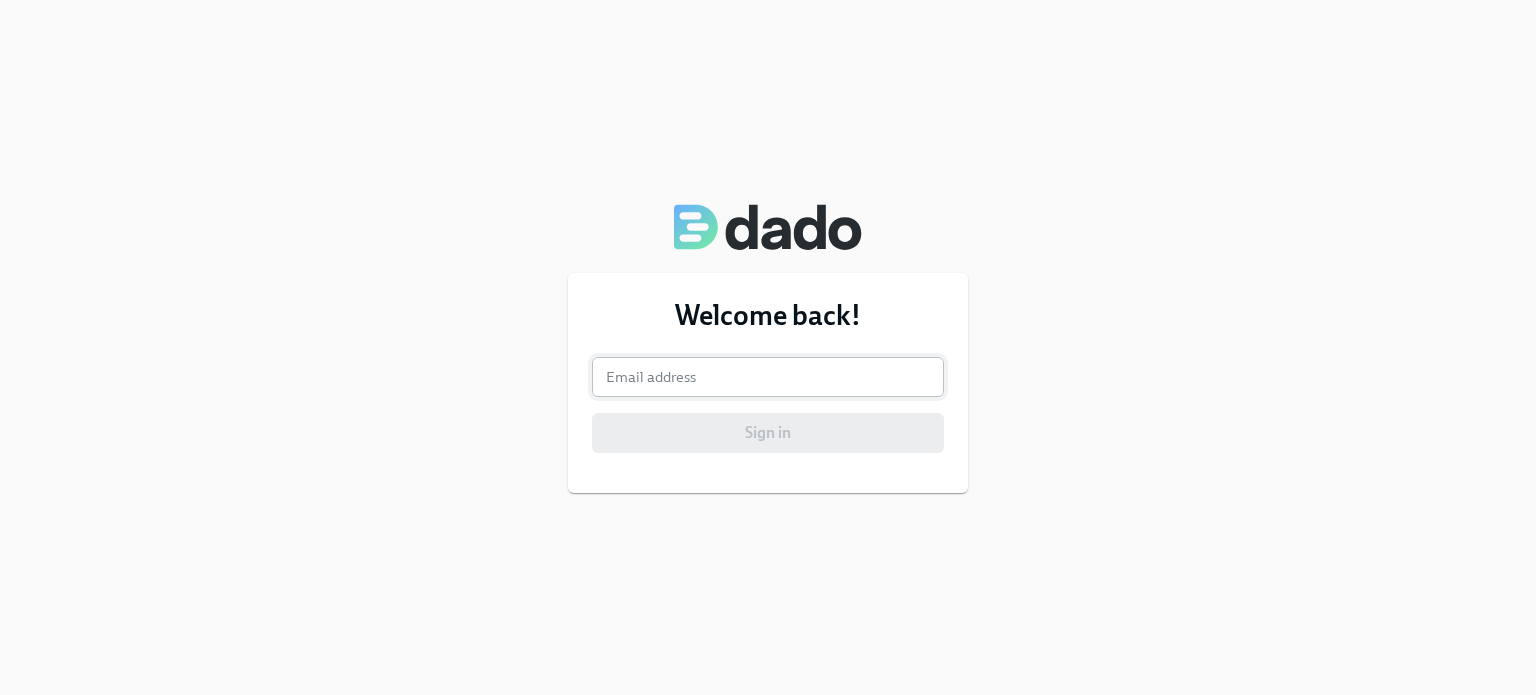 click at bounding box center [768, 377] 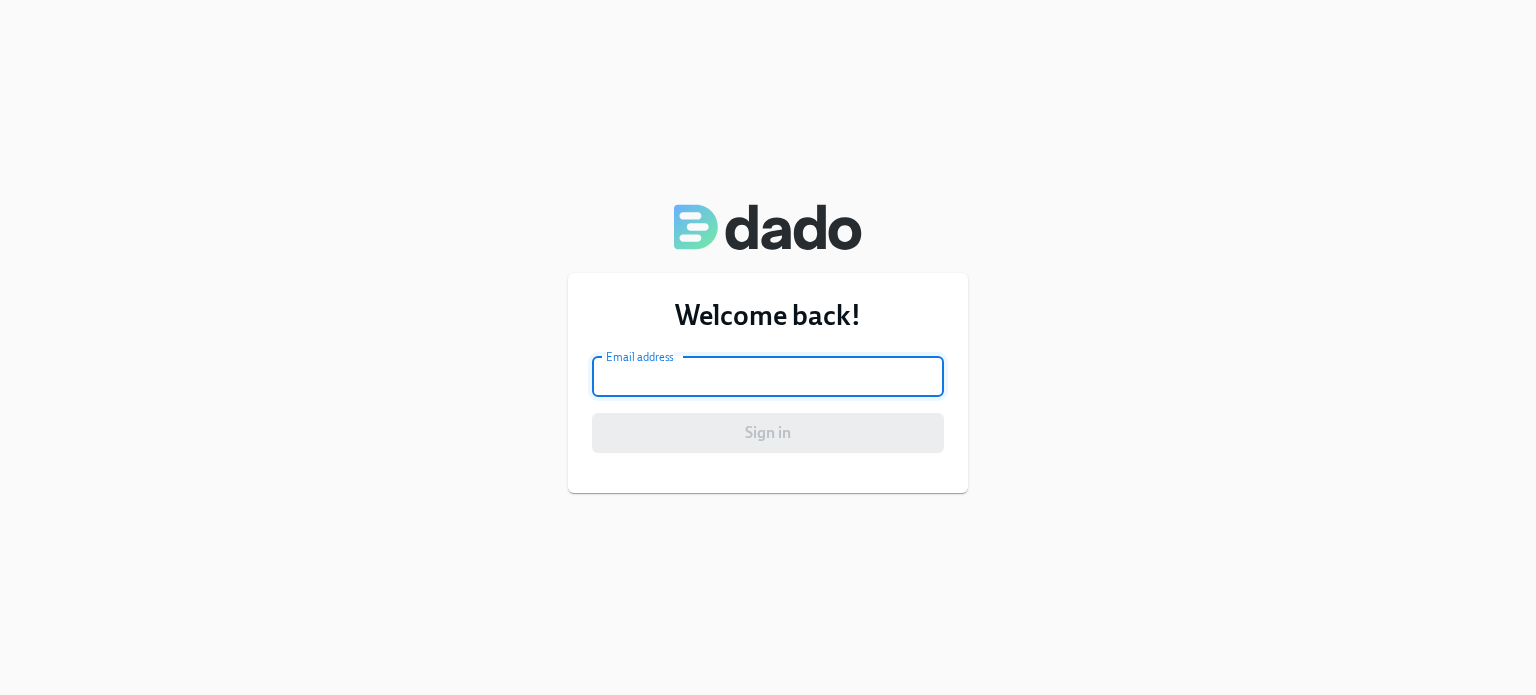 type on "[EMAIL_ADDRESS][DOMAIN_NAME]" 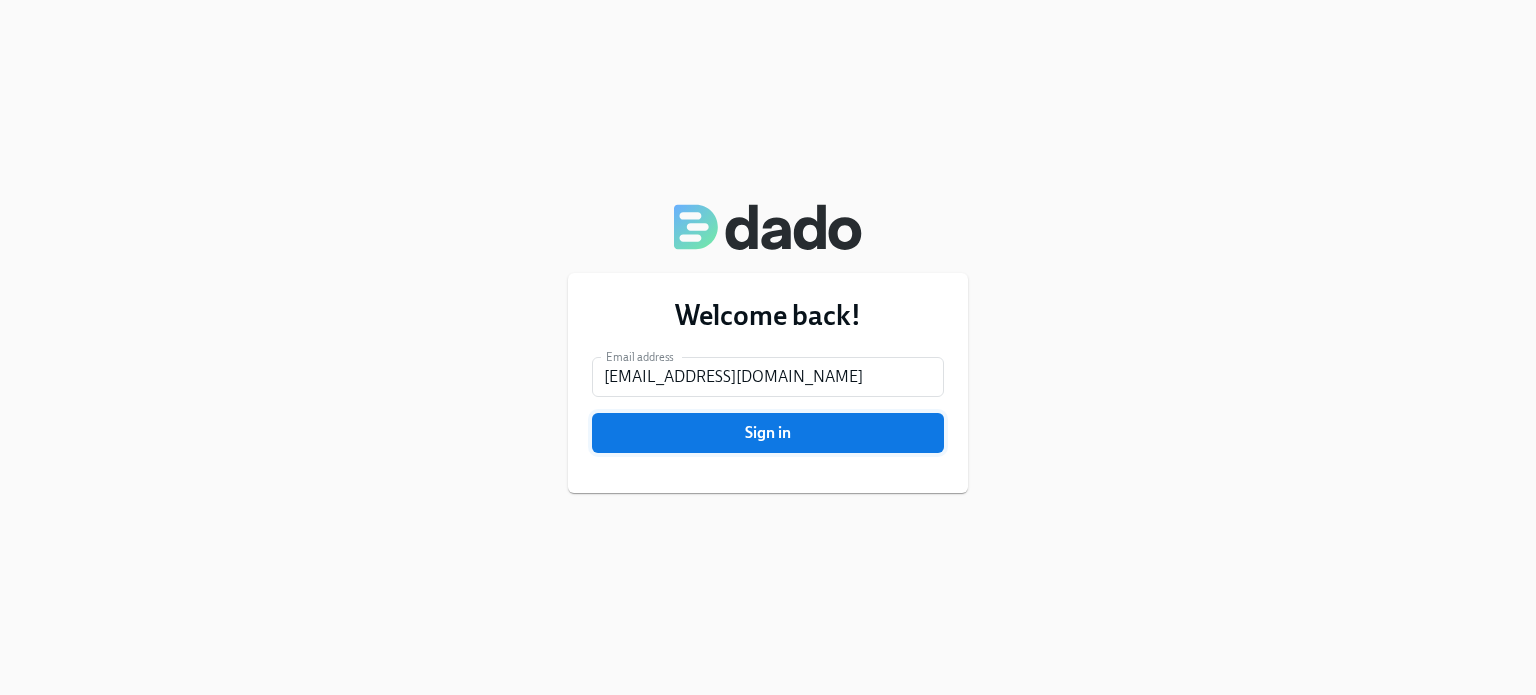 click on "Sign in" at bounding box center [768, 433] 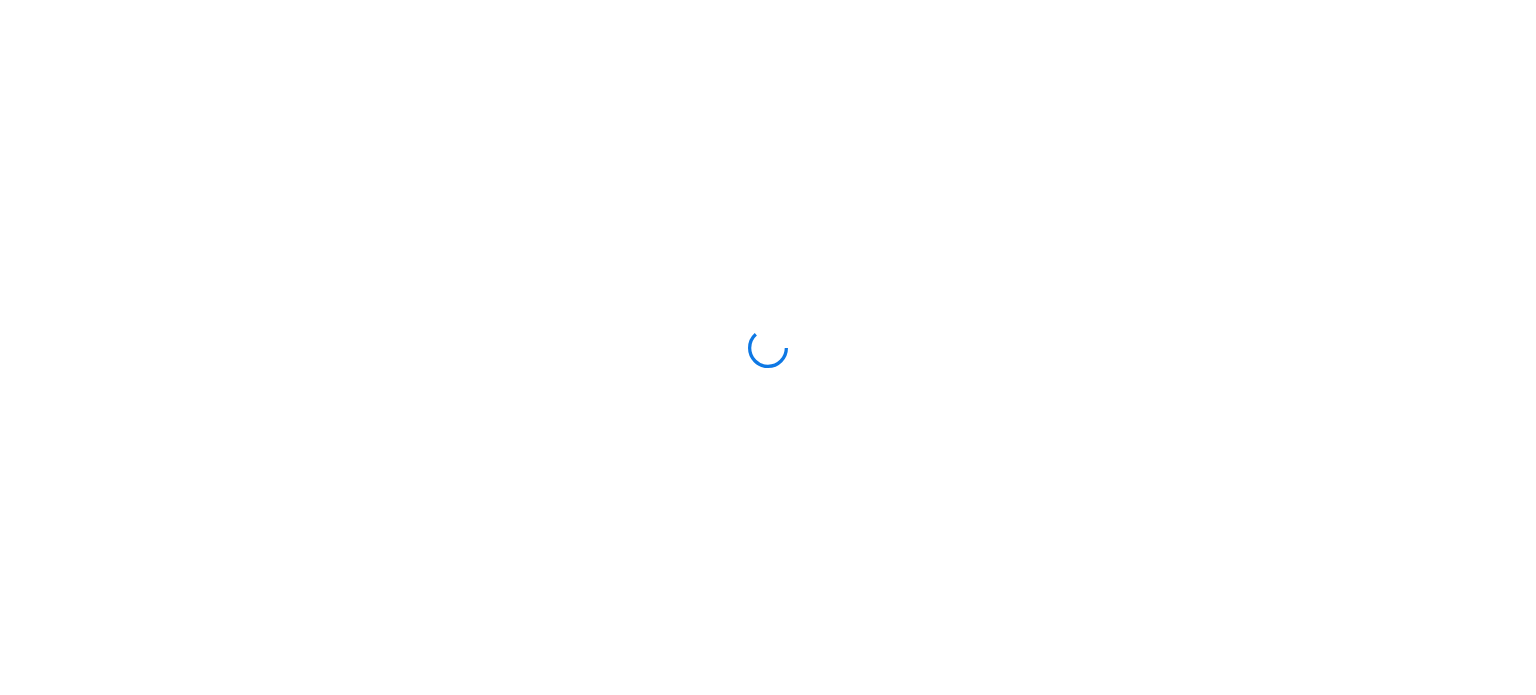 scroll, scrollTop: 0, scrollLeft: 0, axis: both 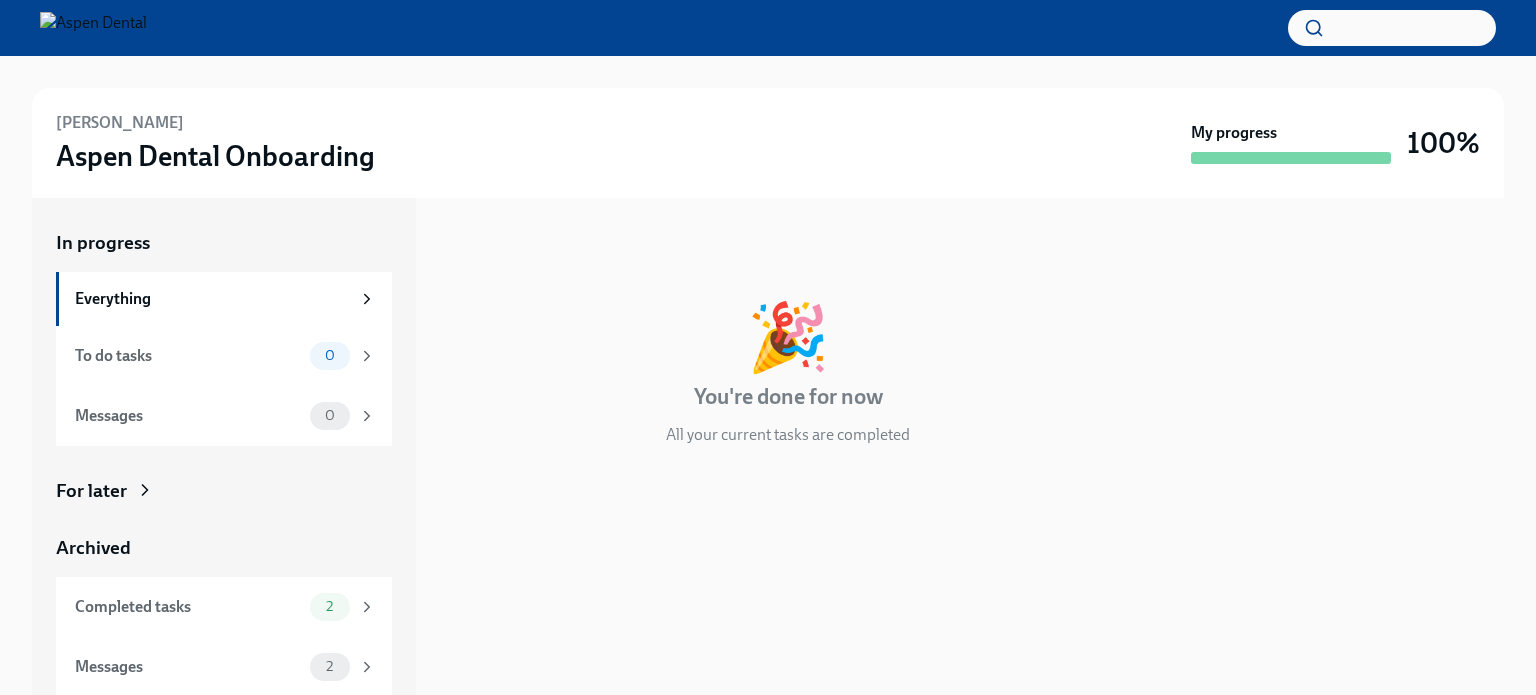 click on "Kimberly Sherer" at bounding box center (120, 123) 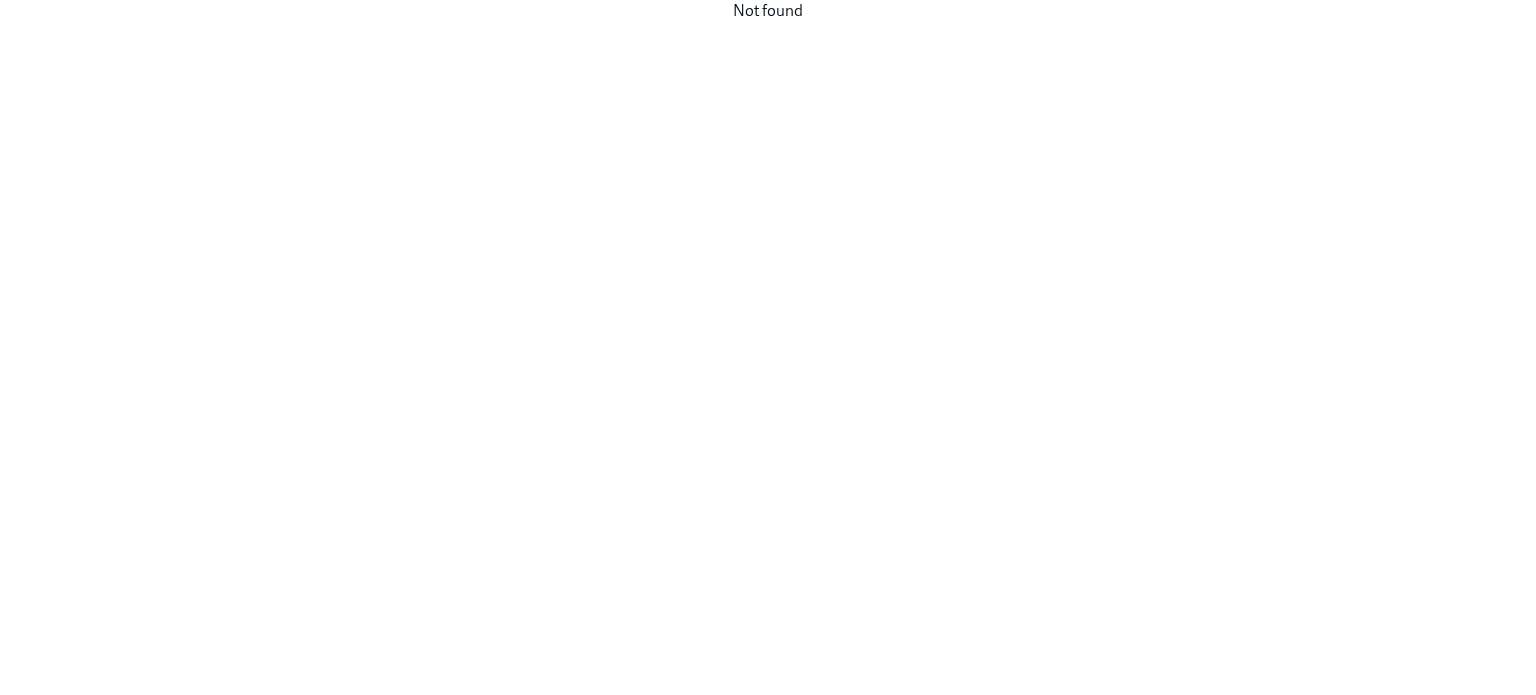 scroll, scrollTop: 0, scrollLeft: 0, axis: both 